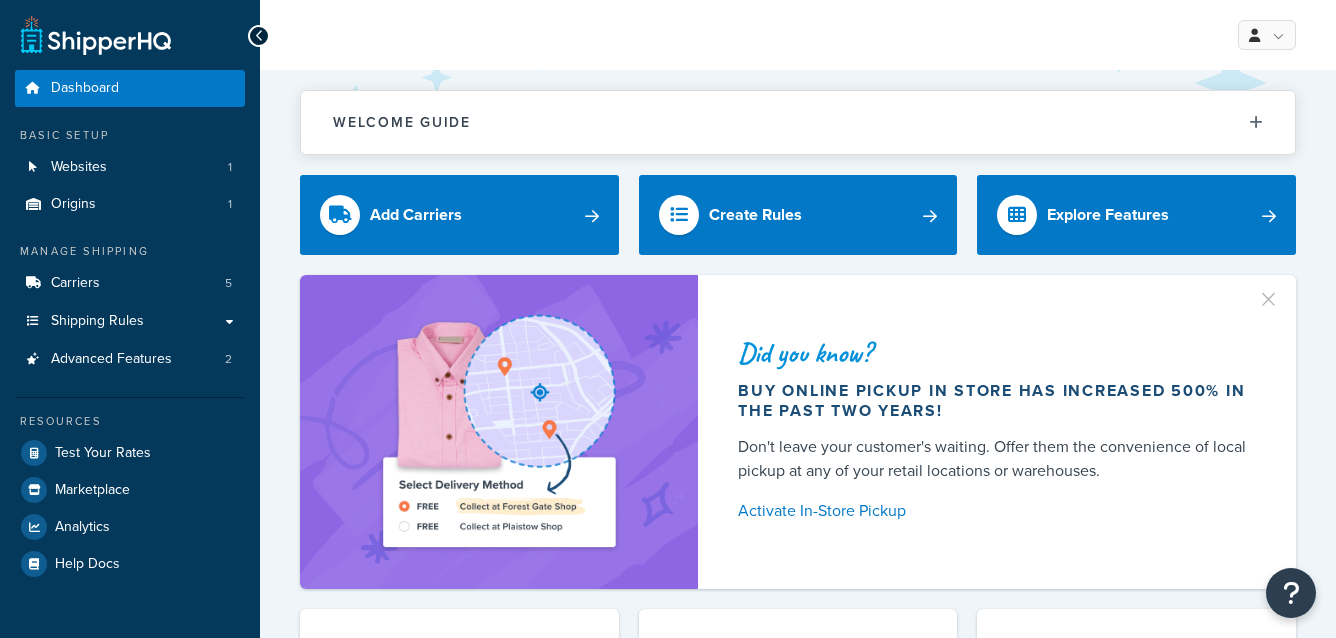 scroll, scrollTop: 0, scrollLeft: 0, axis: both 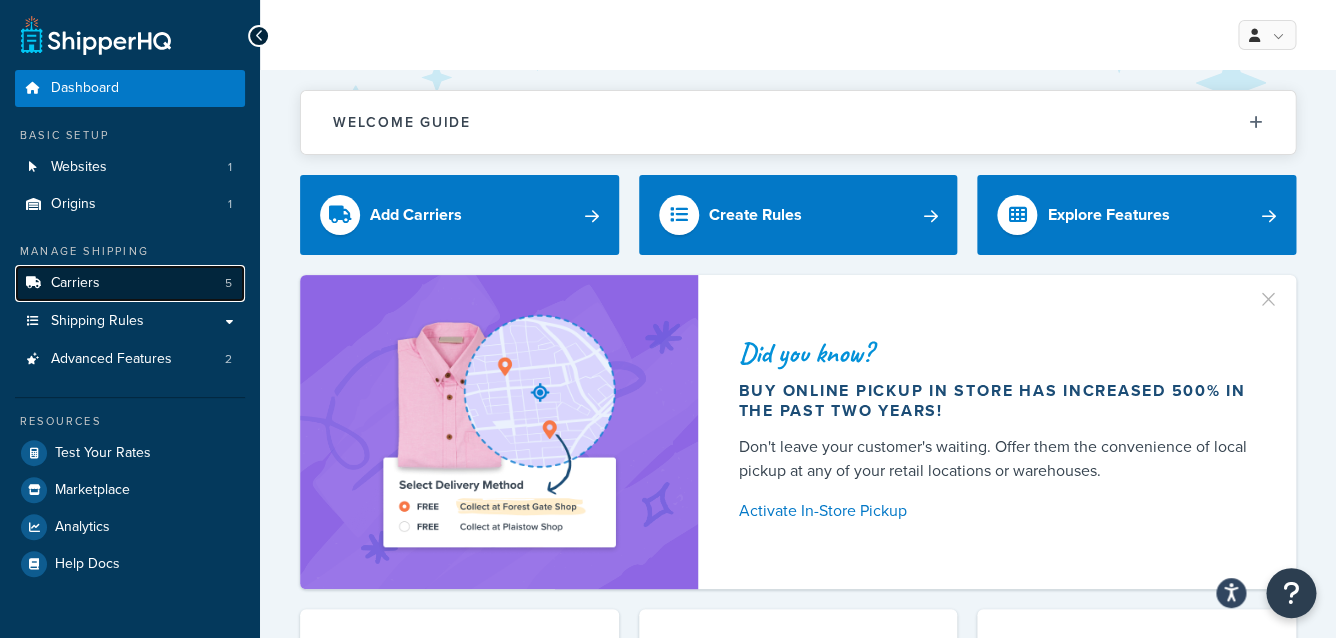click on "Carriers 5" at bounding box center (130, 283) 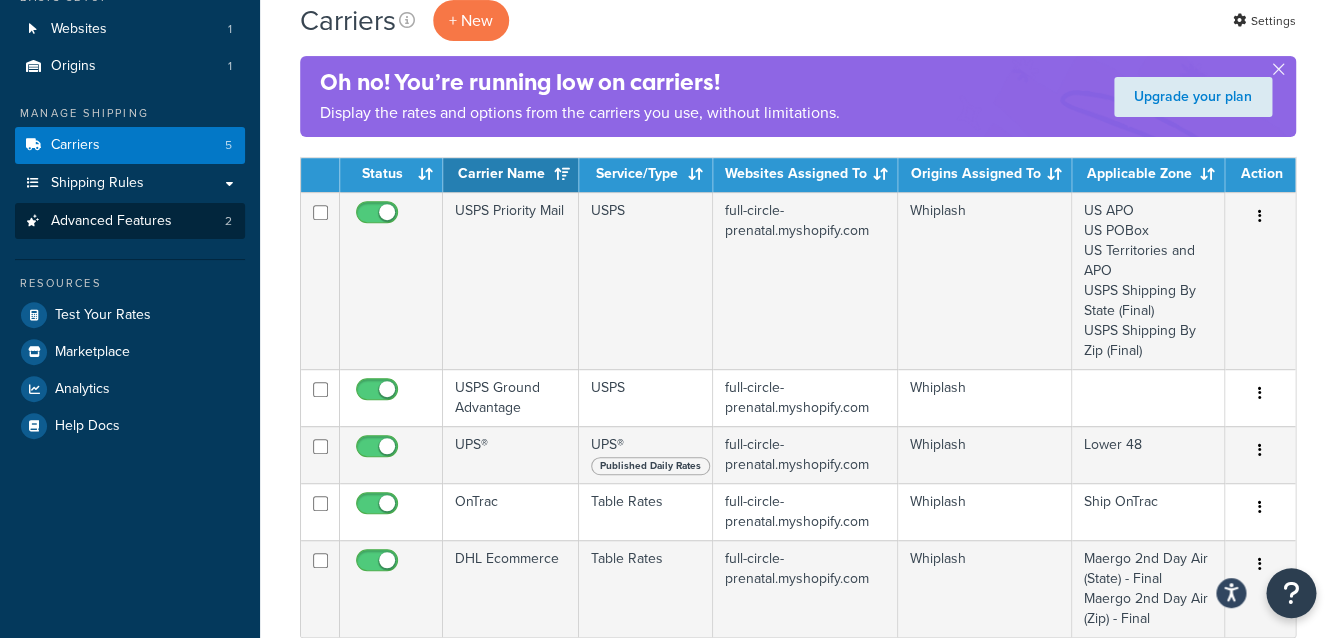 scroll, scrollTop: 0, scrollLeft: 0, axis: both 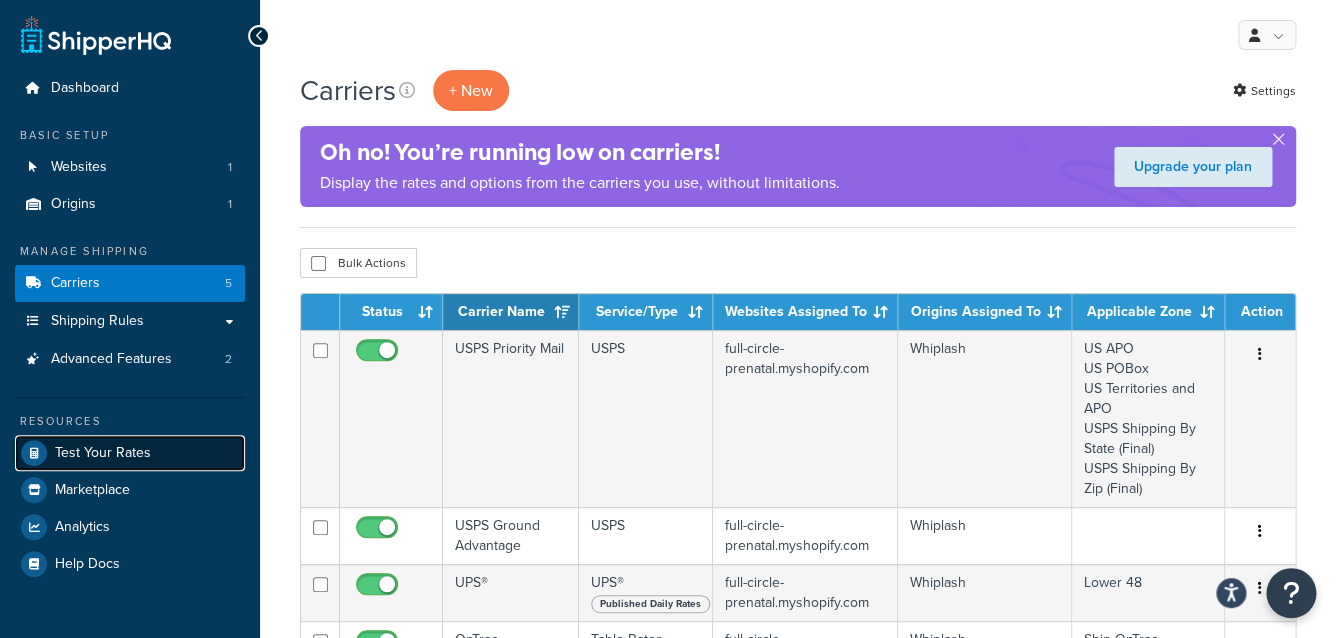 click on "Test Your Rates" at bounding box center [103, 453] 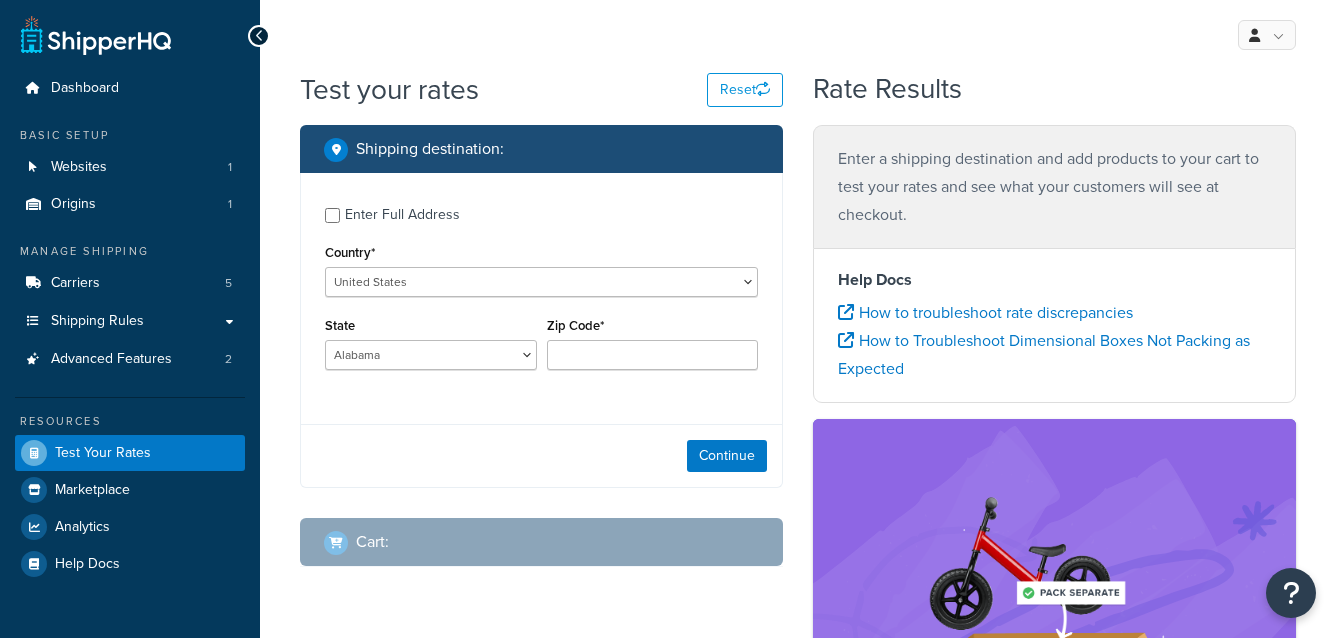 scroll, scrollTop: 0, scrollLeft: 0, axis: both 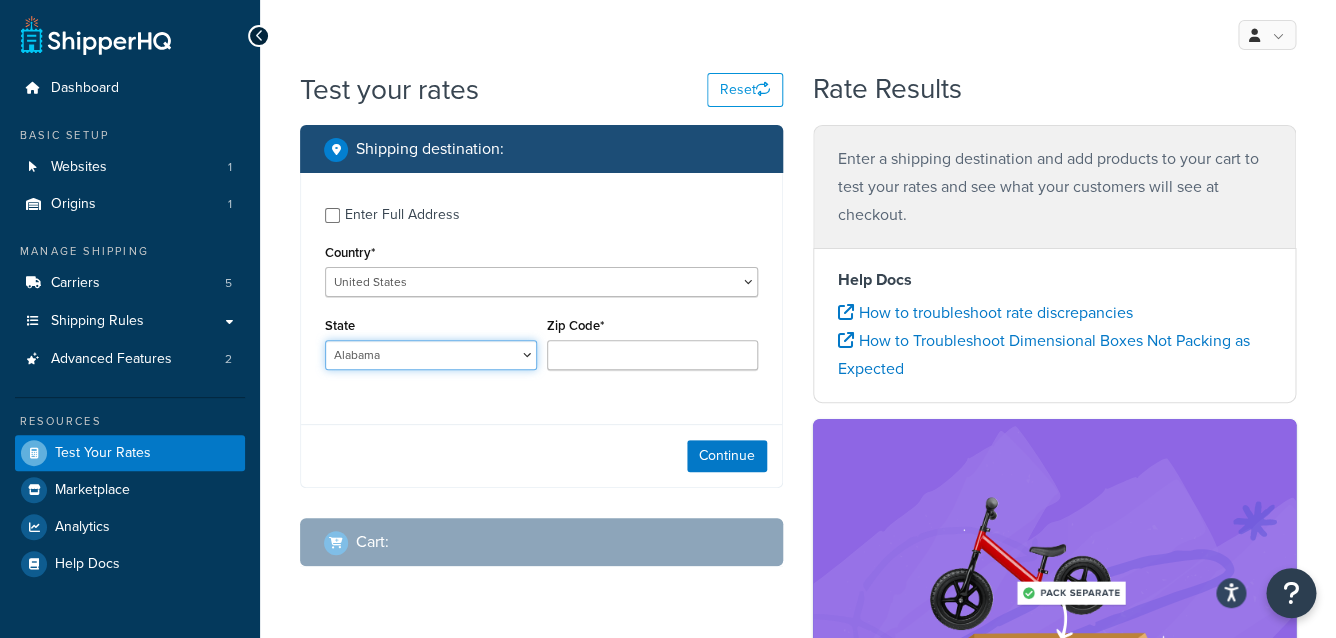 click on "Alabama  Alaska  American Samoa  Arizona  Arkansas  Armed Forces Americas  Armed Forces Europe, Middle East, Africa, Canada  Armed Forces Pacific  California  Colorado  Connecticut  Delaware  District of Columbia  Federated States of Micronesia  Florida  Georgia  Guam  Hawaii  Idaho  Illinois  Indiana  Iowa  Kansas  Kentucky  Louisiana  Maine  Marshall Islands  Maryland  Massachusetts  Michigan  Minnesota  Mississippi  Missouri  Montana  Nebraska  Nevada  New Hampshire  New Jersey  New Mexico  New York  North Carolina  North Dakota  Northern Mariana Islands  Ohio  Oklahoma  Oregon  Palau  Pennsylvania  Puerto Rico  Rhode Island  South Carolina  South Dakota  Tennessee  Texas  United States Minor Outlying Islands  Utah  Vermont  Virgin Islands  Virginia  Washington  West Virginia  Wisconsin  Wyoming" at bounding box center [431, 355] 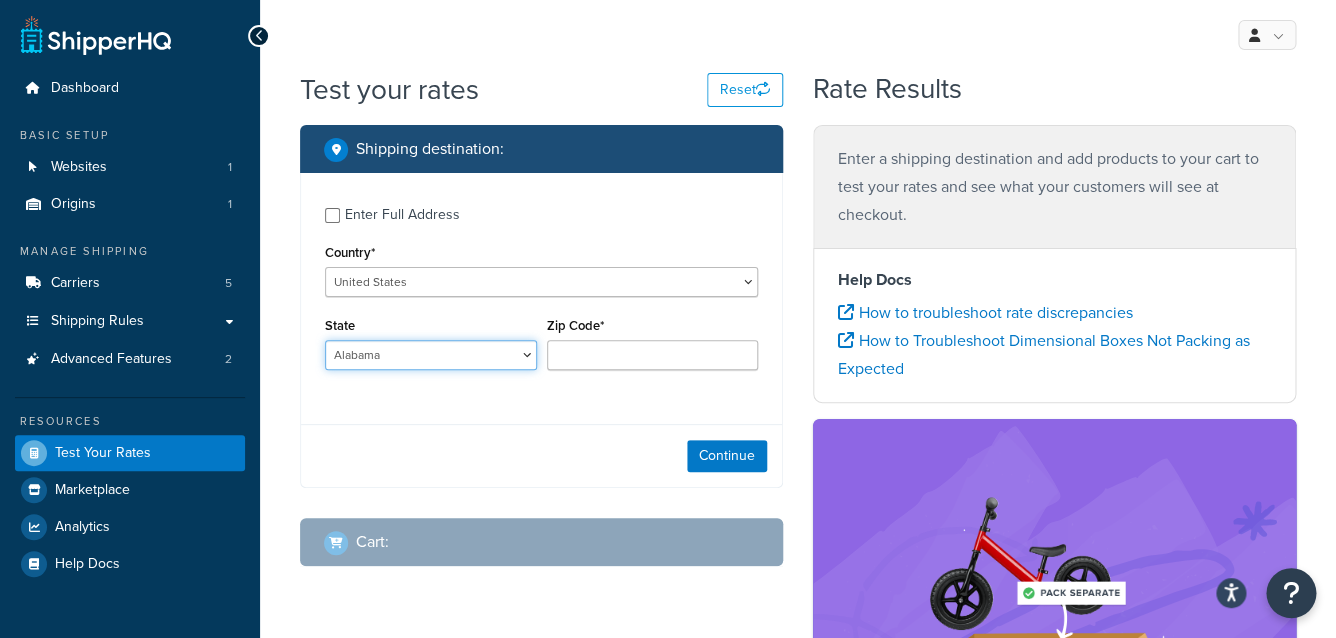 select on "MS" 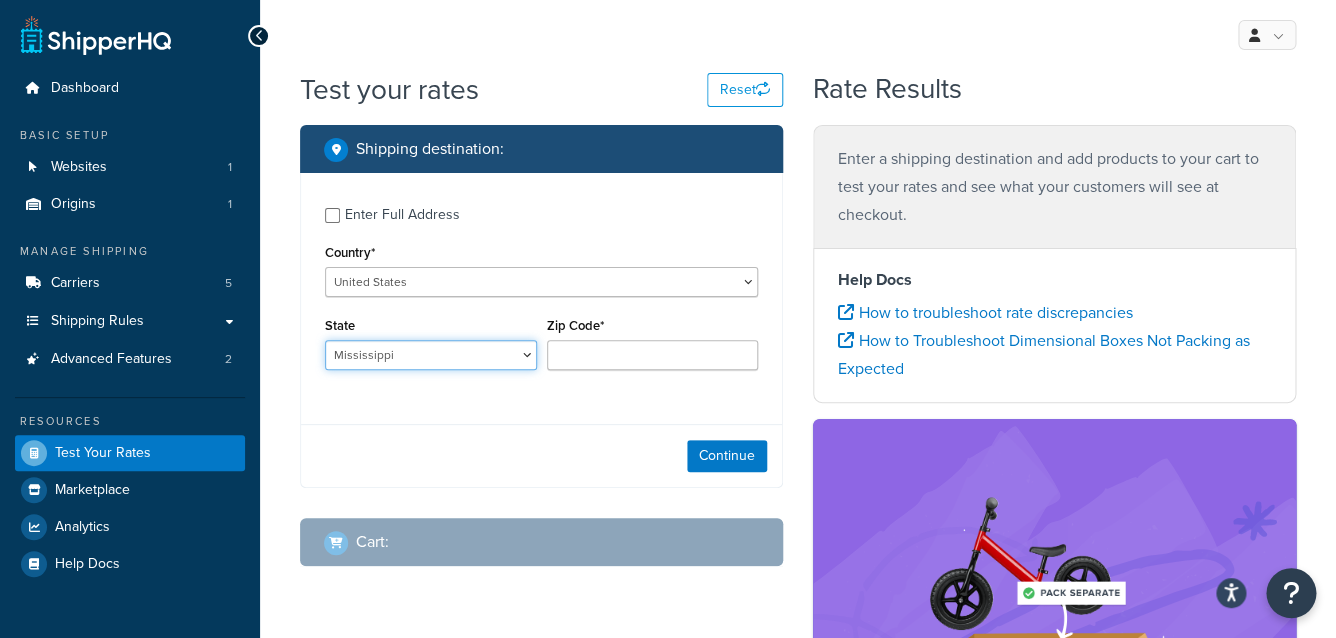 click on "Mississippi" at bounding box center (0, 0) 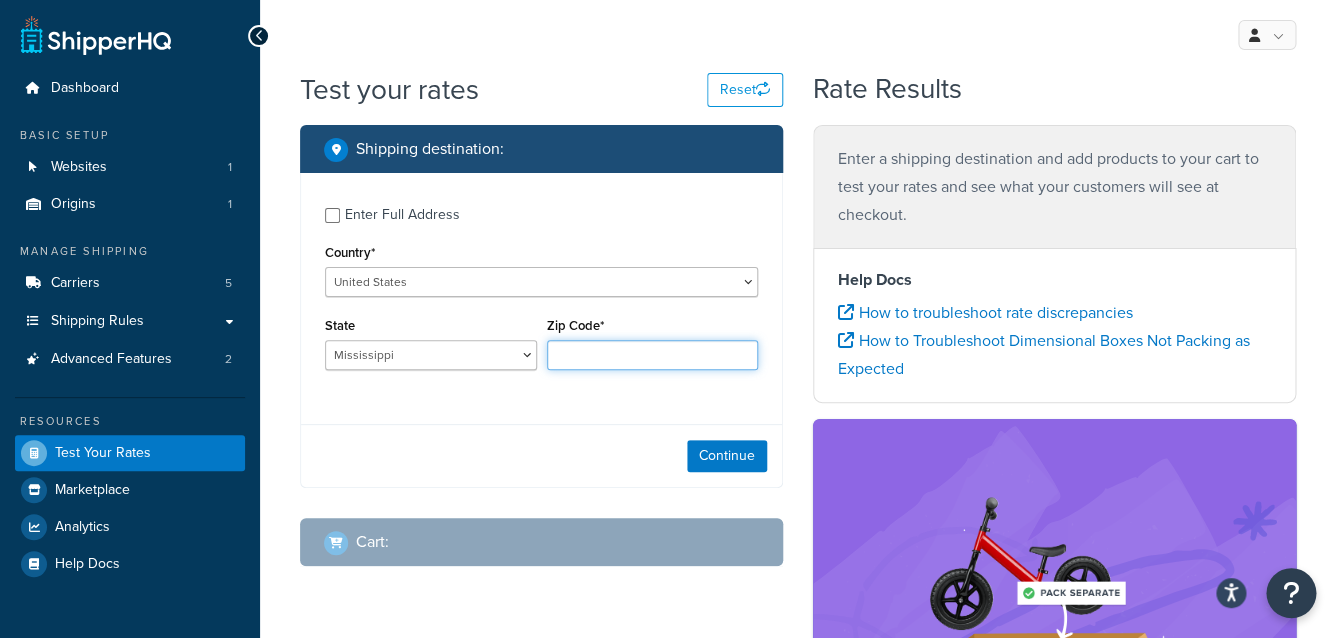 click on "Zip Code*" at bounding box center [653, 355] 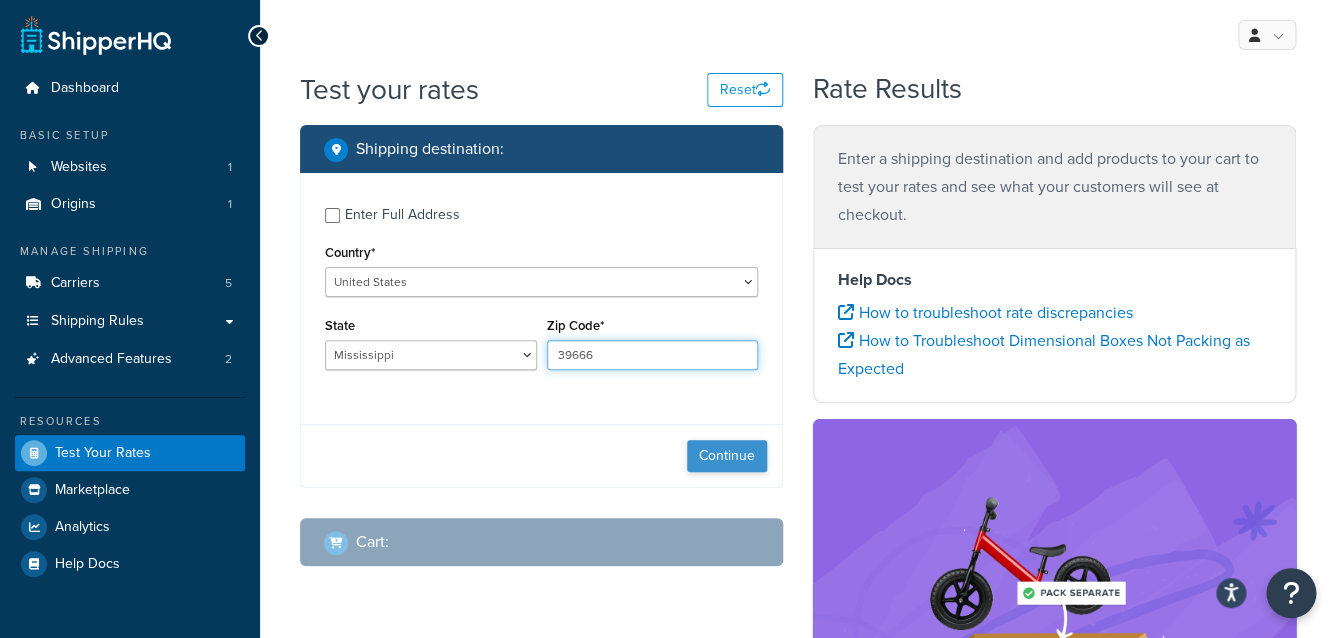 type on "39666" 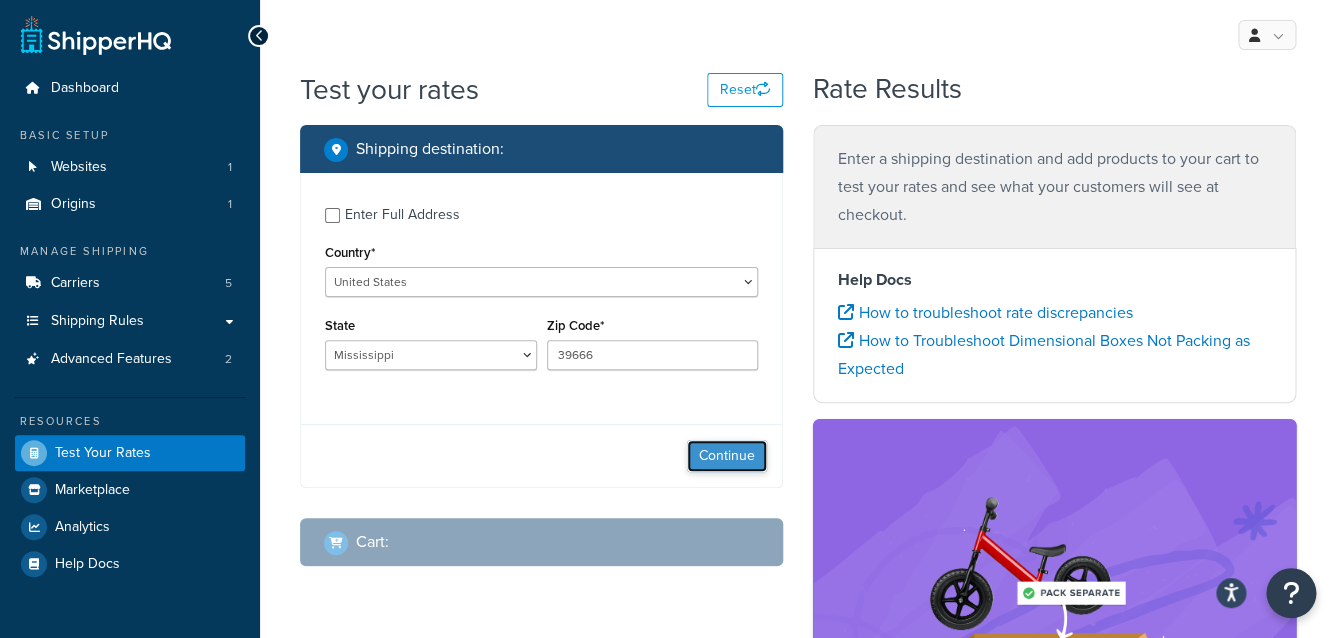 click on "Continue" at bounding box center [727, 456] 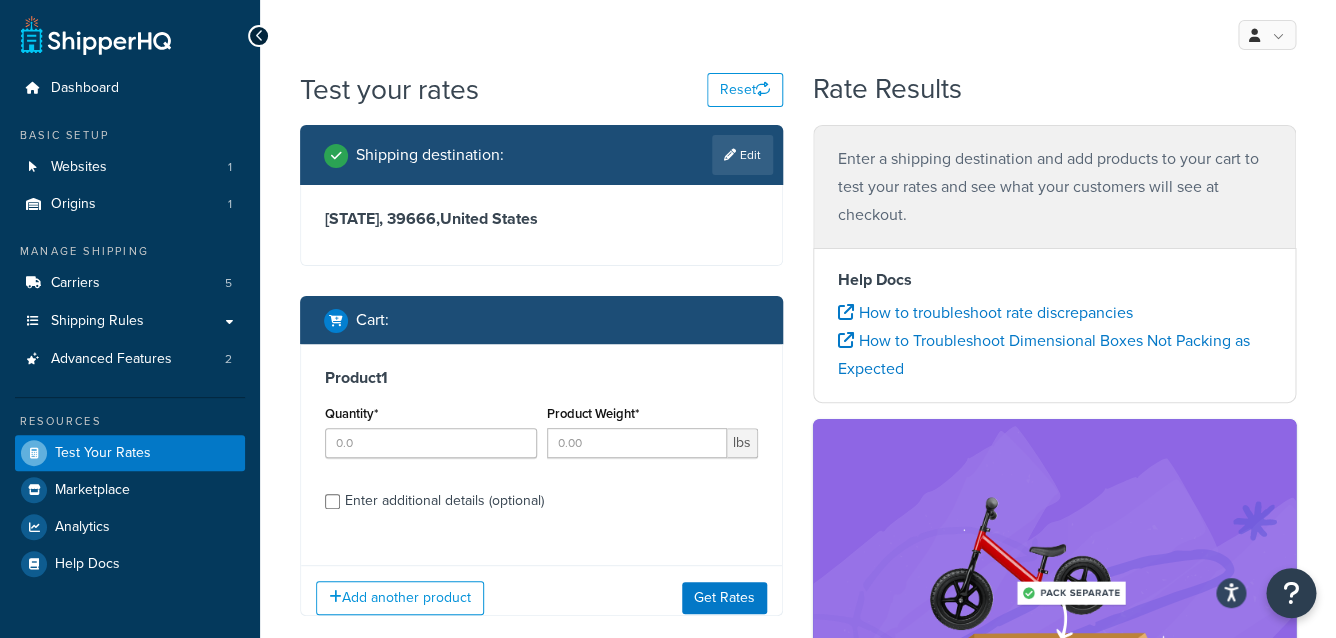 click on "Quantity*" at bounding box center (431, 429) 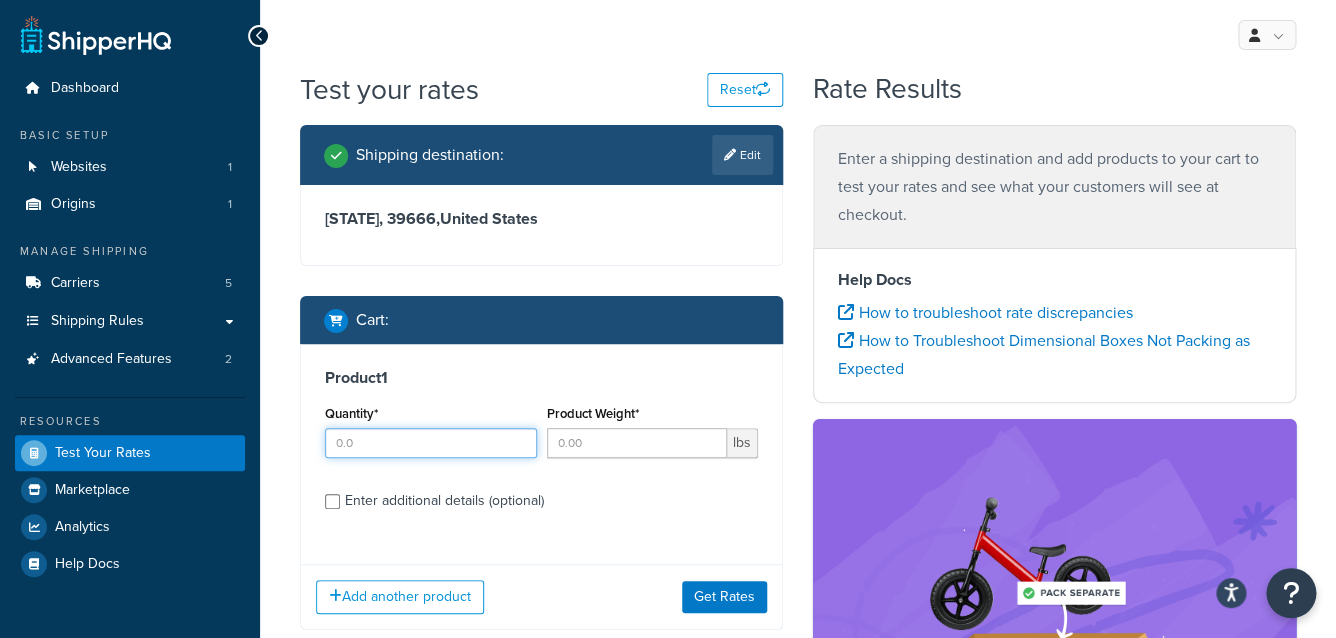 click on "Quantity*" at bounding box center [431, 443] 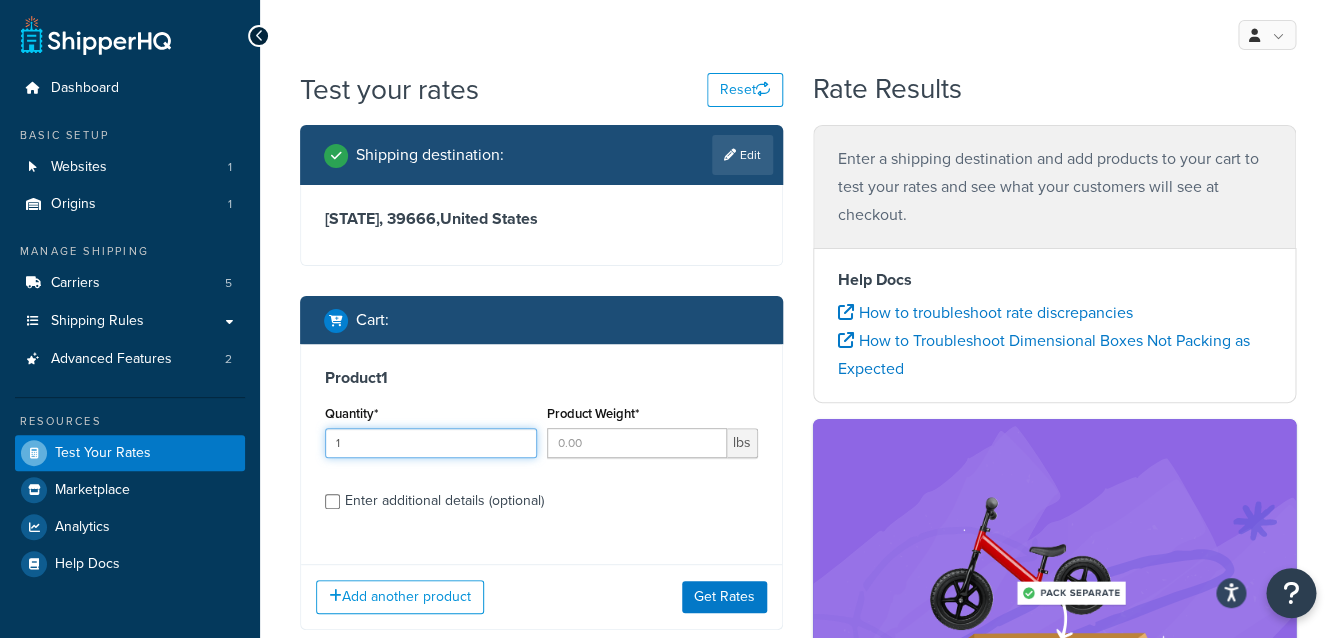 type on "1" 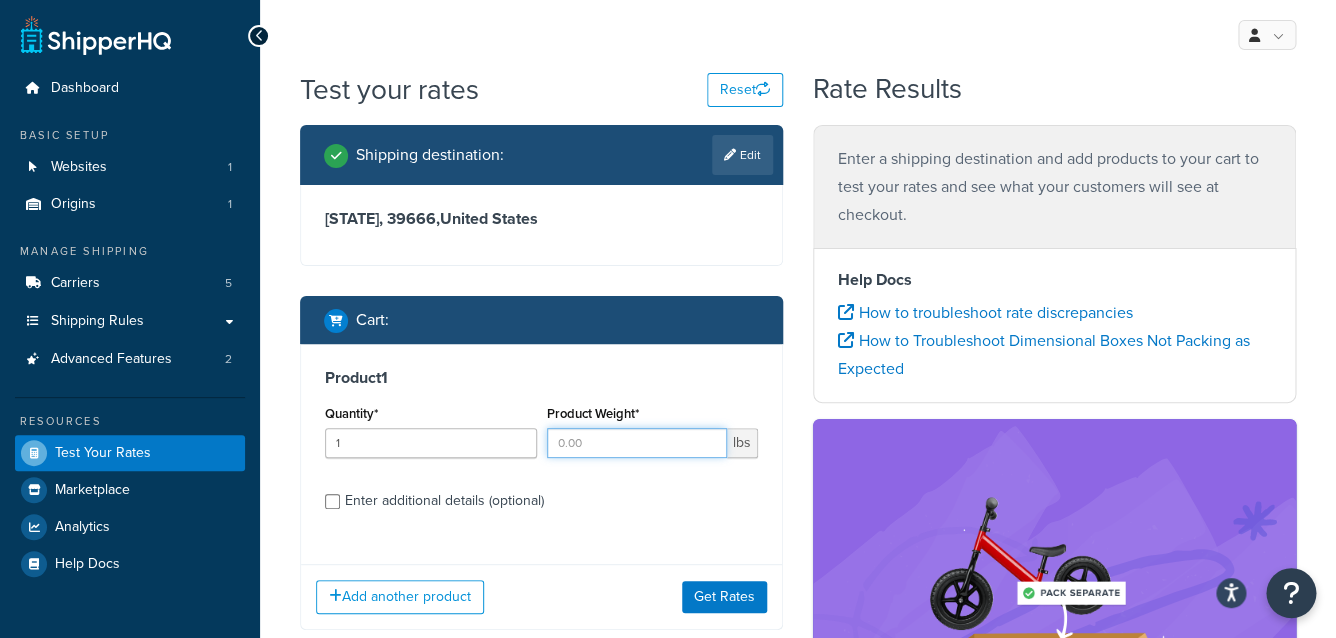 click on "Product Weight*" at bounding box center (637, 443) 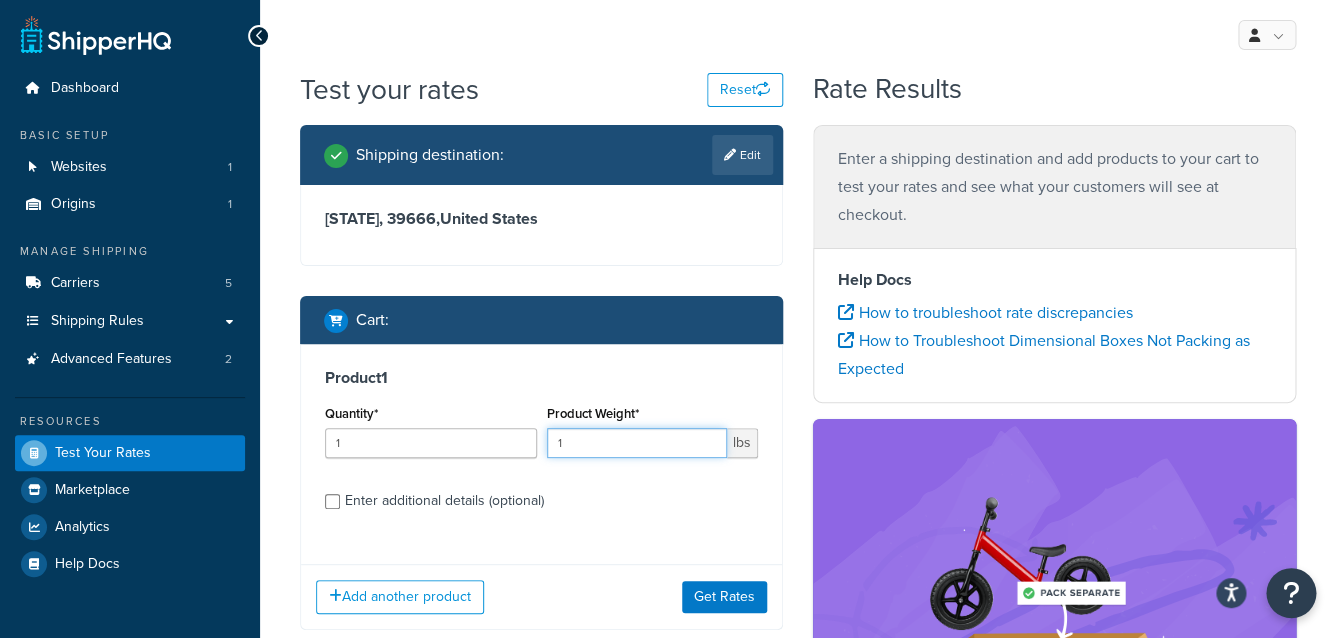 type on "1" 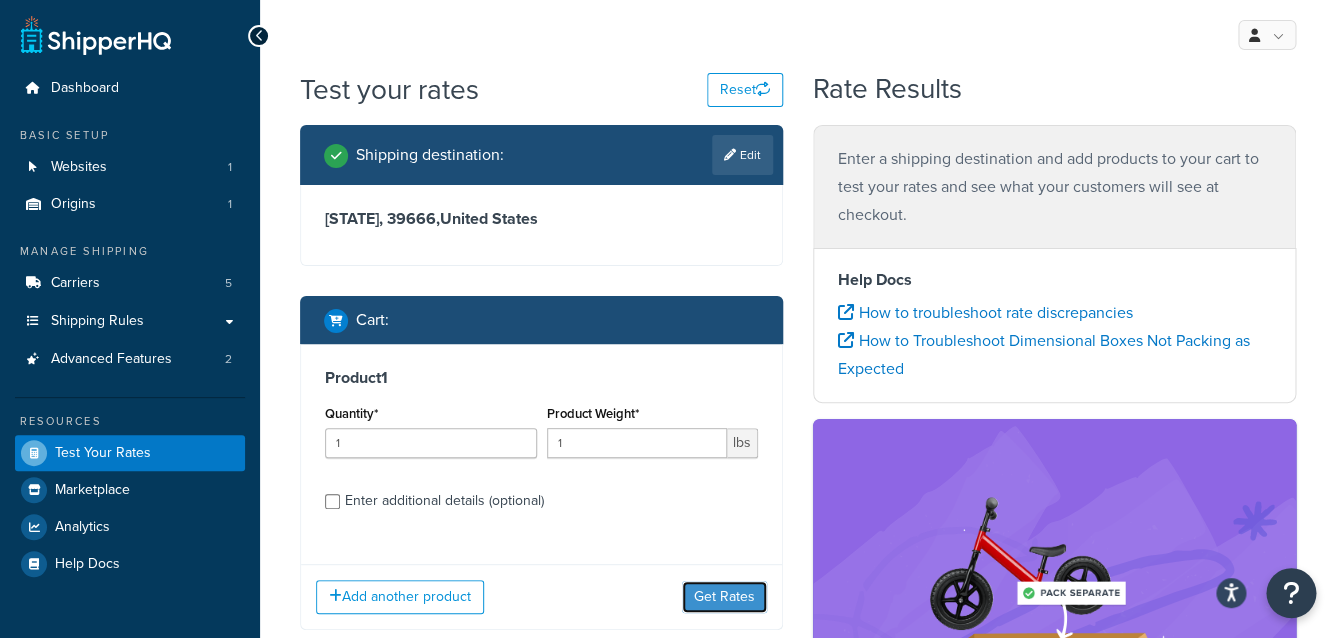 click on "Get Rates" at bounding box center [724, 597] 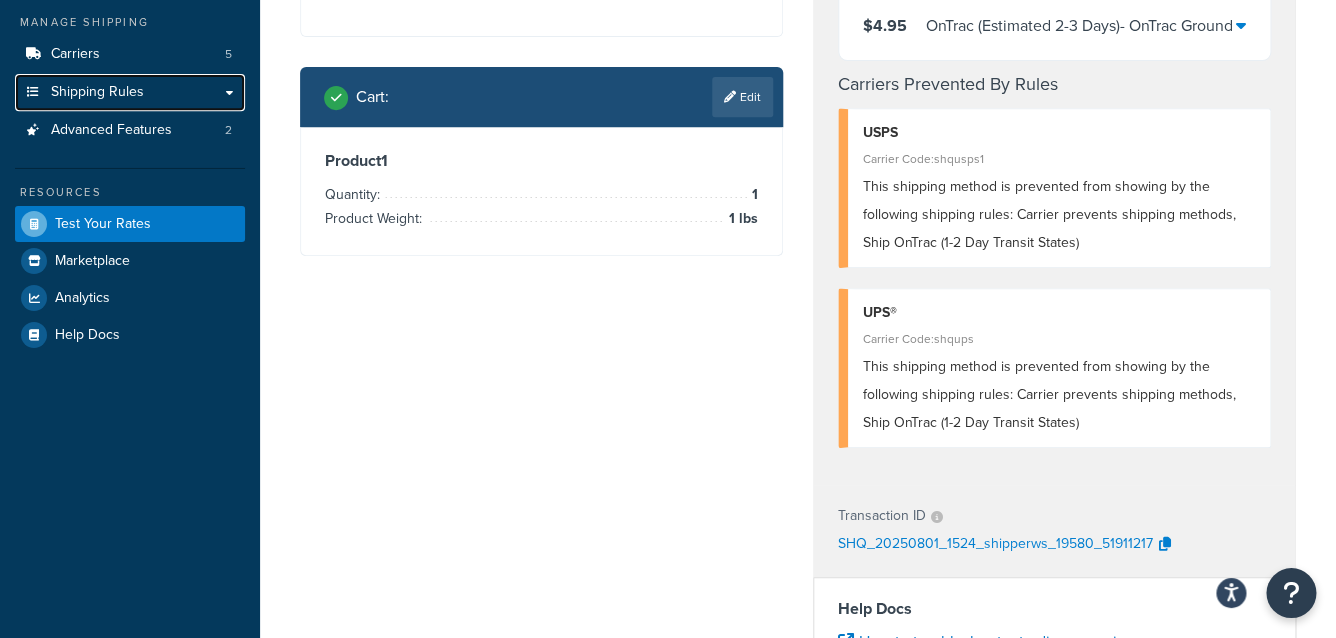 scroll, scrollTop: 240, scrollLeft: 0, axis: vertical 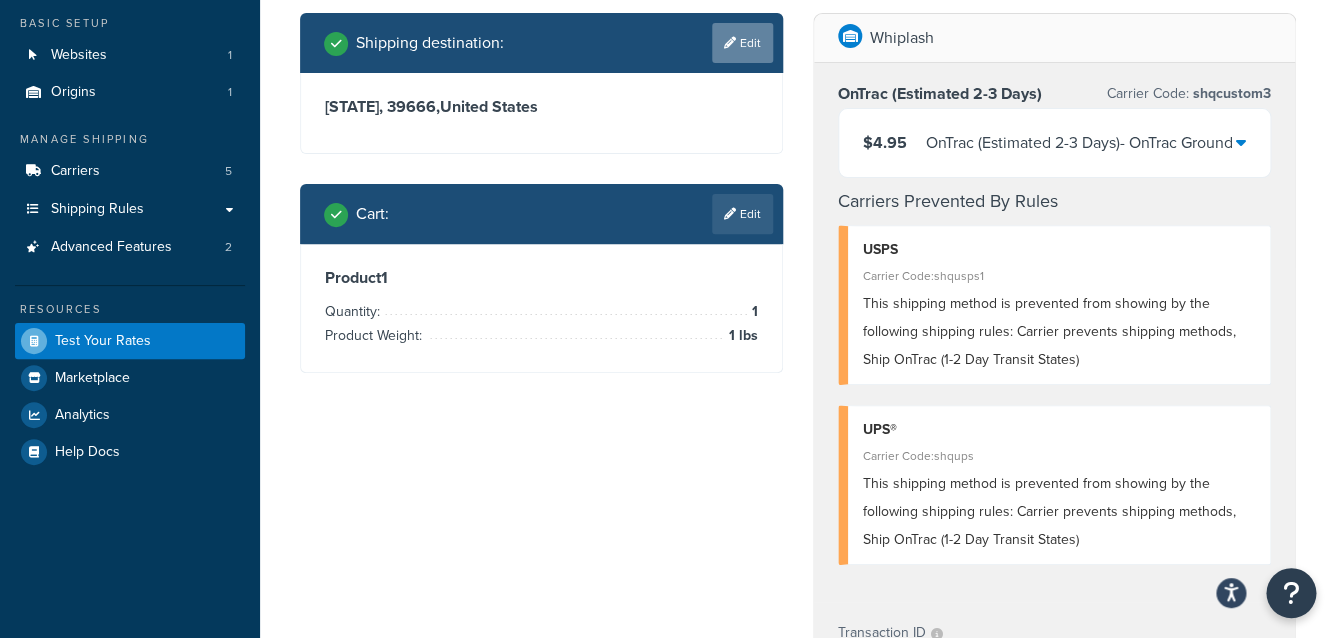 drag, startPoint x: 520, startPoint y: 2, endPoint x: 740, endPoint y: 48, distance: 224.75764 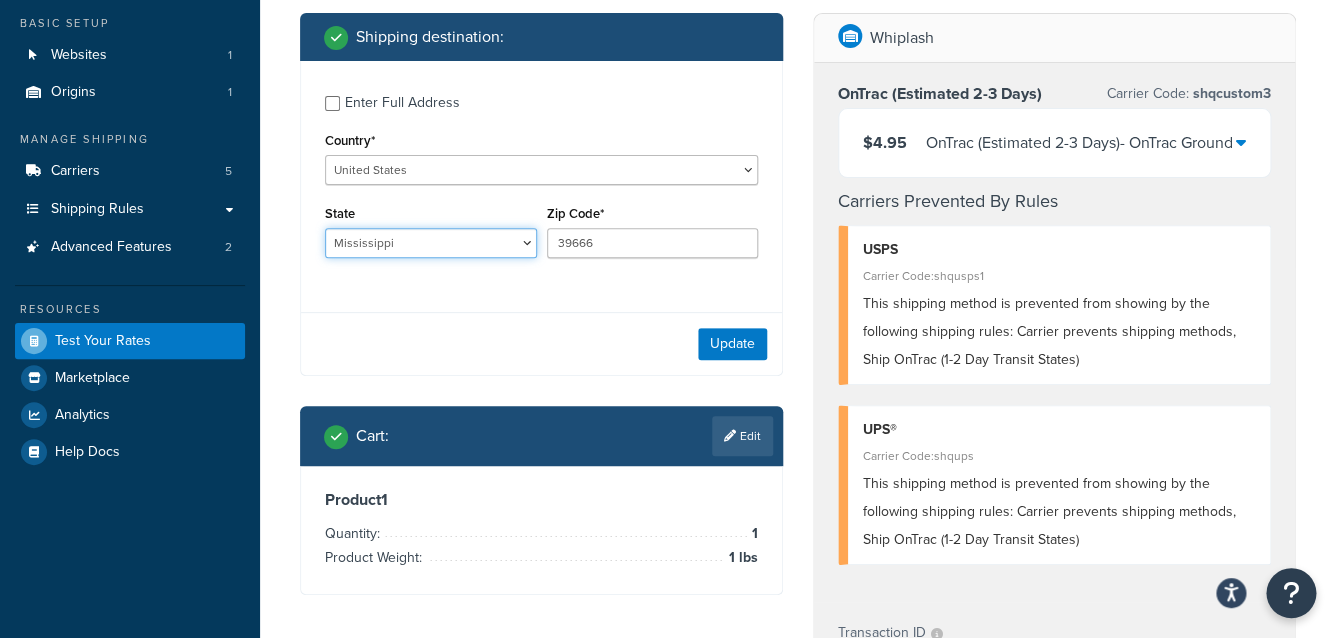 click on "Alabama  Alaska  American Samoa  Arizona  Arkansas  Armed Forces Americas  Armed Forces Europe, Middle East, Africa, Canada  Armed Forces Pacific  California  Colorado  Connecticut  Delaware  District of Columbia  Federated States of Micronesia  Florida  Georgia  Guam  Hawaii  Idaho  Illinois  Indiana  Iowa  Kansas  Kentucky  Louisiana  Maine  Marshall Islands  Maryland  Massachusetts  Michigan  Minnesota  Mississippi  Missouri  Montana  Nebraska  Nevada  New Hampshire  New Jersey  New Mexico  New York  North Carolina  North Dakota  Northern Mariana Islands  Ohio  Oklahoma  Oregon  Palau  Pennsylvania  Puerto Rico  Rhode Island  South Carolina  South Dakota  Tennessee  Texas  United States Minor Outlying Islands  Utah  Vermont  Virgin Islands  Virginia  Washington  West Virginia  Wisconsin  Wyoming" at bounding box center (431, 243) 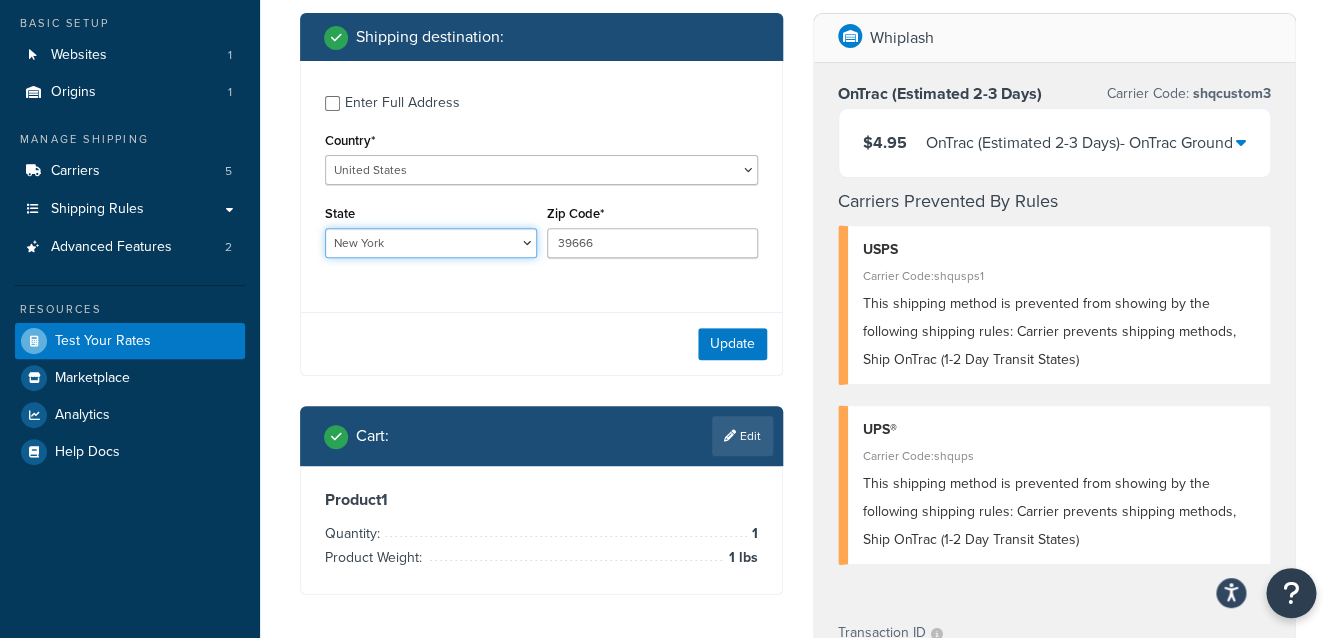 click on "New York" at bounding box center (0, 0) 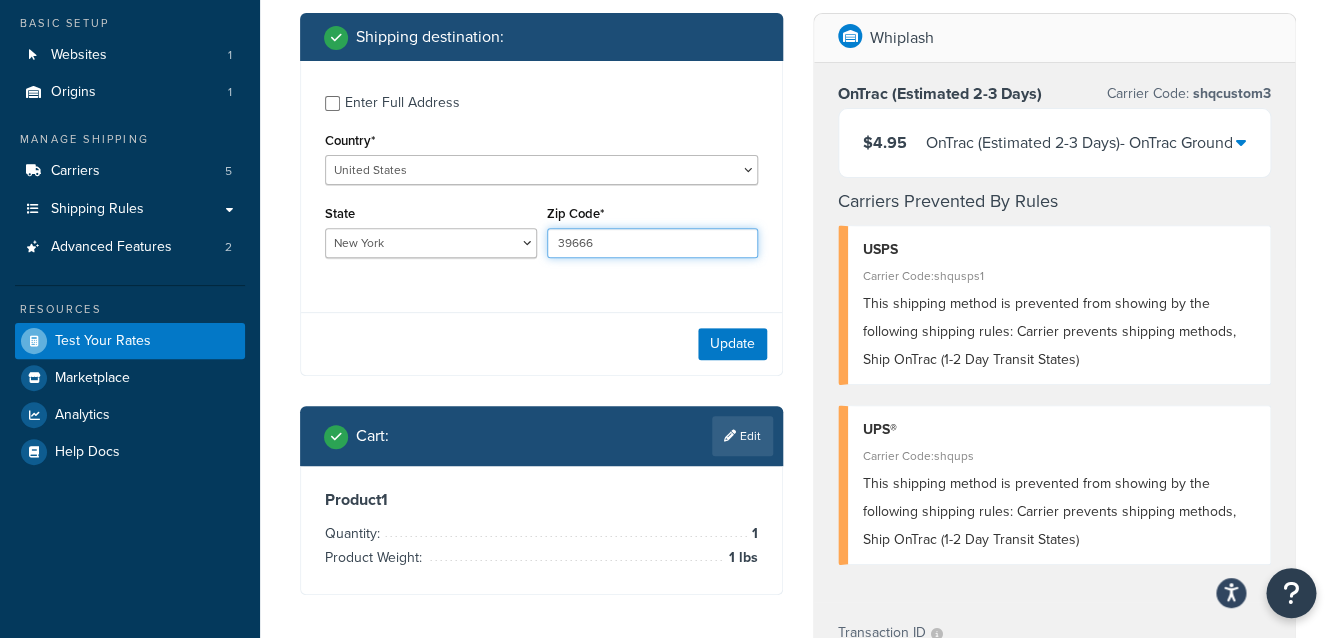 click on "39666" at bounding box center [653, 243] 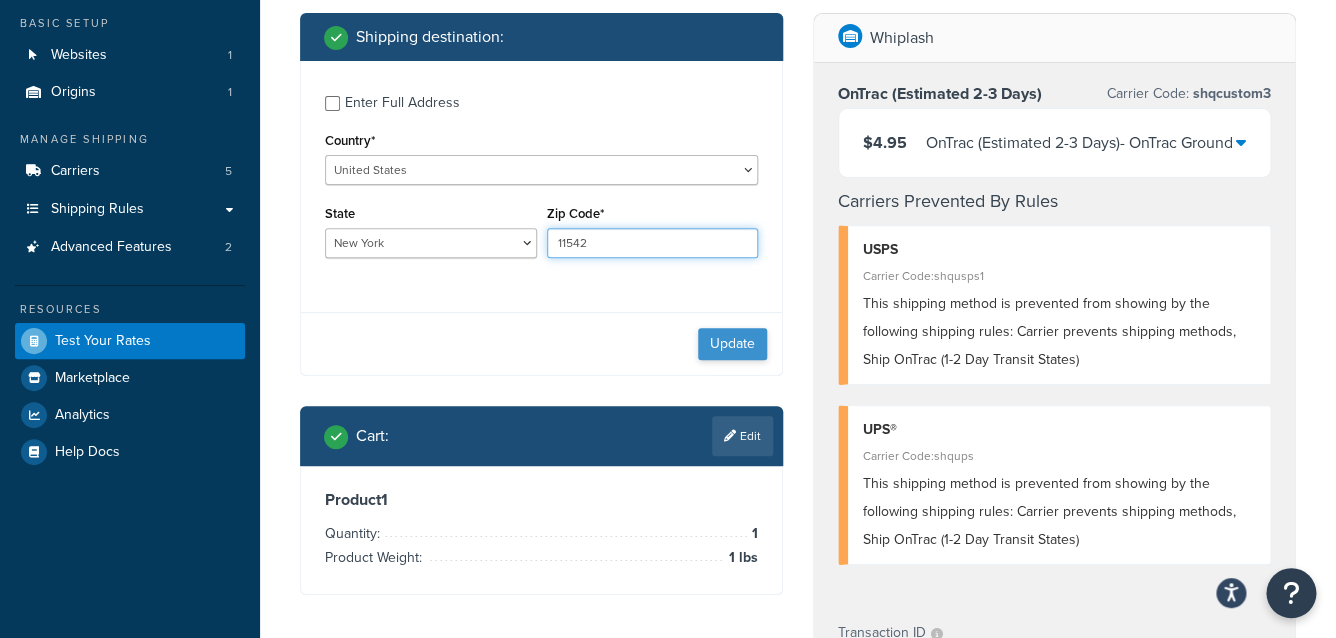 type on "11542" 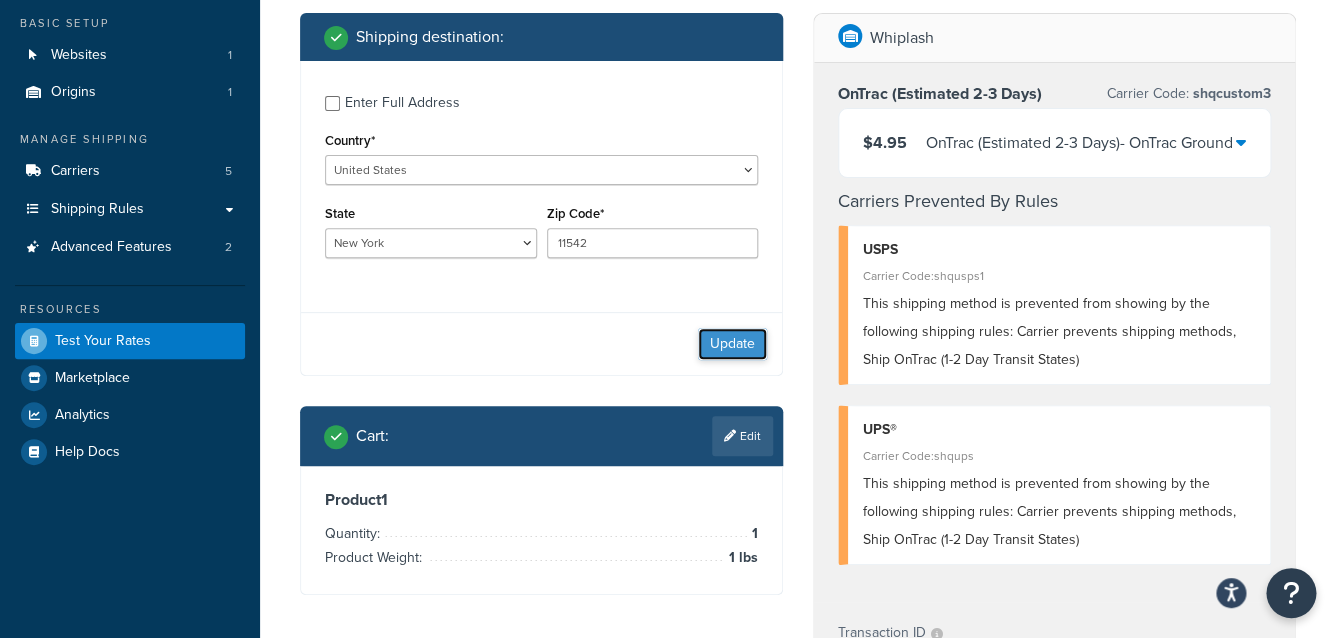 click on "Update" at bounding box center (732, 344) 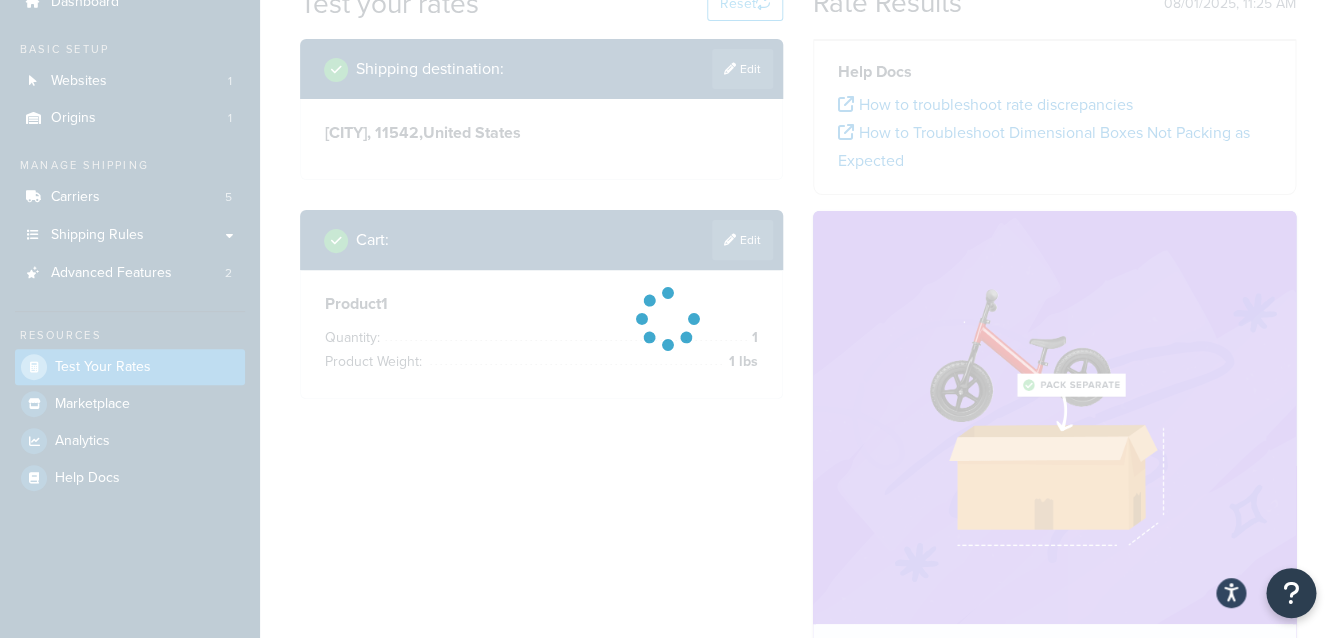 scroll, scrollTop: 85, scrollLeft: 0, axis: vertical 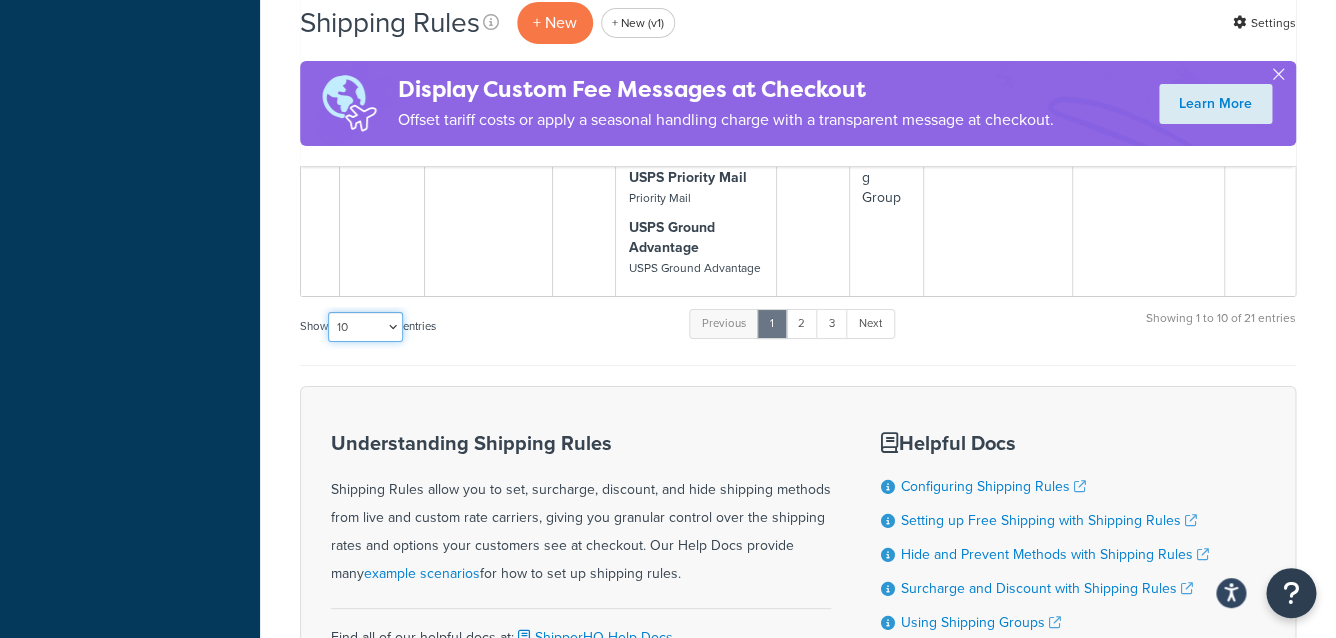 select on "1000" 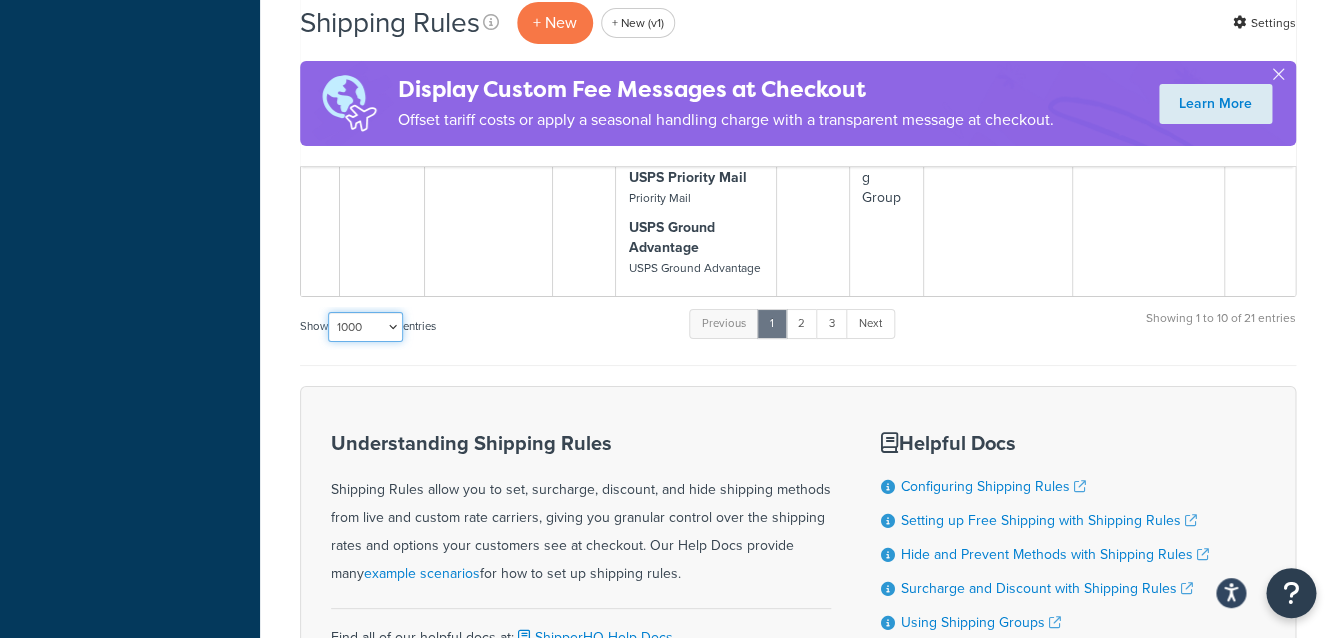 click on "1000" at bounding box center (0, 0) 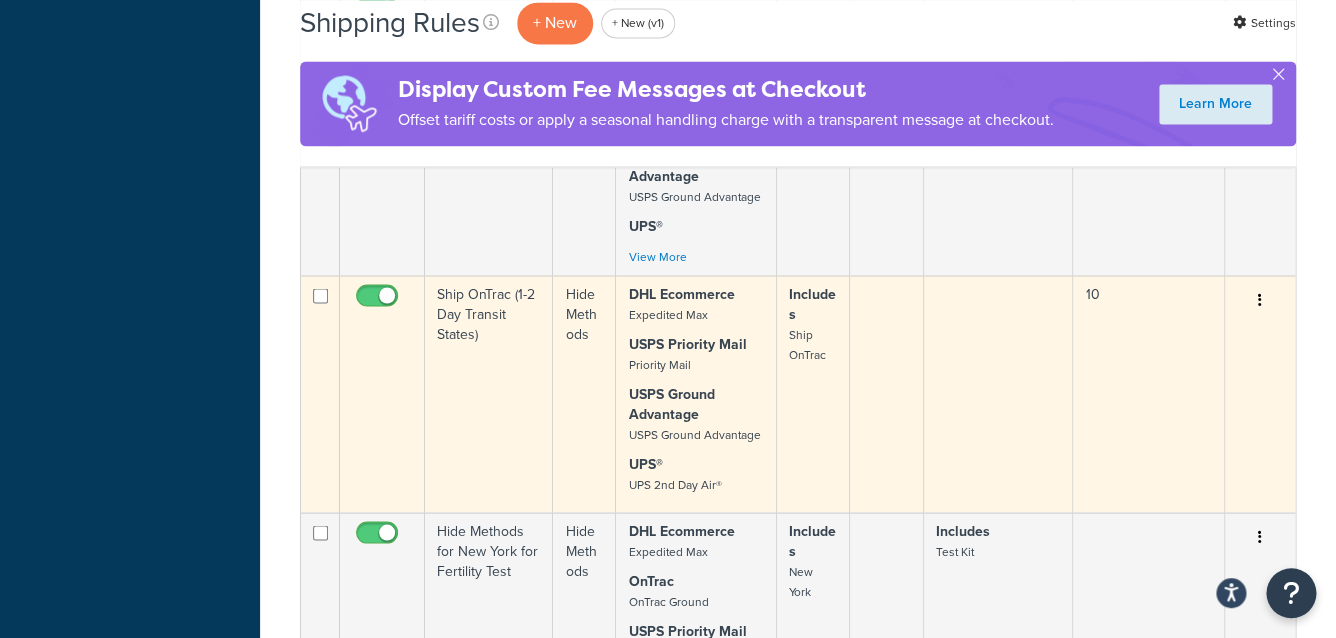 scroll, scrollTop: 3742, scrollLeft: 0, axis: vertical 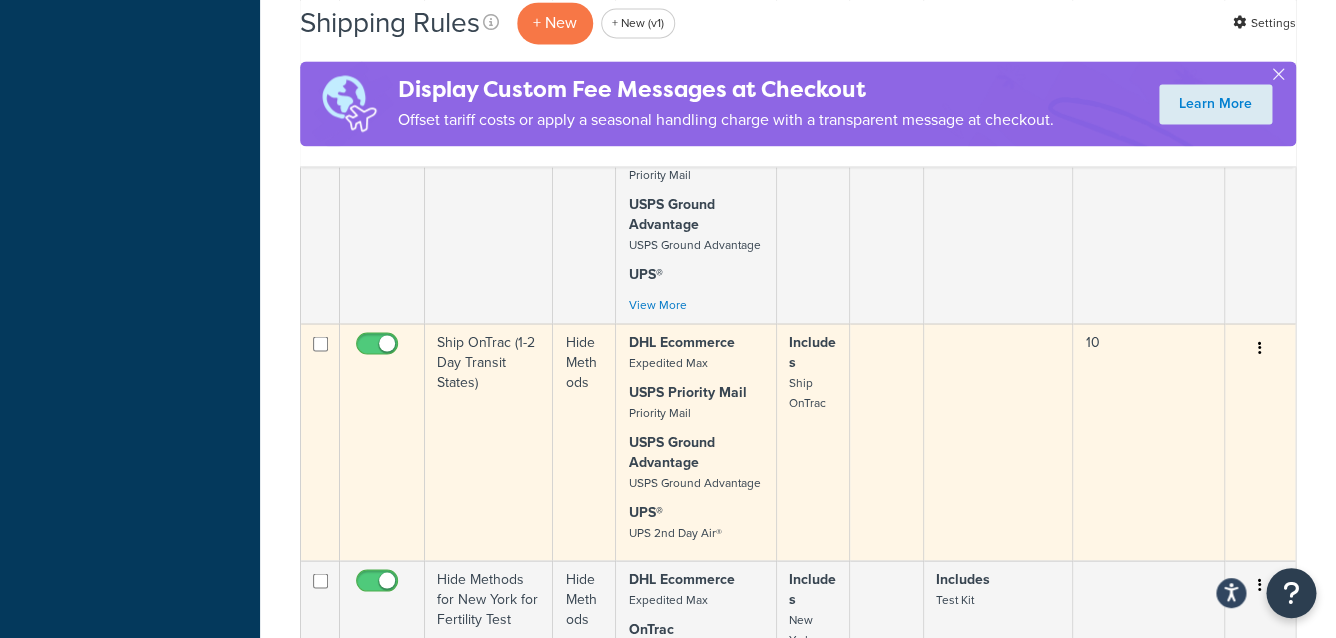 click at bounding box center (379, 348) 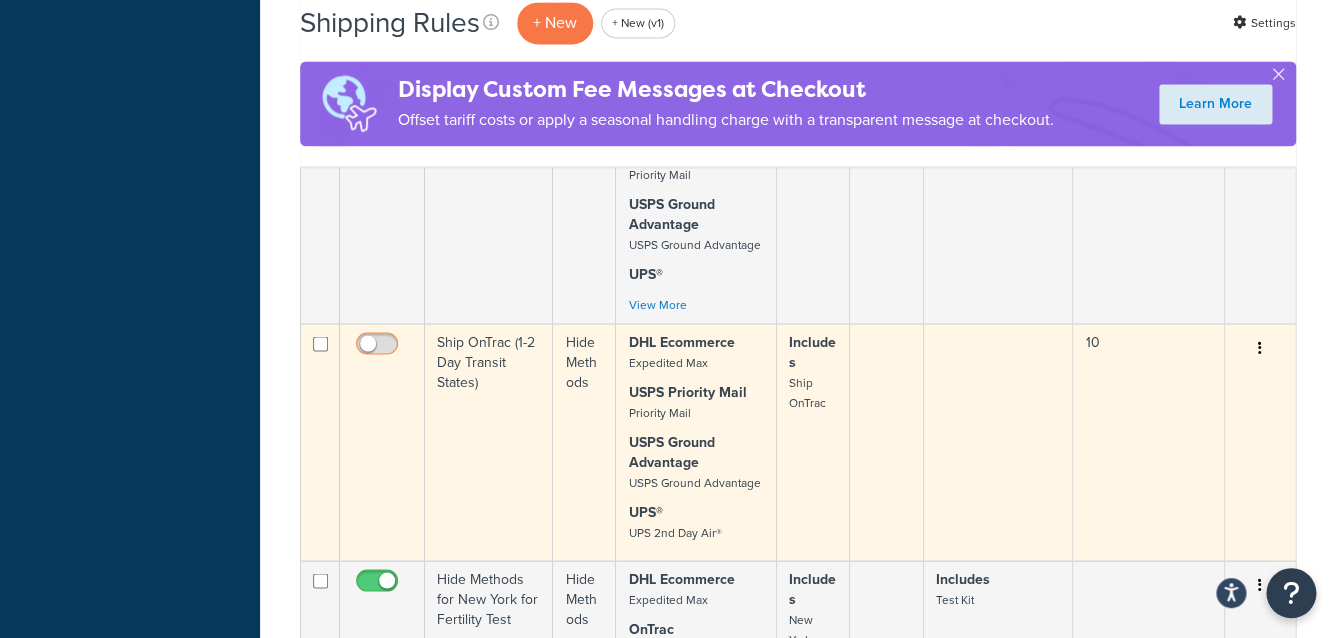 click at bounding box center (379, 348) 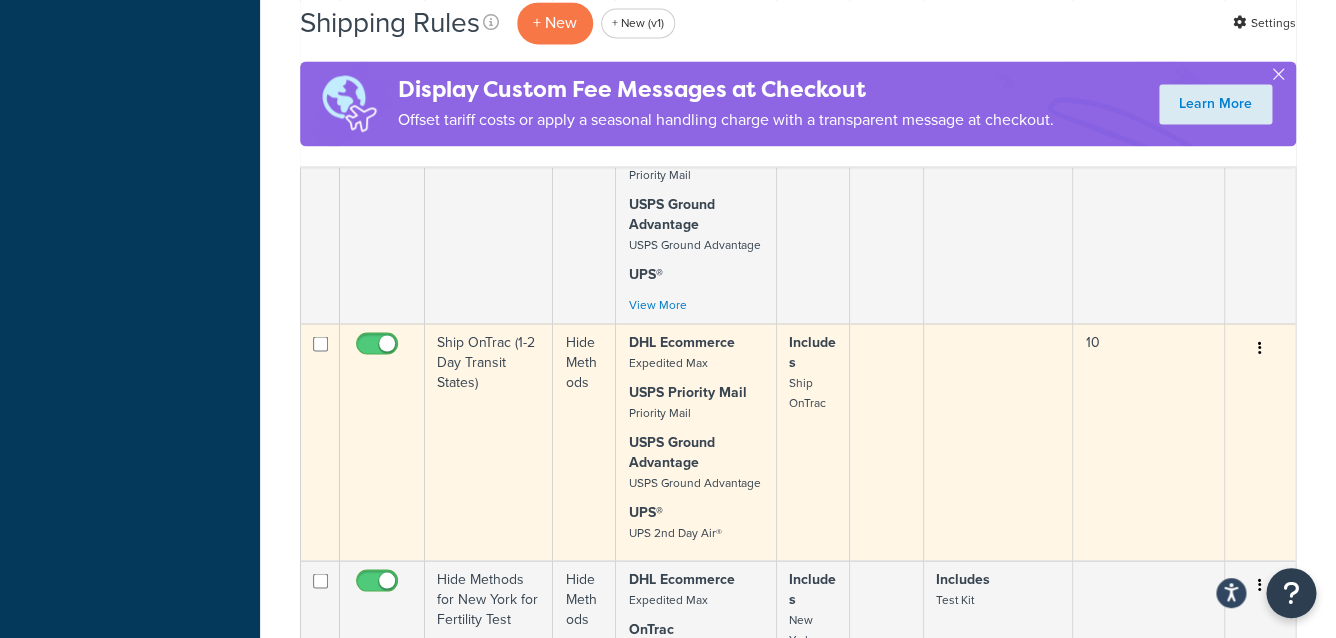 click on "Ship OnTrac (1-2 Day Transit States)" at bounding box center [489, 441] 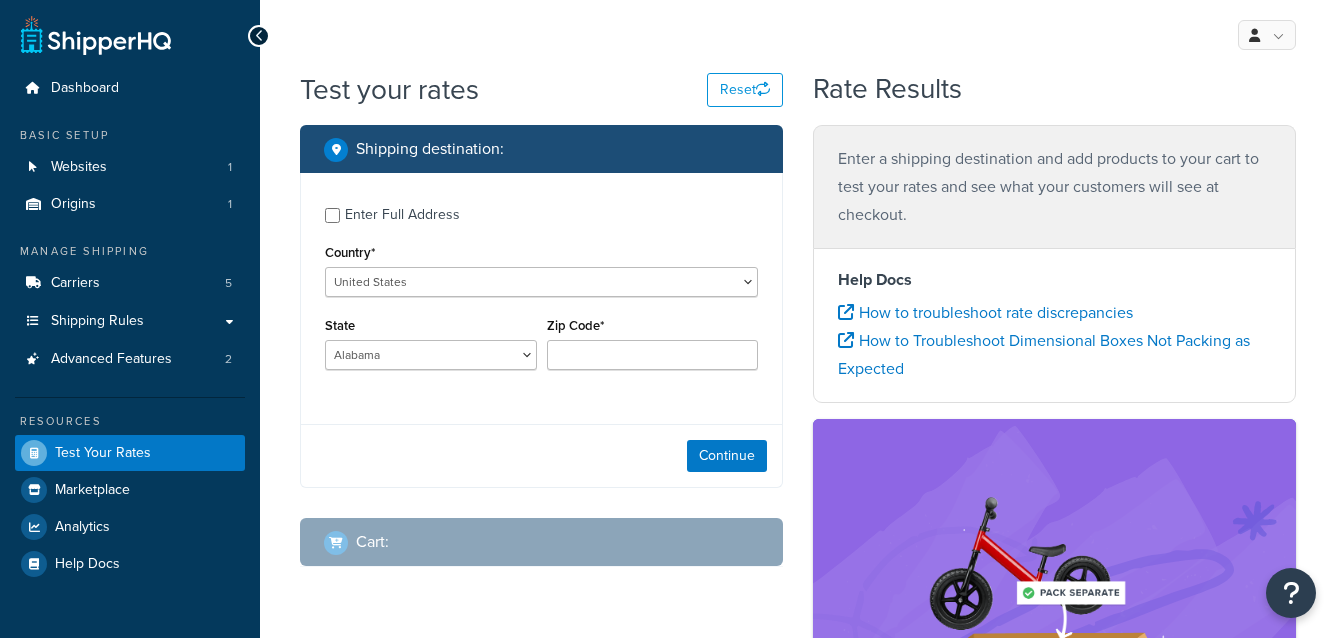 scroll, scrollTop: 0, scrollLeft: 0, axis: both 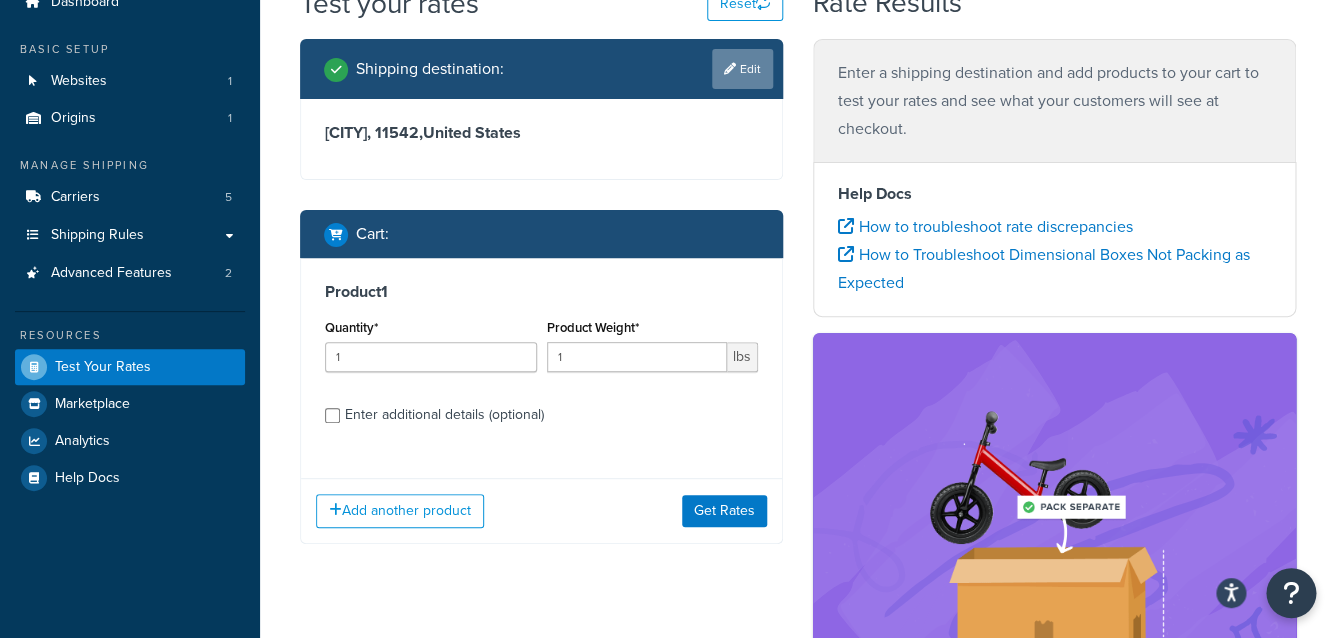 click on "Edit" at bounding box center (742, 69) 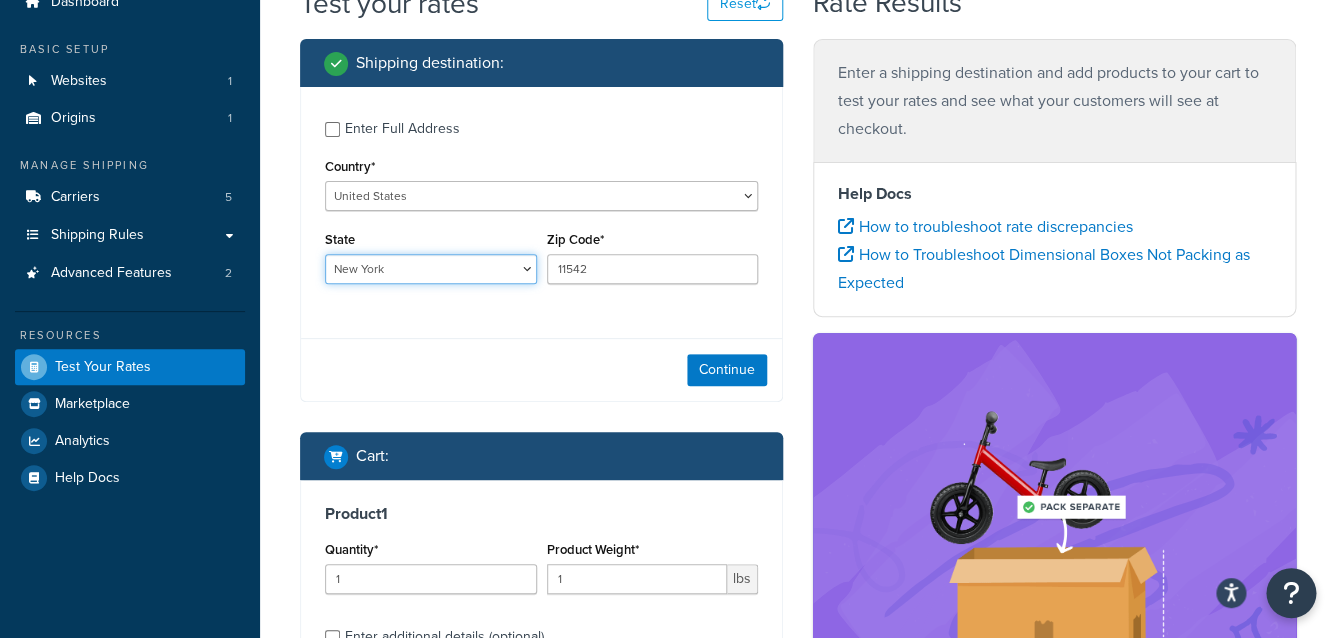 click on "Alabama  Alaska  American Samoa  Arizona  Arkansas  Armed Forces Americas  Armed Forces Europe, Middle East, Africa, Canada  Armed Forces Pacific  California  Colorado  Connecticut  Delaware  District of Columbia  Federated States of Micronesia  Florida  Georgia  Guam  Hawaii  Idaho  Illinois  Indiana  Iowa  Kansas  Kentucky  Louisiana  Maine  Marshall Islands  Maryland  Massachusetts  Michigan  Minnesota  Mississippi  Missouri  Montana  Nebraska  Nevada  New Hampshire  New Jersey  New Mexico  New York  North Carolina  North Dakota  Northern Mariana Islands  Ohio  Oklahoma  Oregon  Palau  Pennsylvania  Puerto Rico  Rhode Island  South Carolina  South Dakota  Tennessee  Texas  United States Minor Outlying Islands  Utah  Vermont  Virgin Islands  Virginia  Washington  West Virginia  Wisconsin  Wyoming" at bounding box center (431, 269) 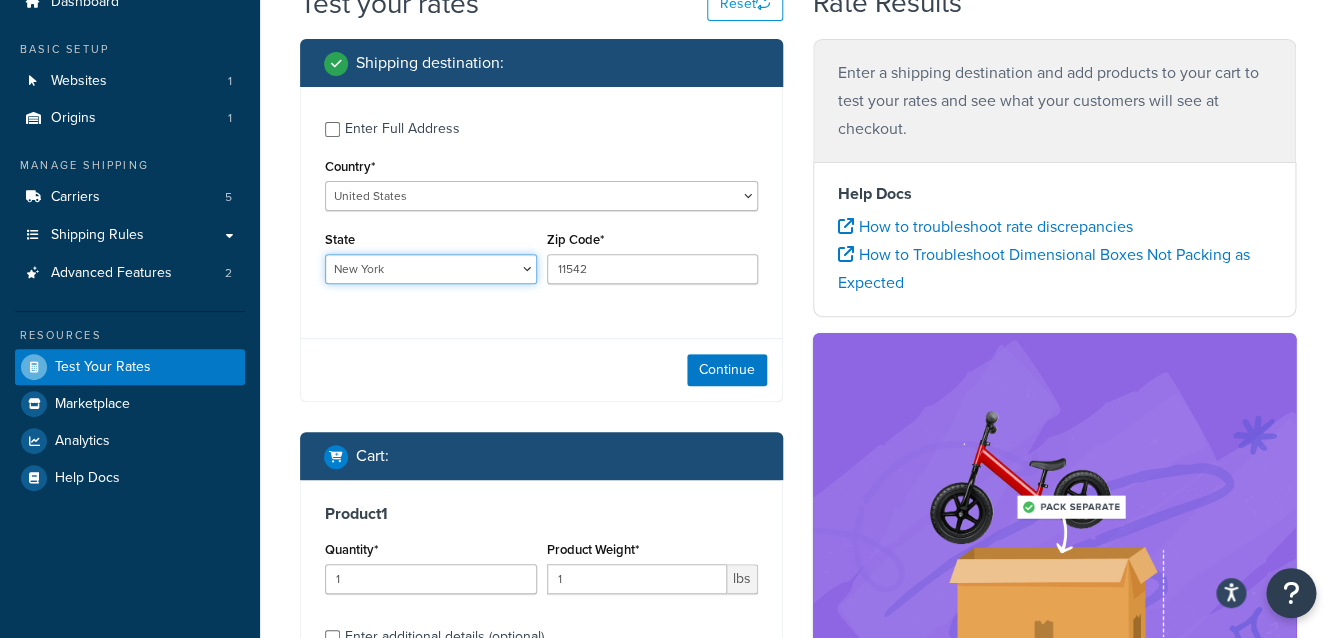 select on "MS" 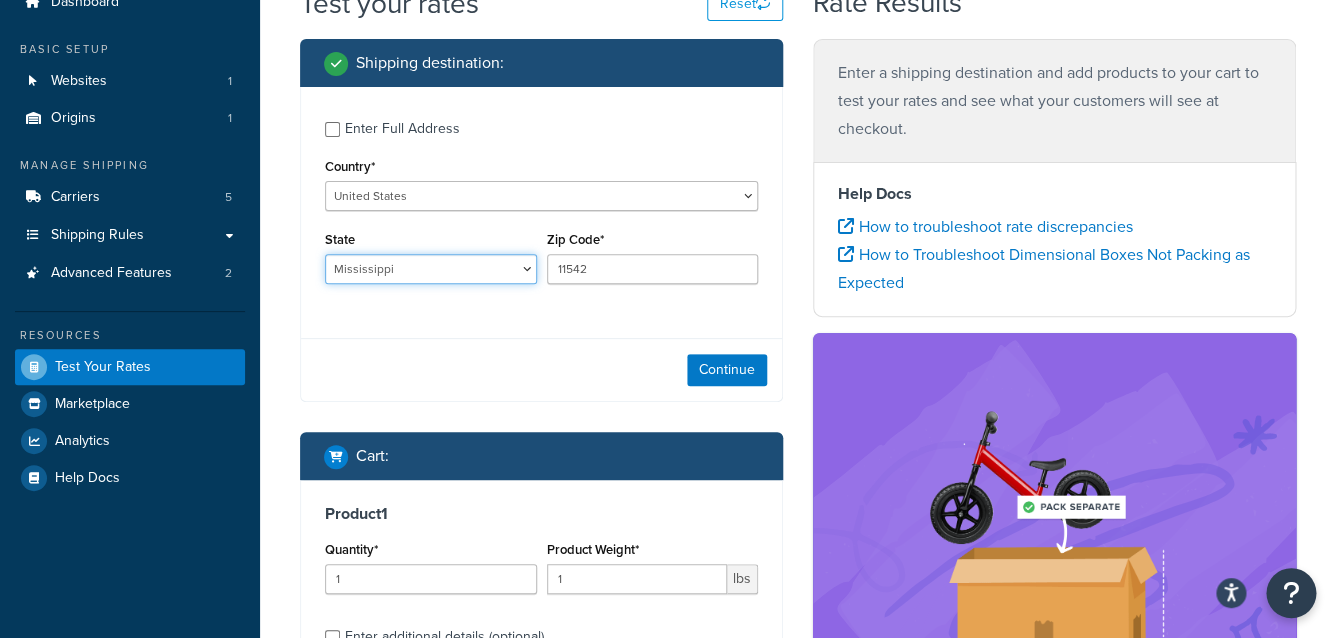 click on "Mississippi" at bounding box center [0, 0] 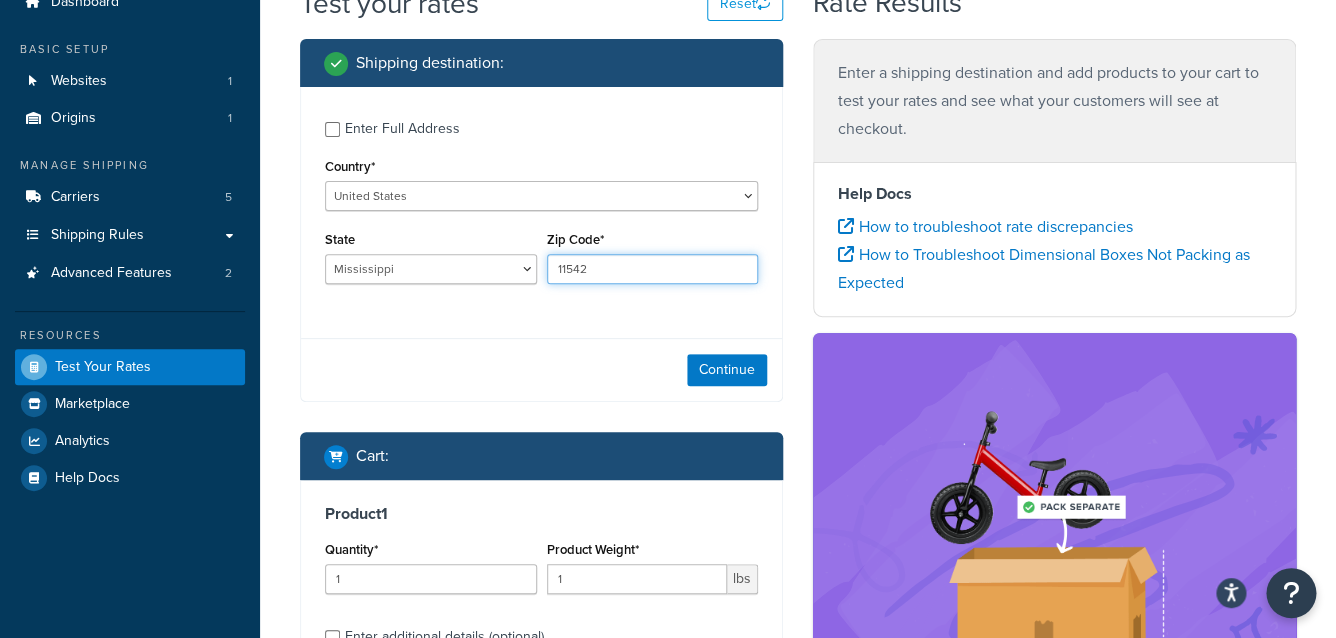 click on "11542" at bounding box center (653, 269) 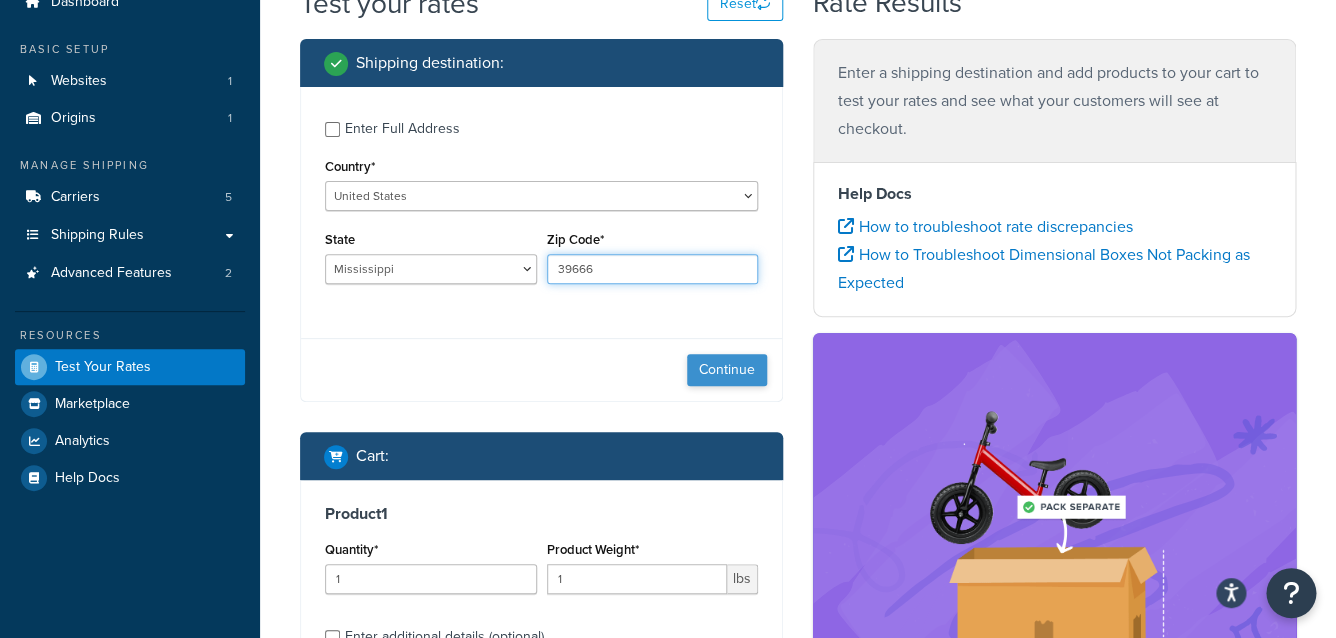 type on "39666" 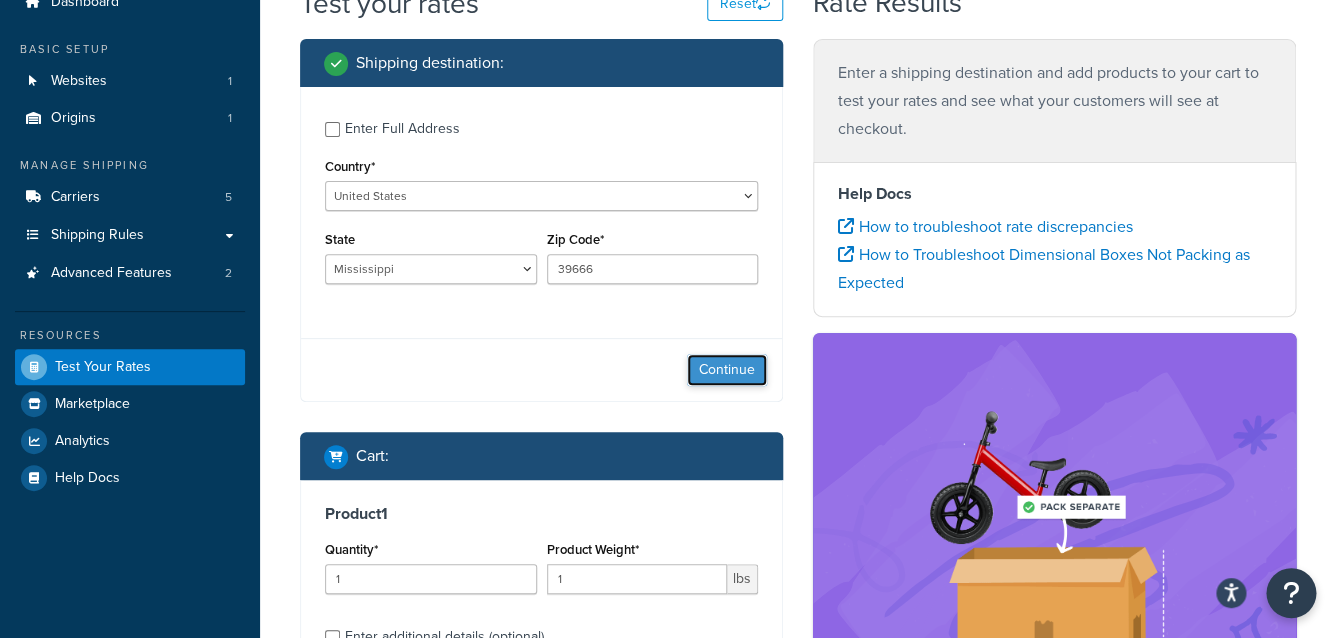 click on "Continue" at bounding box center [727, 370] 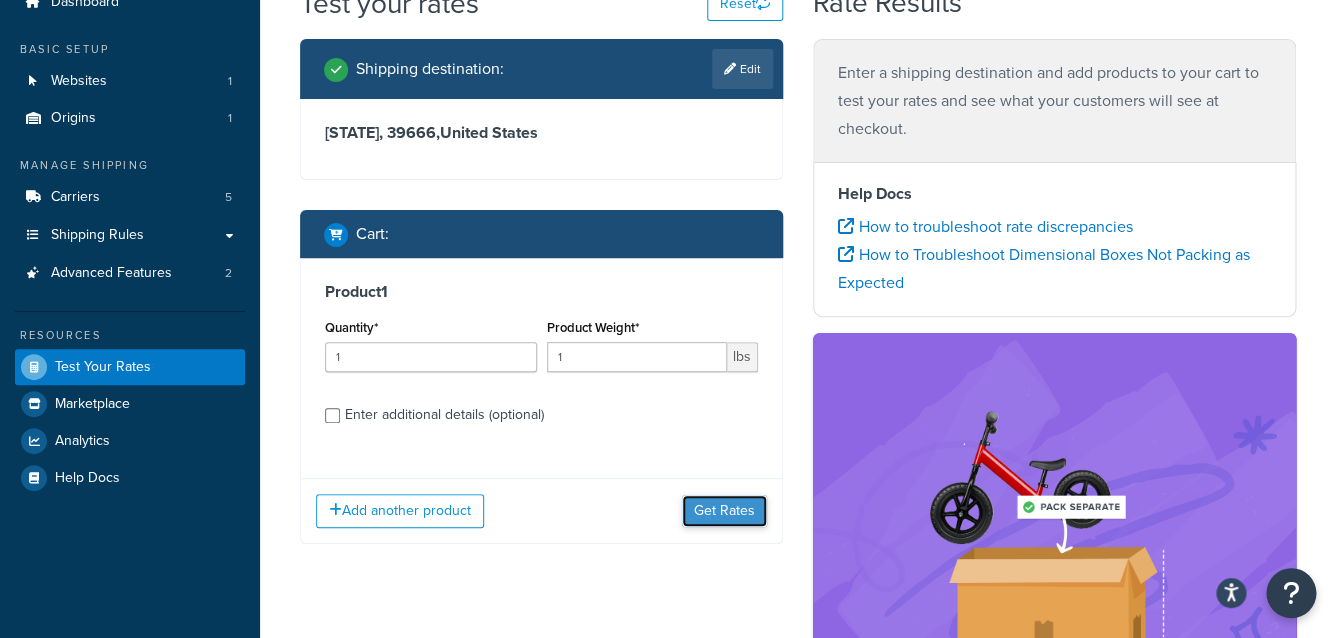 click on "Get Rates" at bounding box center (724, 511) 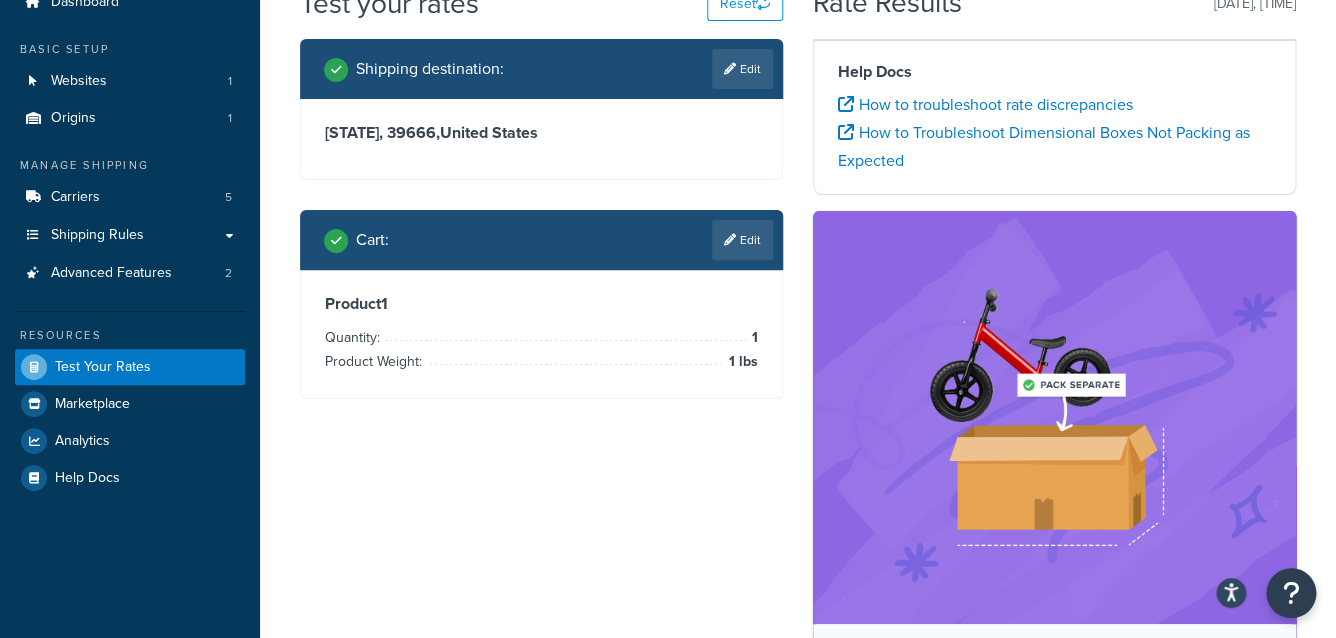 scroll, scrollTop: 85, scrollLeft: 0, axis: vertical 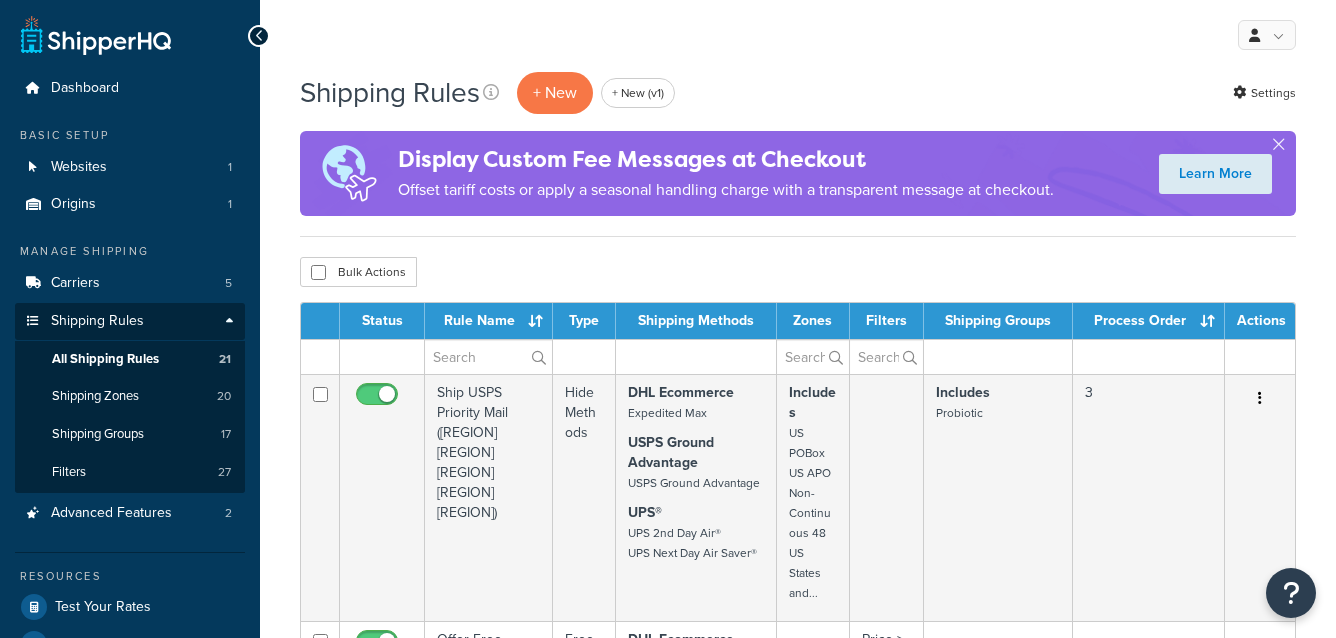 select on "1000" 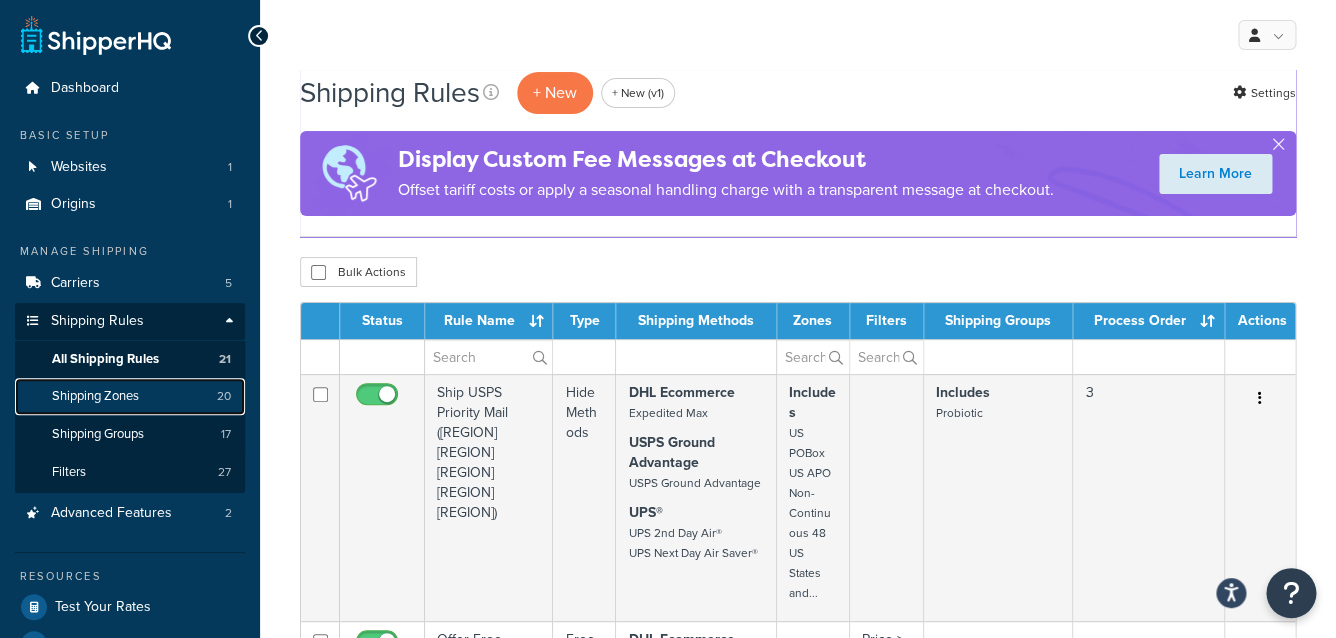 click on "Shipping Zones
20" at bounding box center (130, 396) 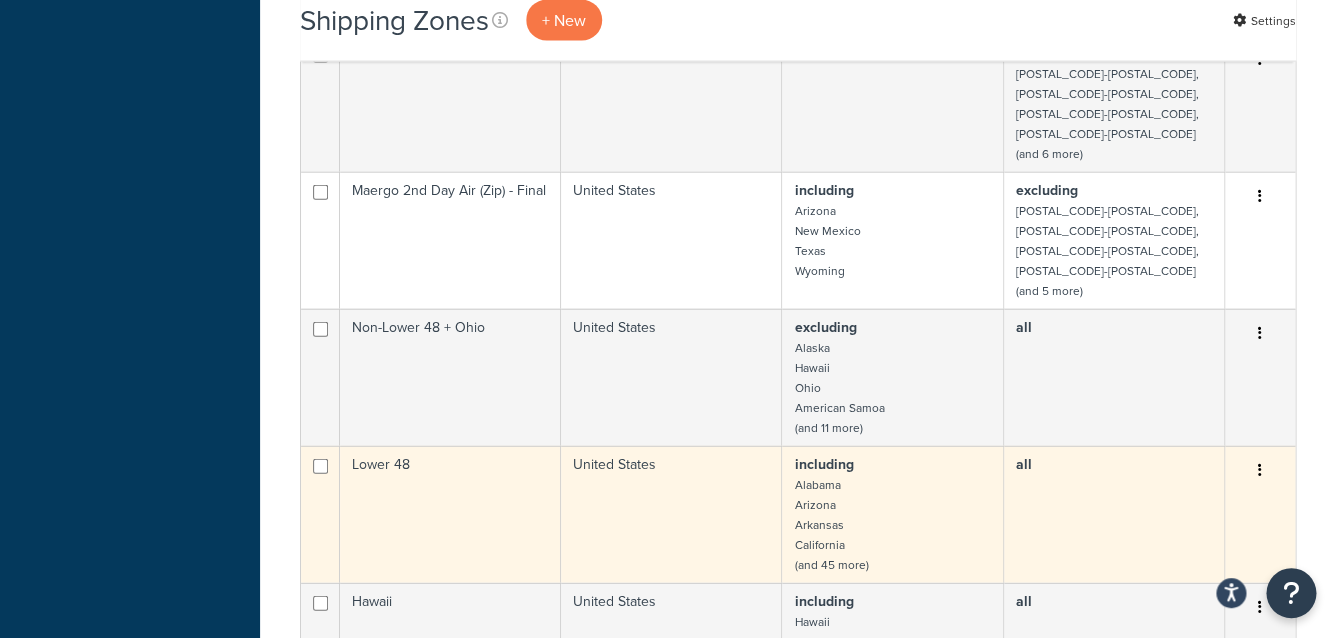 scroll, scrollTop: 1616, scrollLeft: 0, axis: vertical 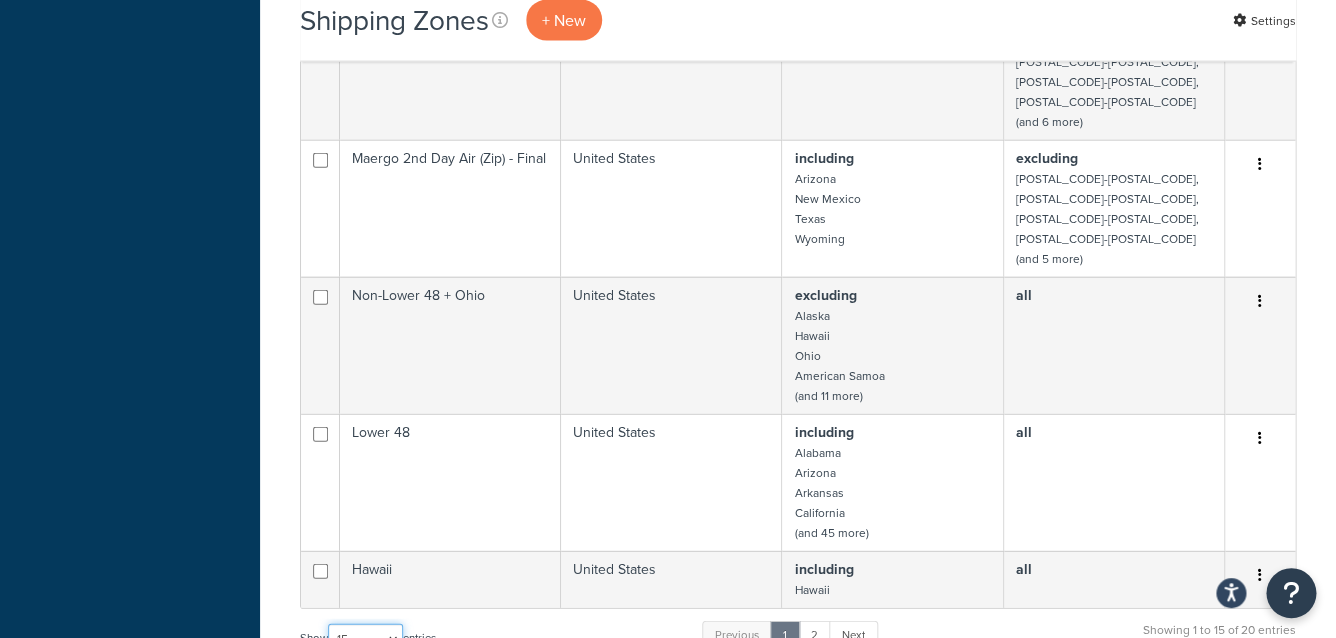 select on "100" 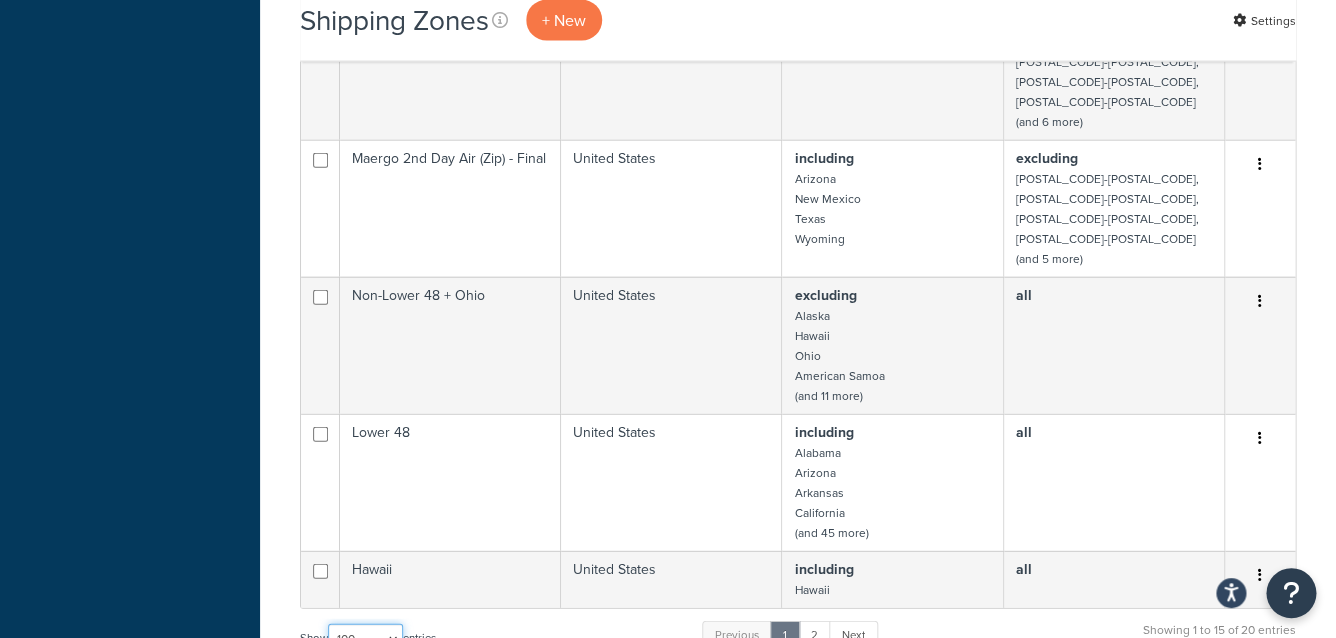 click on "100" at bounding box center (0, 0) 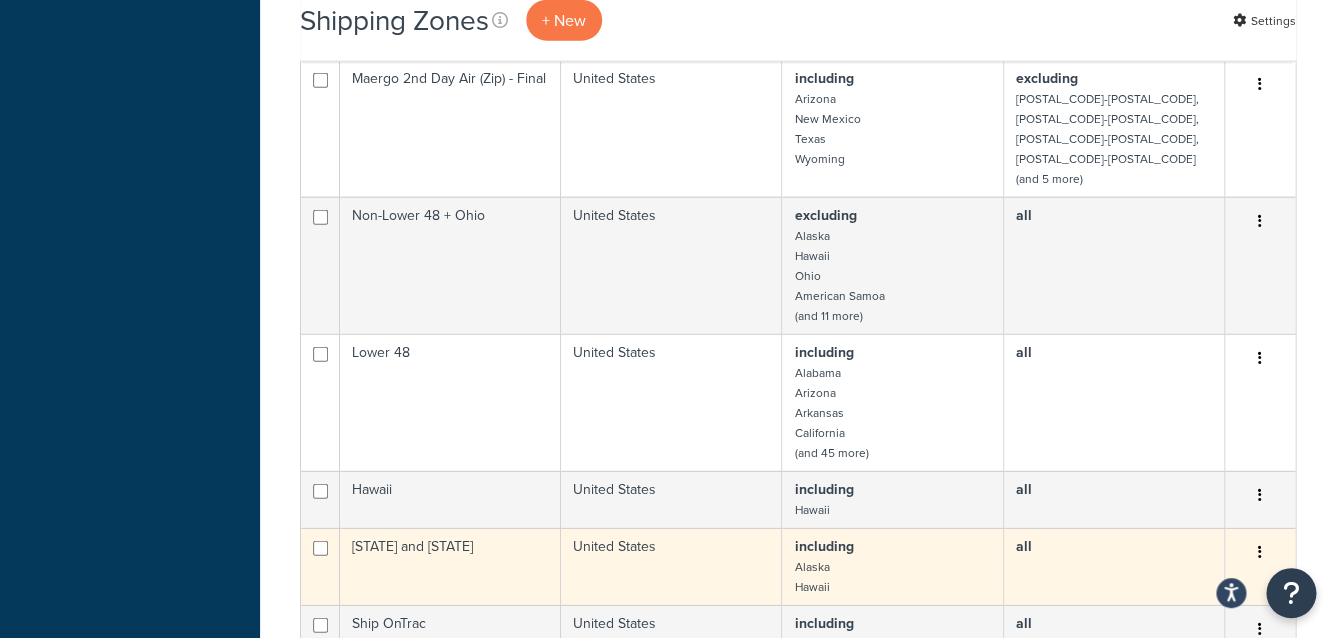 scroll, scrollTop: 1792, scrollLeft: 0, axis: vertical 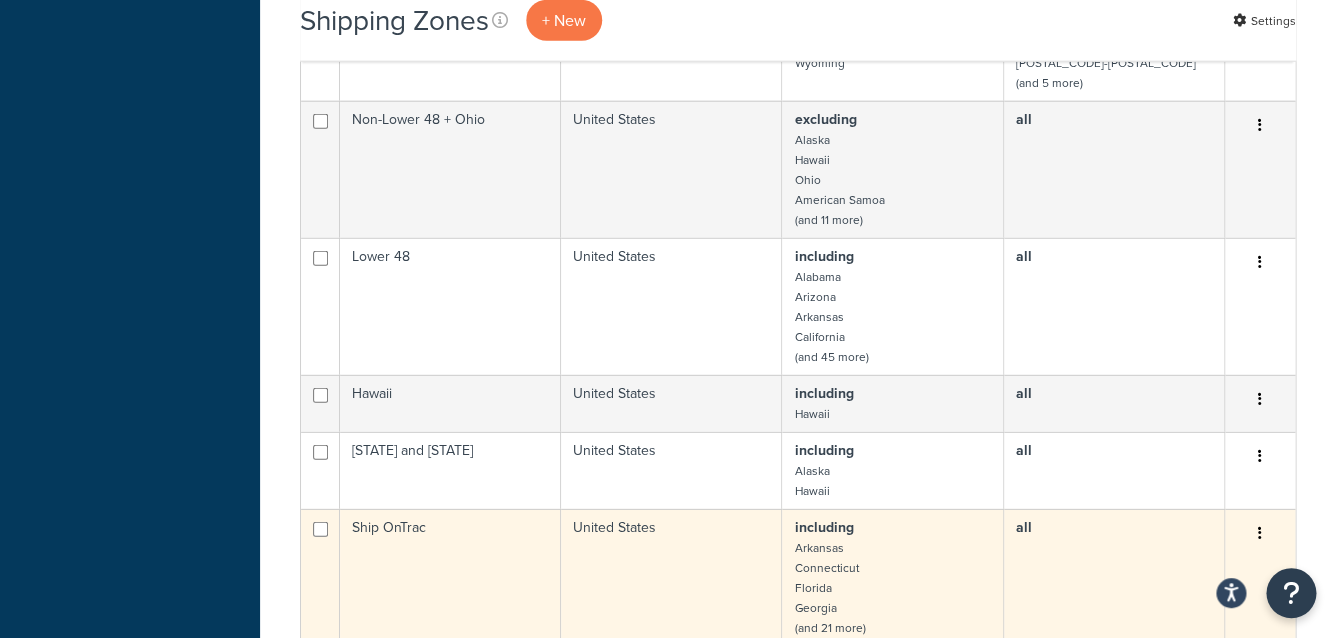click on "Ship OnTrac" at bounding box center (450, 577) 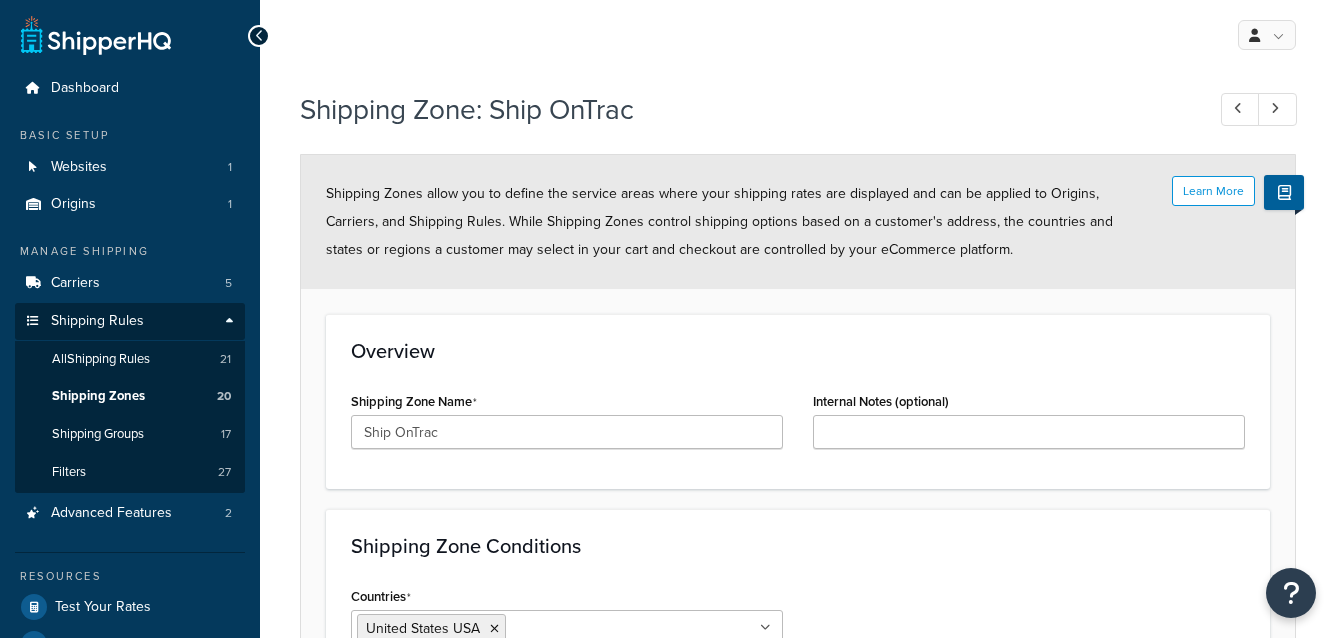 select on "including" 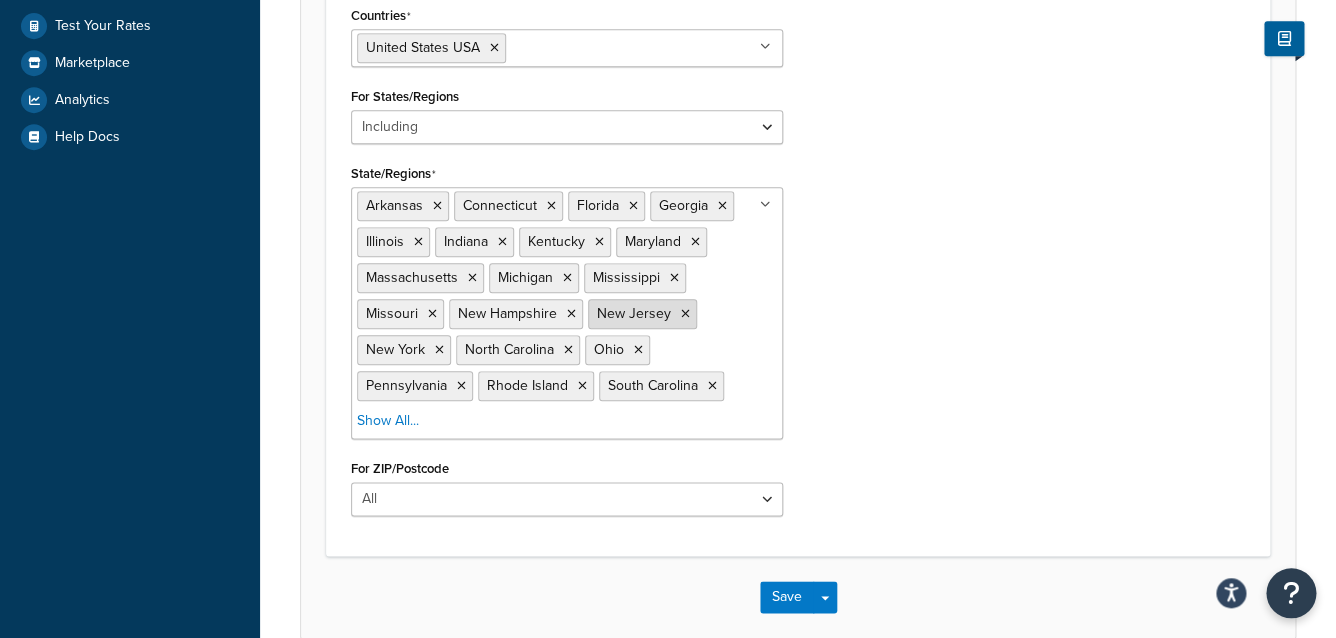 scroll, scrollTop: 592, scrollLeft: 0, axis: vertical 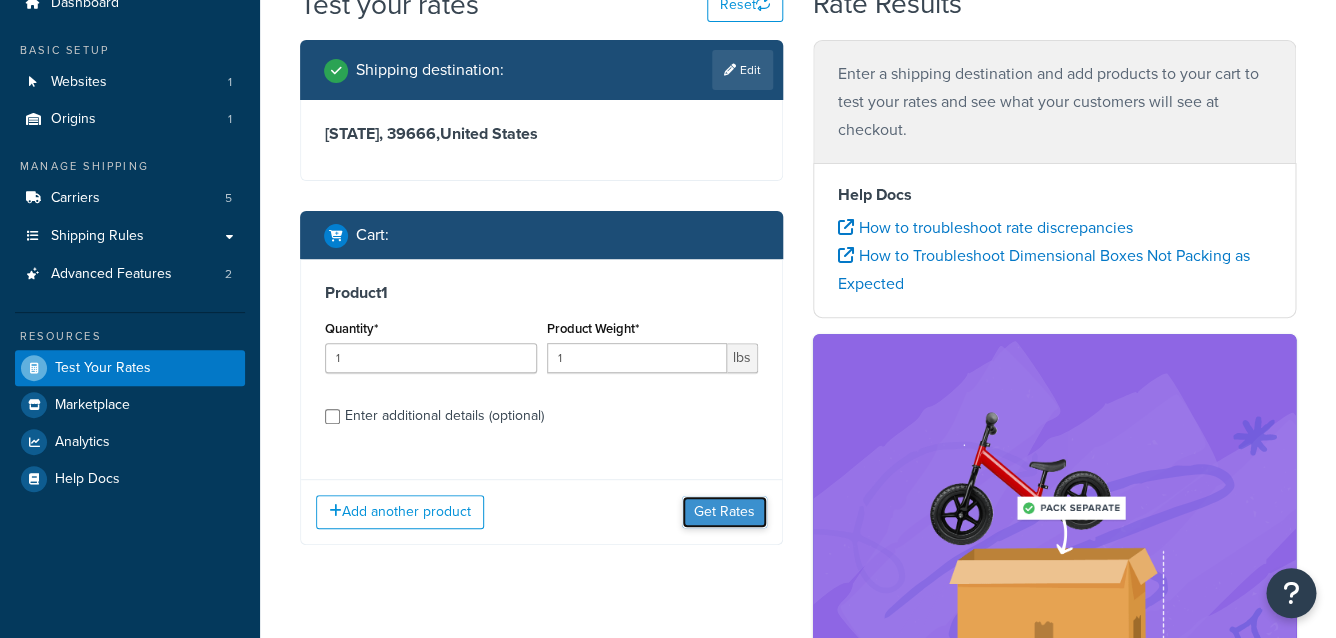 click on "Get Rates" at bounding box center [724, 512] 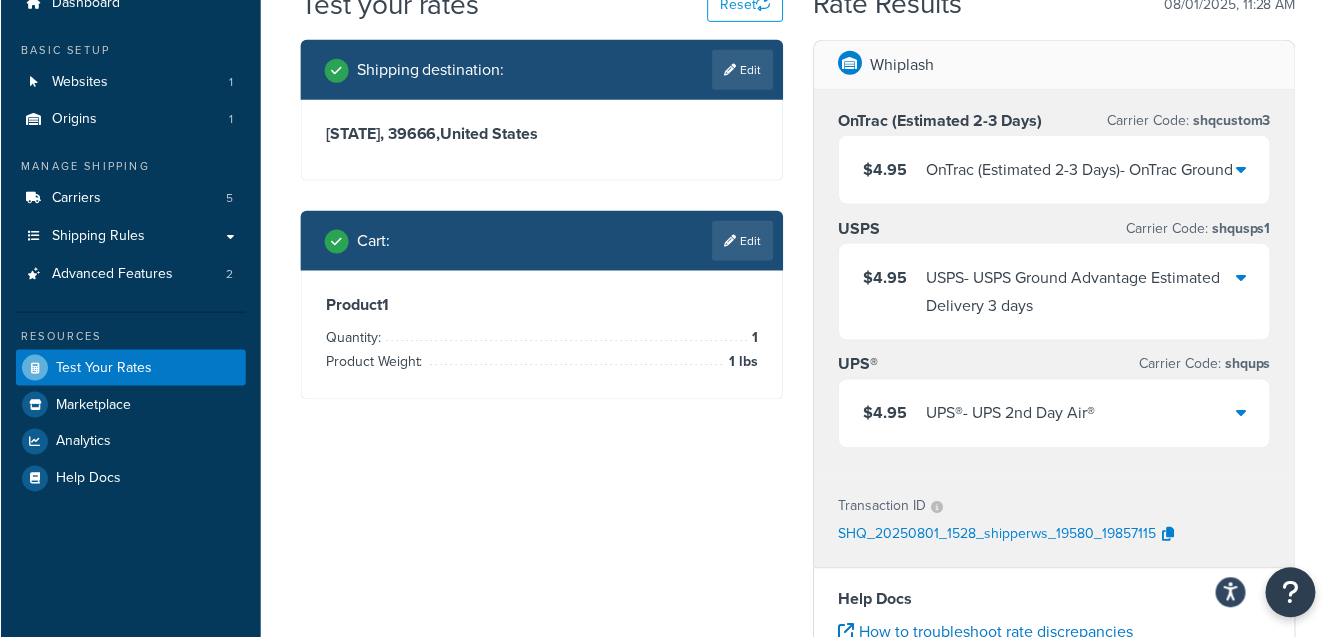 scroll, scrollTop: 0, scrollLeft: 0, axis: both 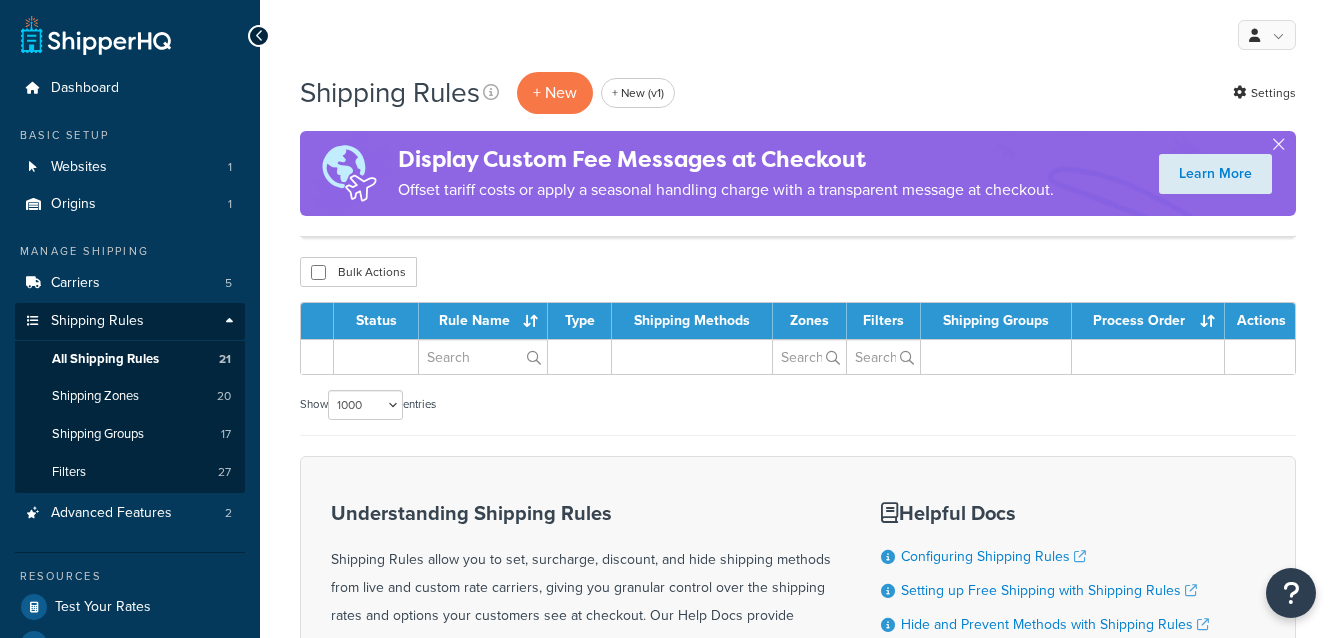 select on "1000" 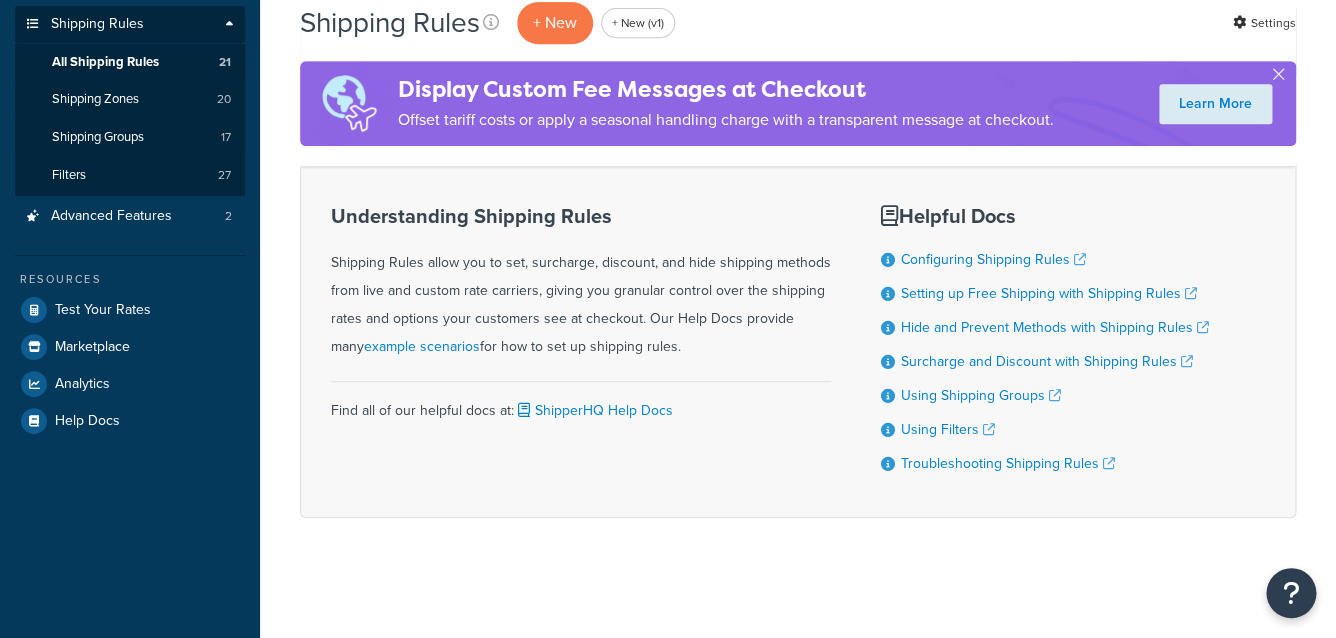 scroll, scrollTop: 300, scrollLeft: 0, axis: vertical 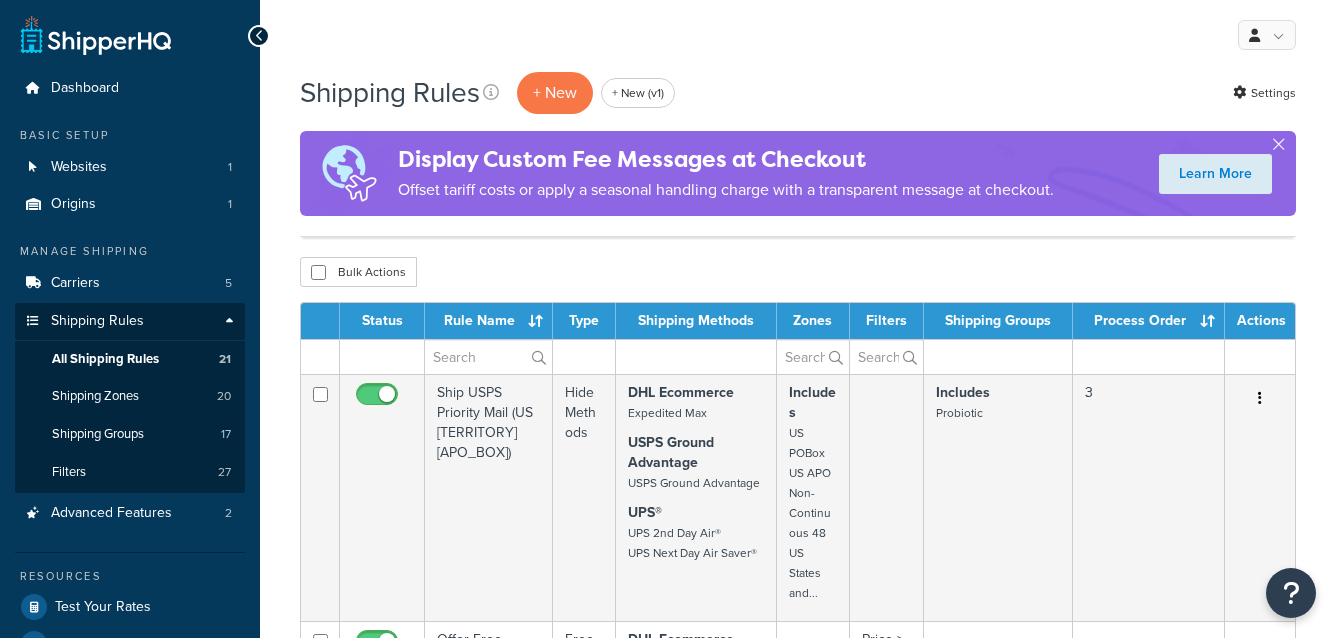 select on "1000" 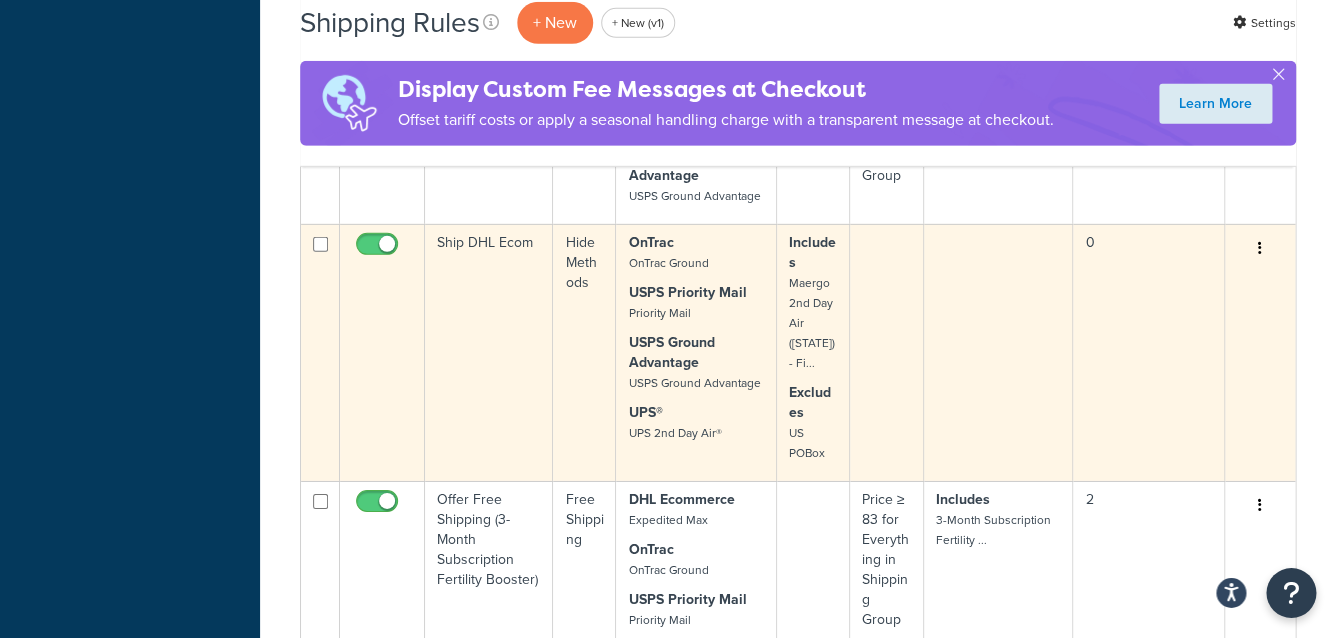 scroll, scrollTop: 2064, scrollLeft: 0, axis: vertical 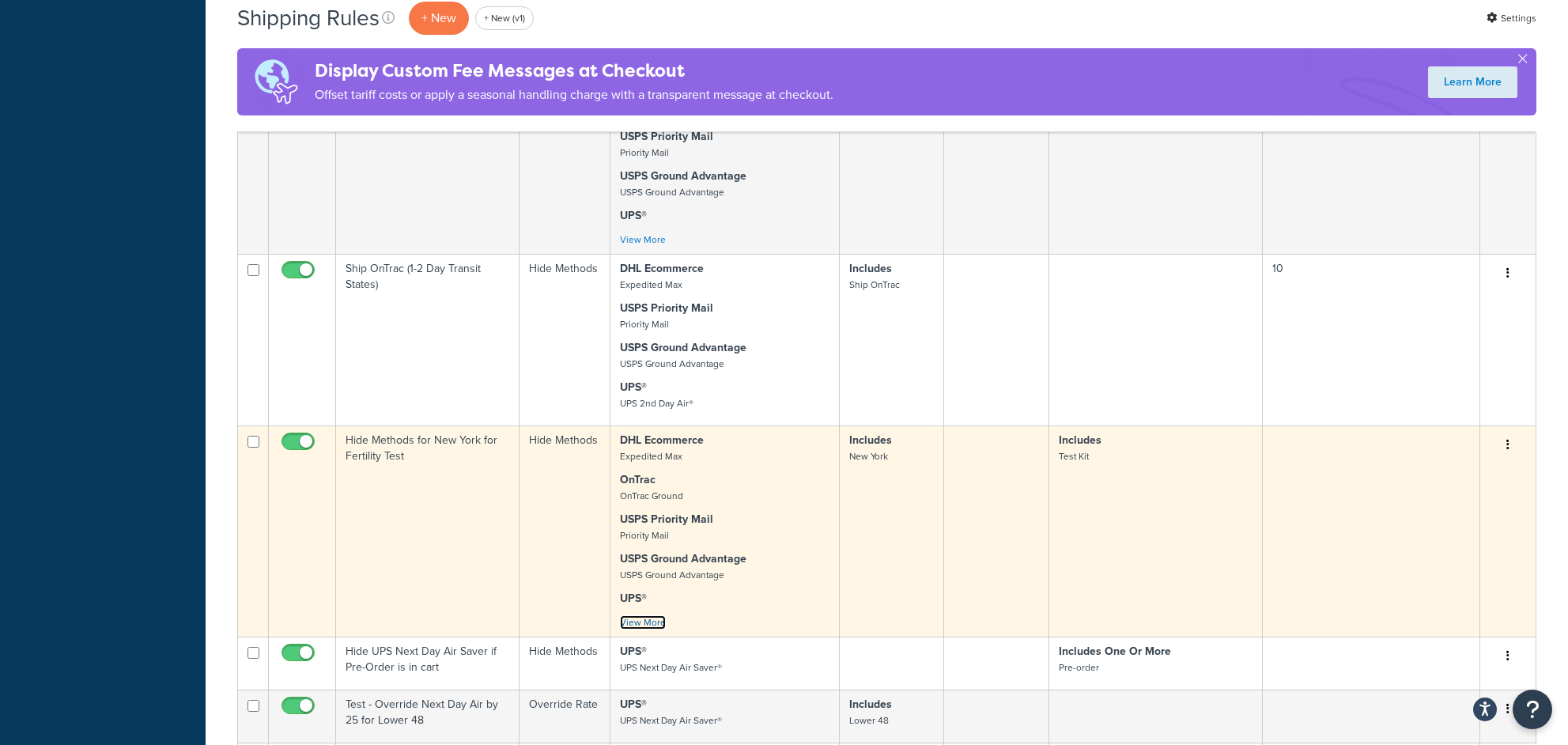 click on "View More" at bounding box center (643, 622) 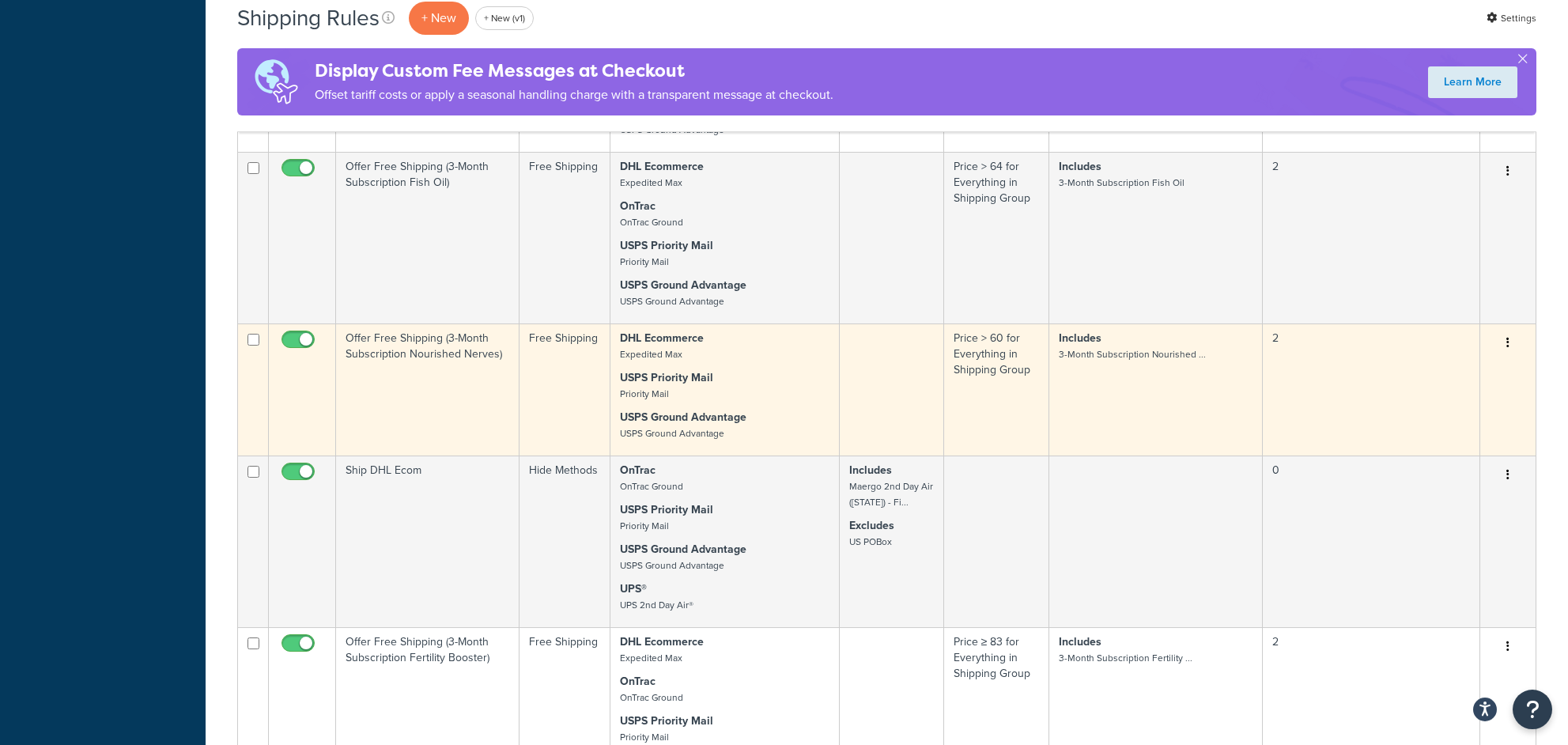 scroll, scrollTop: 1240, scrollLeft: 0, axis: vertical 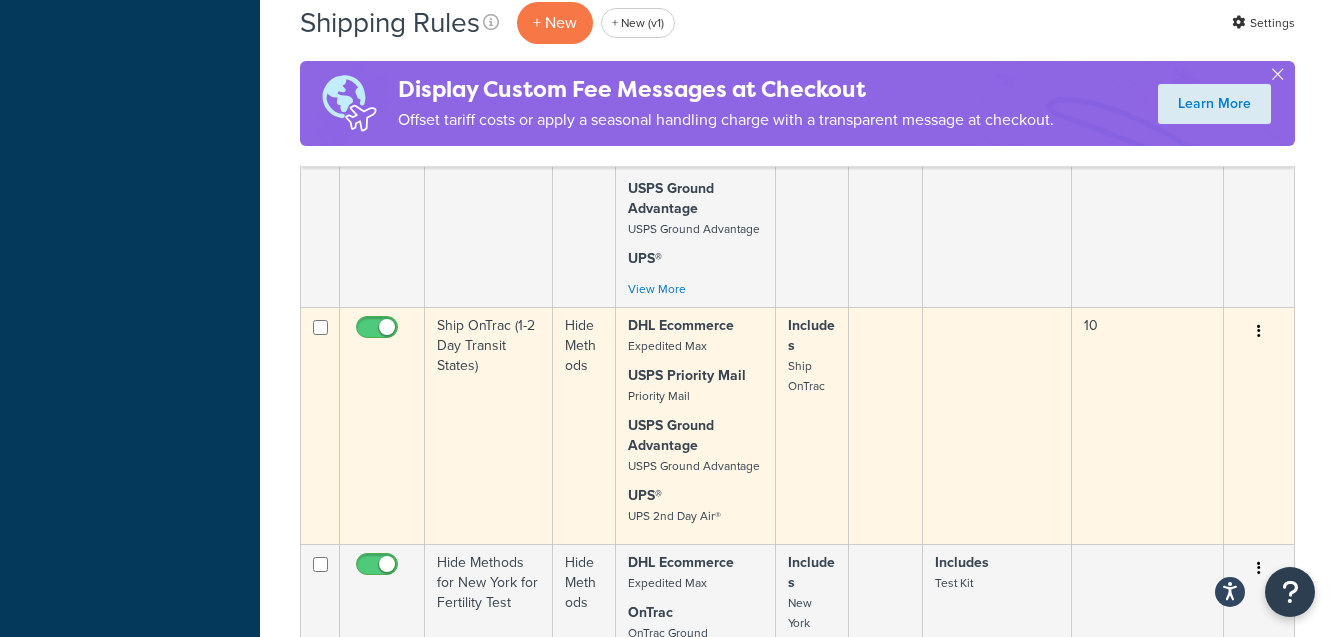 click on "Ship OnTrac (1-2 Day Transit States)" at bounding box center [489, 425] 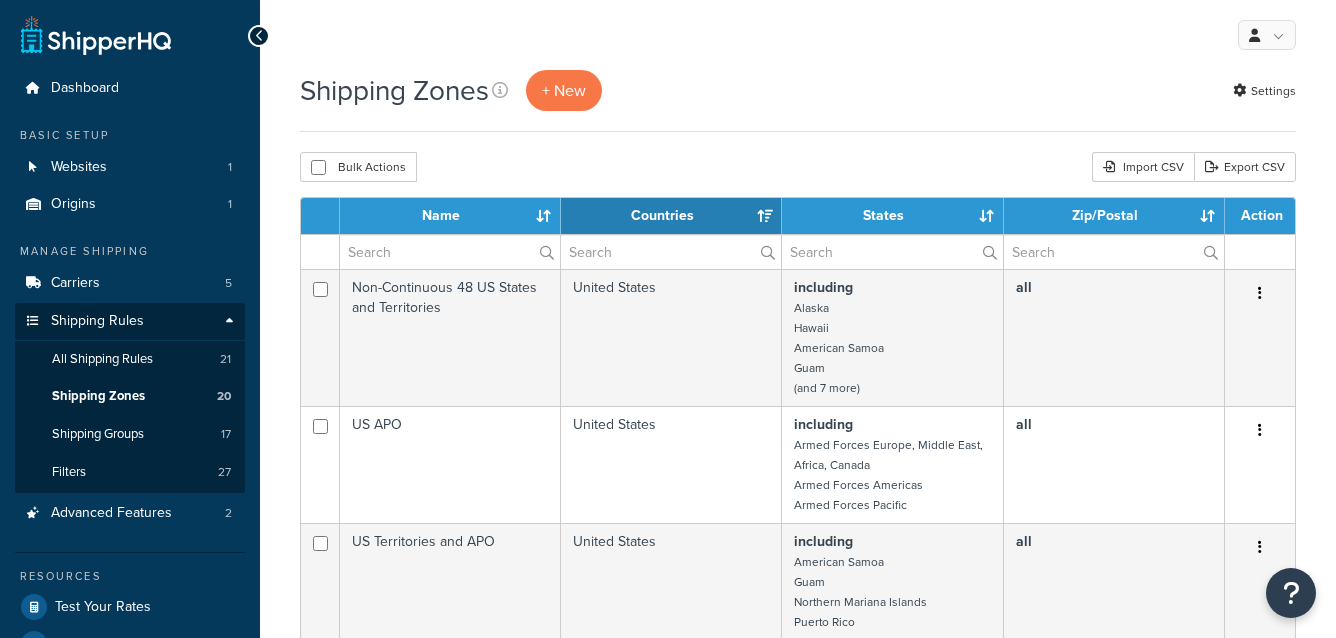 select on "15" 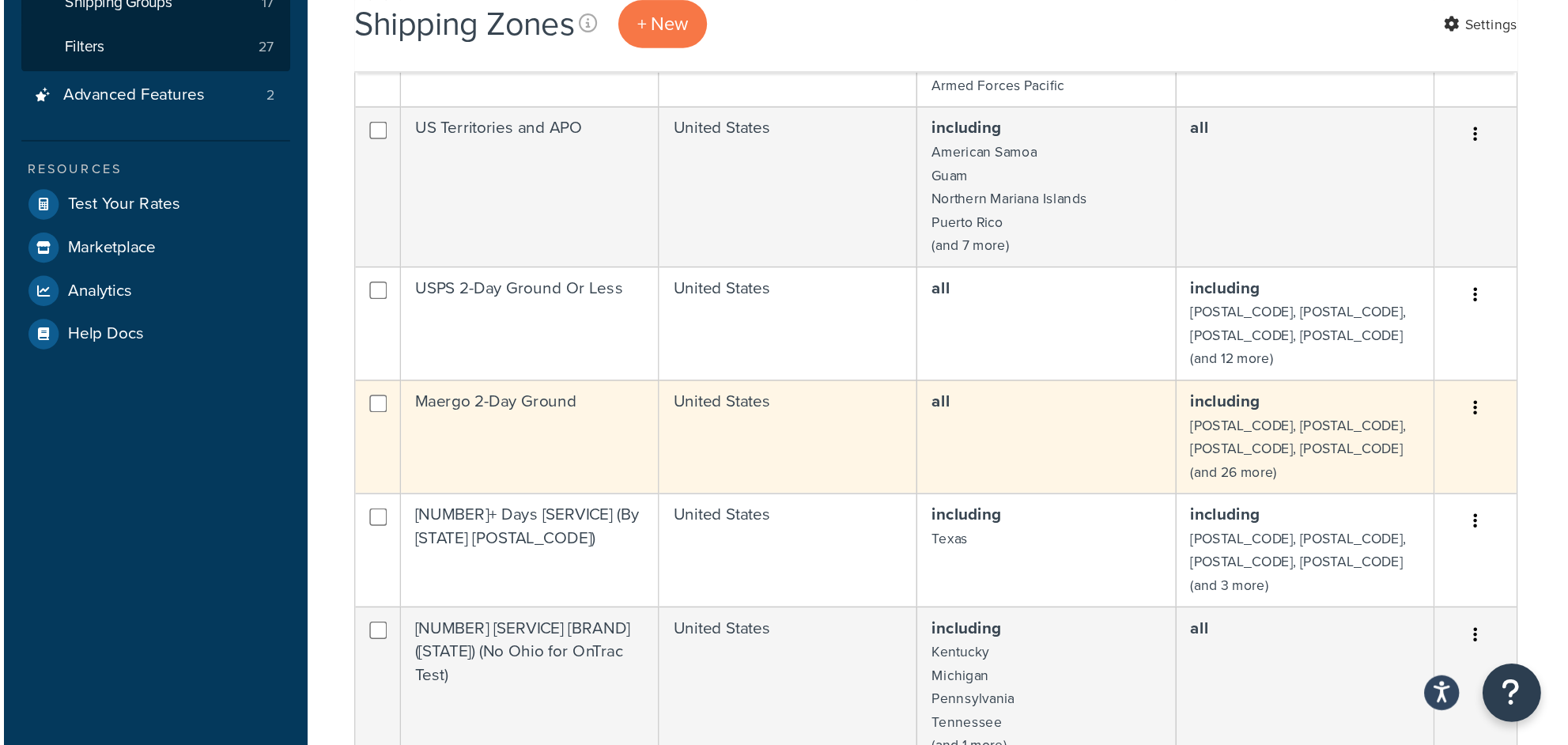 scroll, scrollTop: 481, scrollLeft: 0, axis: vertical 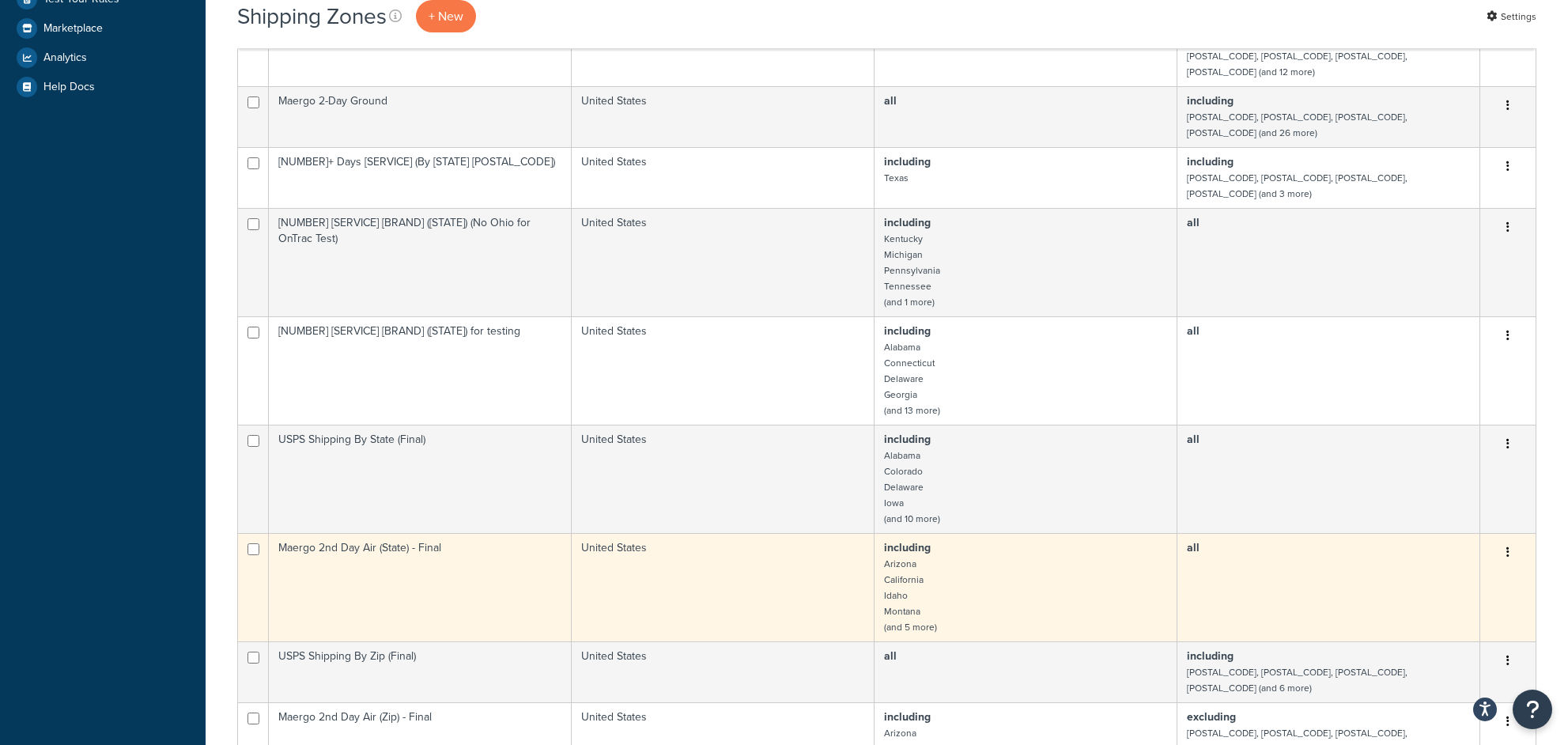 click on "United States" at bounding box center (723, 587) 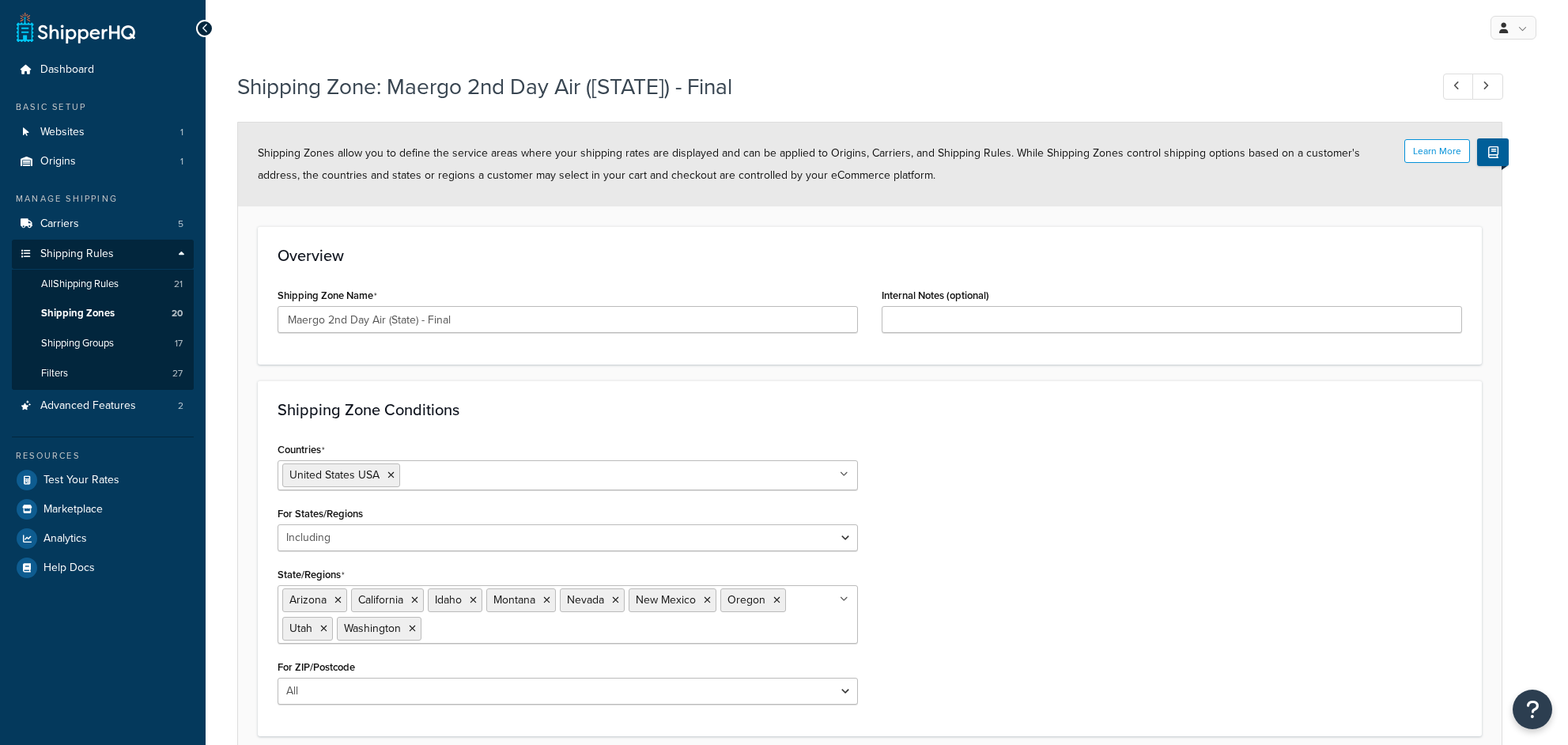select on "including" 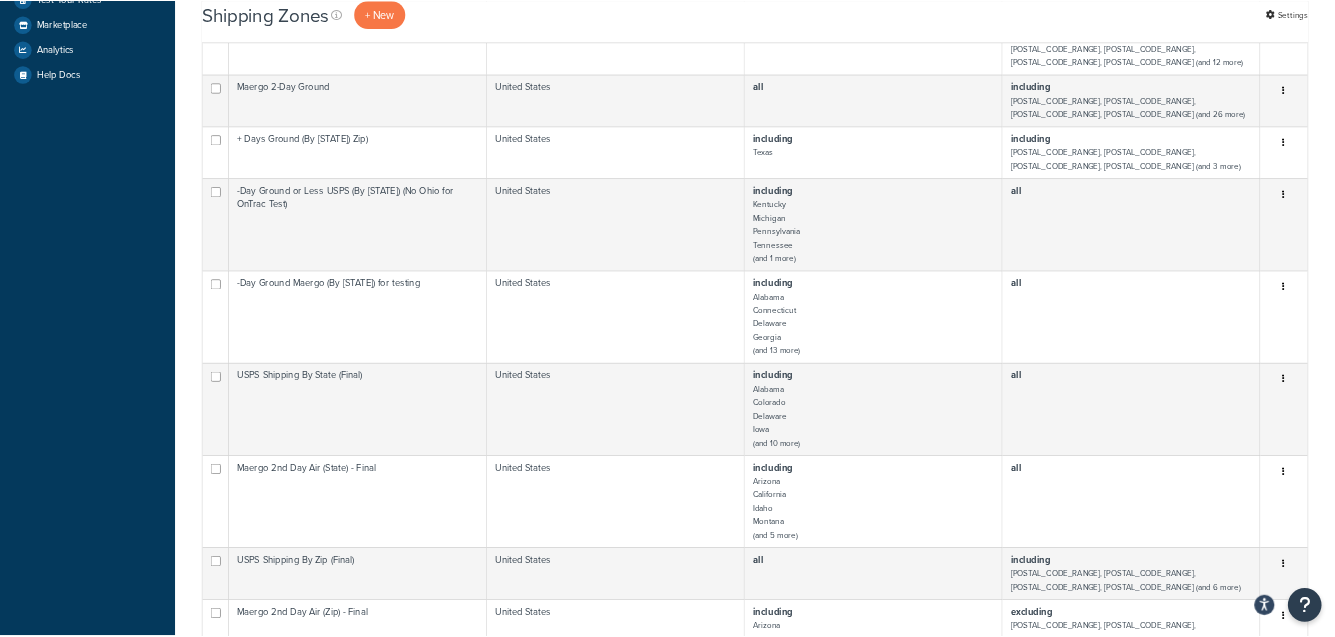 scroll, scrollTop: 608, scrollLeft: 0, axis: vertical 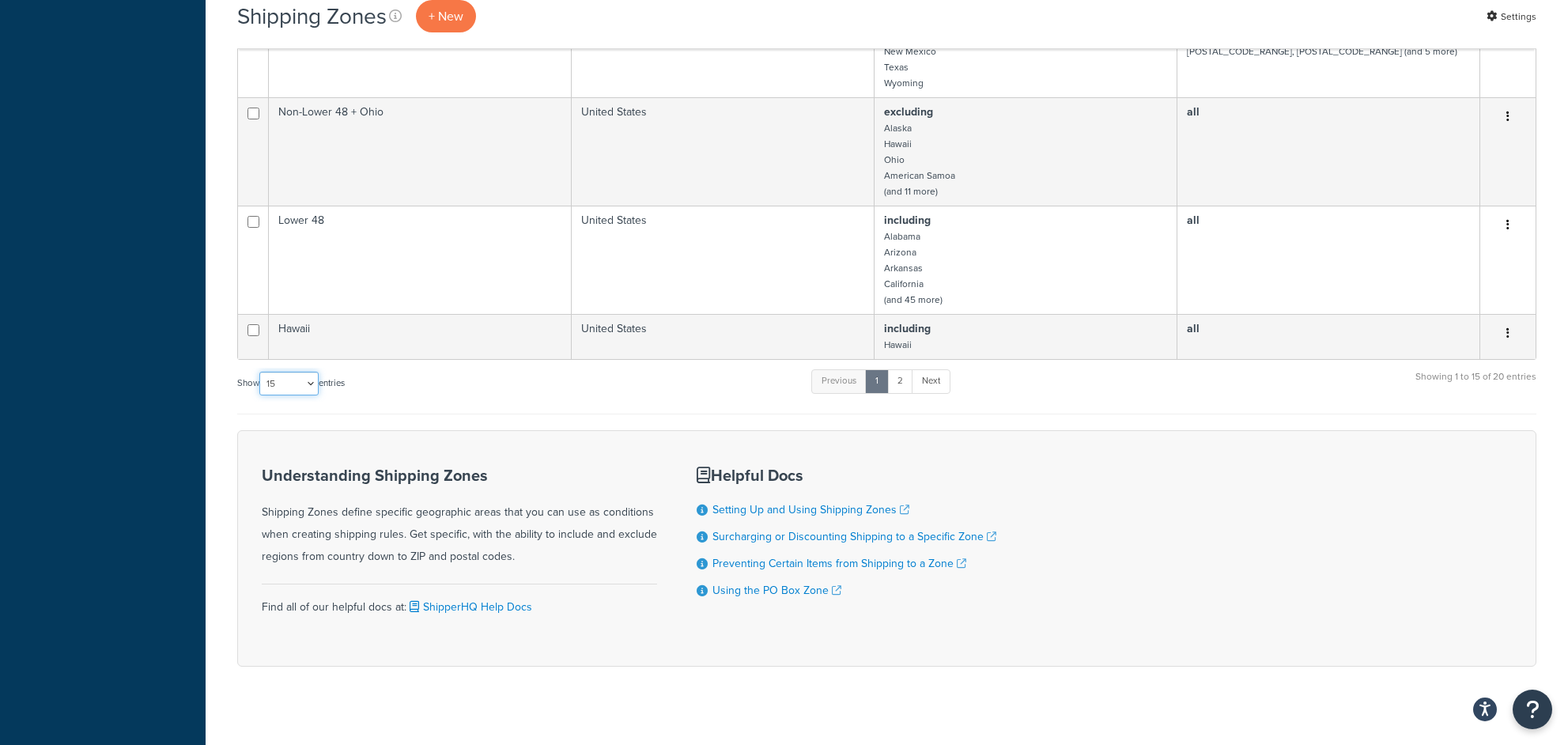 select on "25" 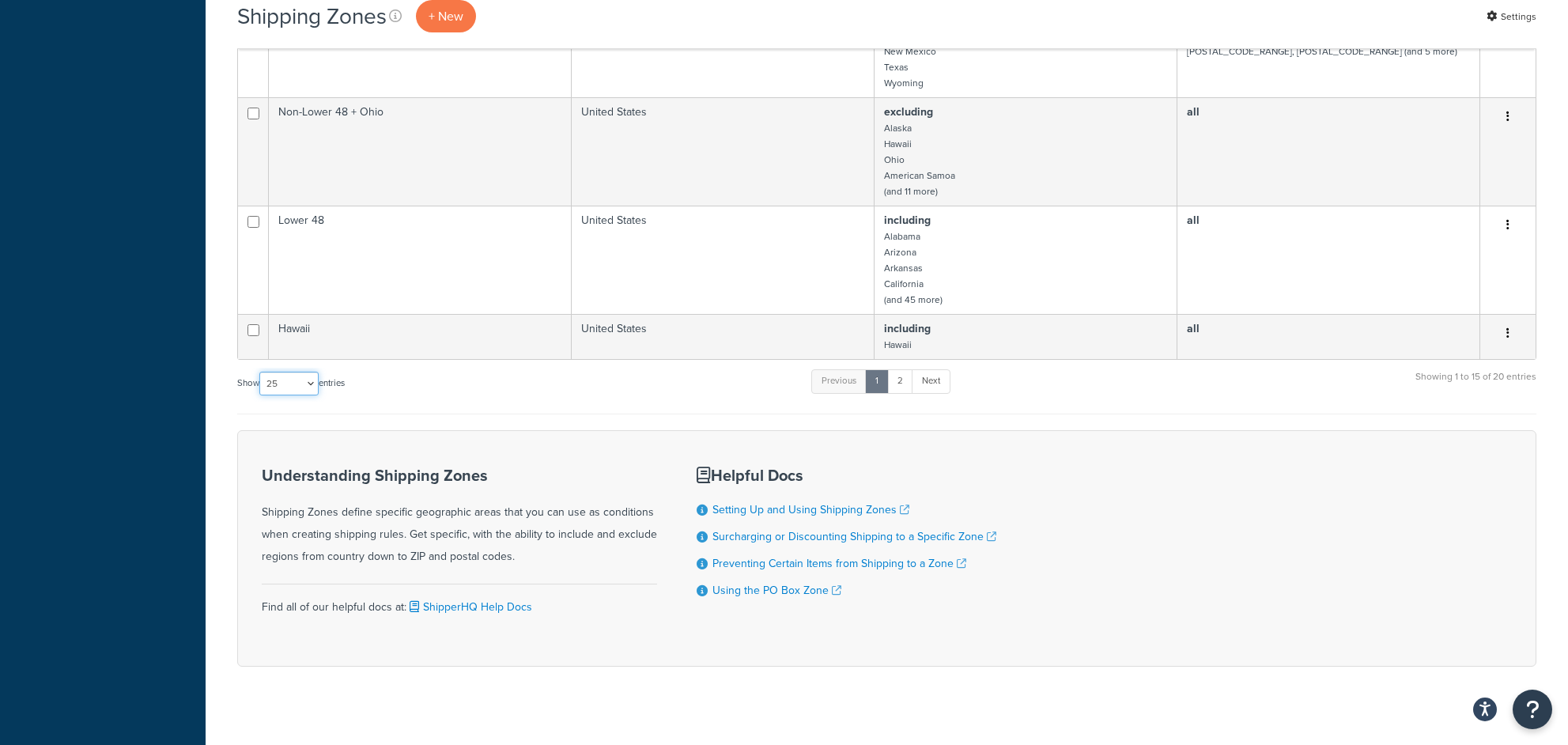 click on "25" at bounding box center (0, 0) 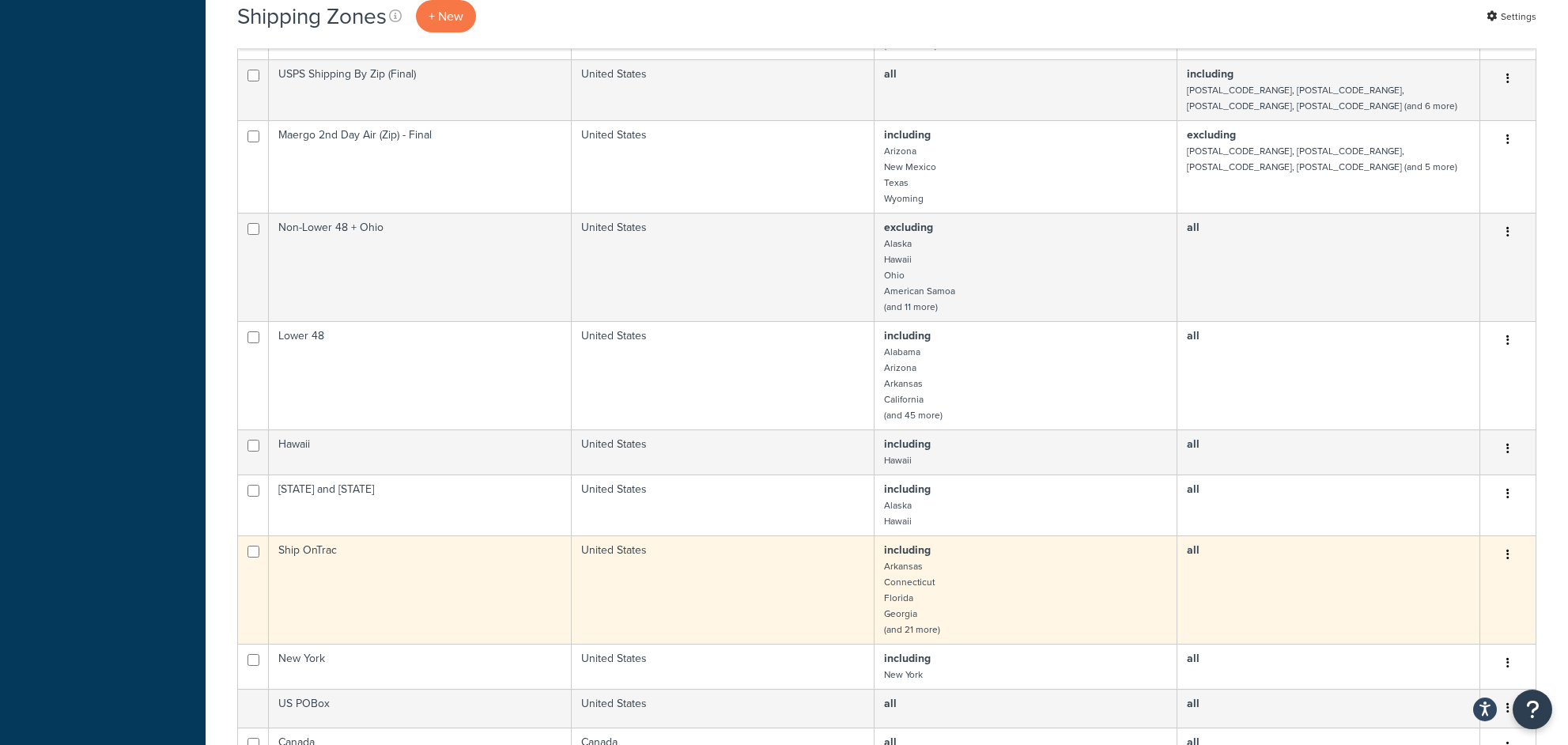 scroll, scrollTop: 1039, scrollLeft: 0, axis: vertical 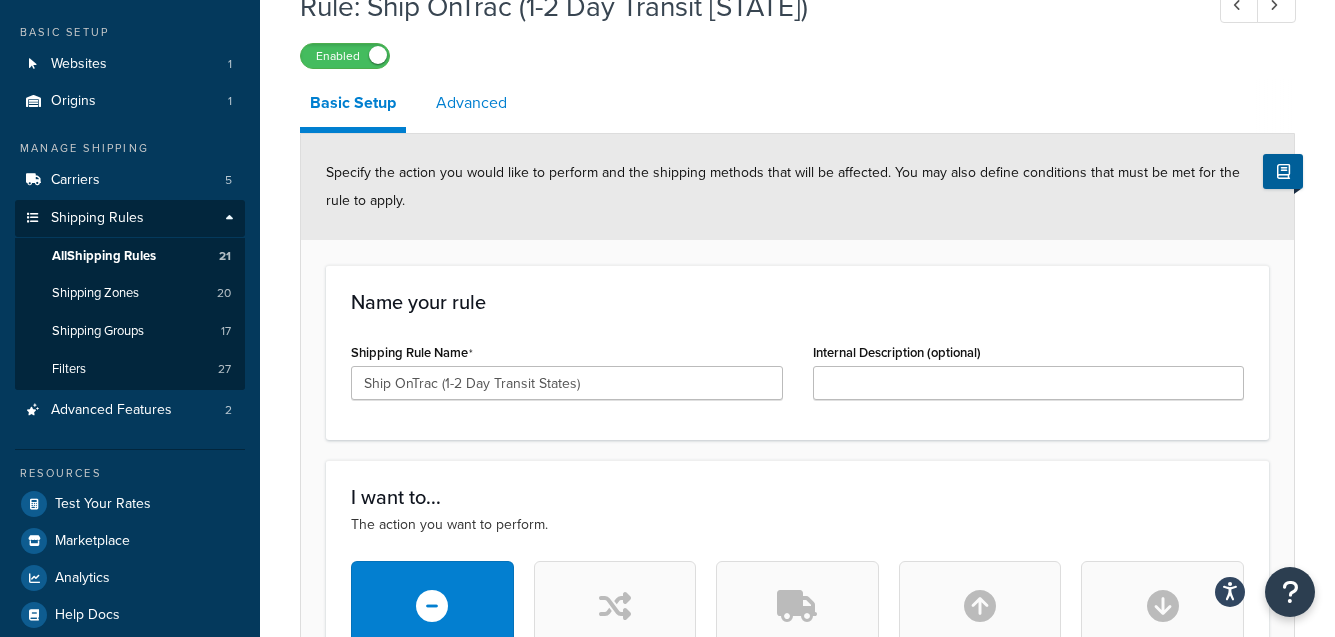 click on "Advanced" at bounding box center (471, 103) 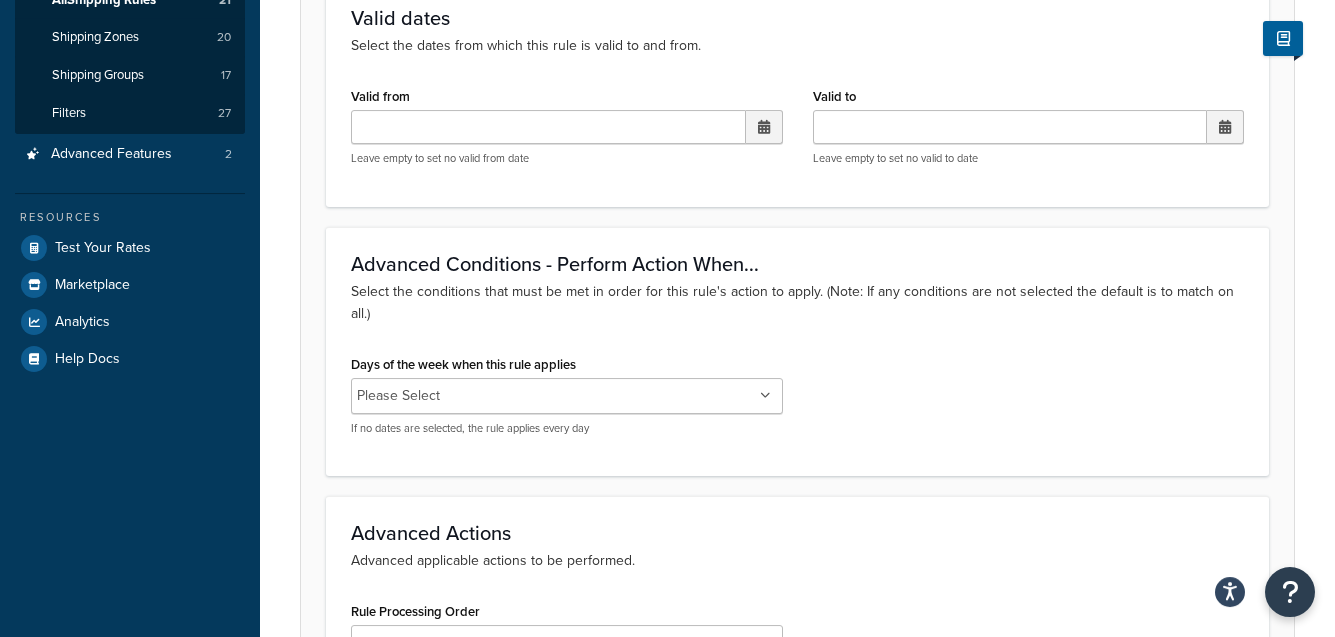 scroll, scrollTop: 167, scrollLeft: 0, axis: vertical 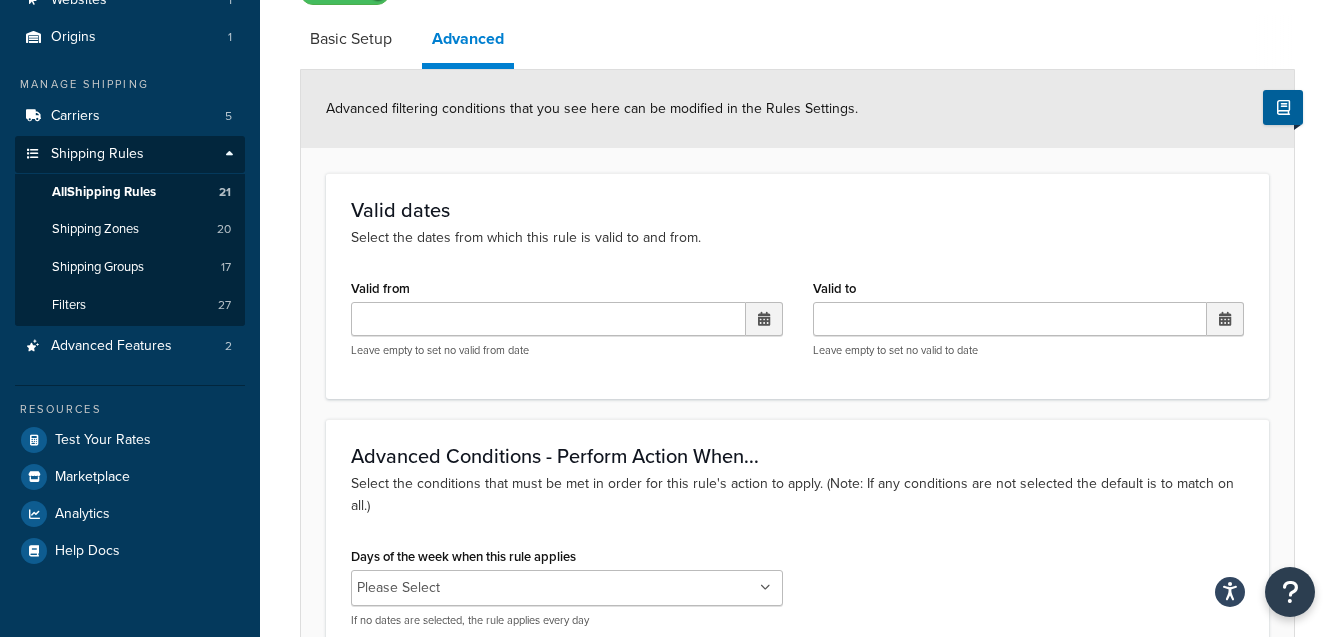 click on "Basic Setup   Advanced" at bounding box center (5250, 42) 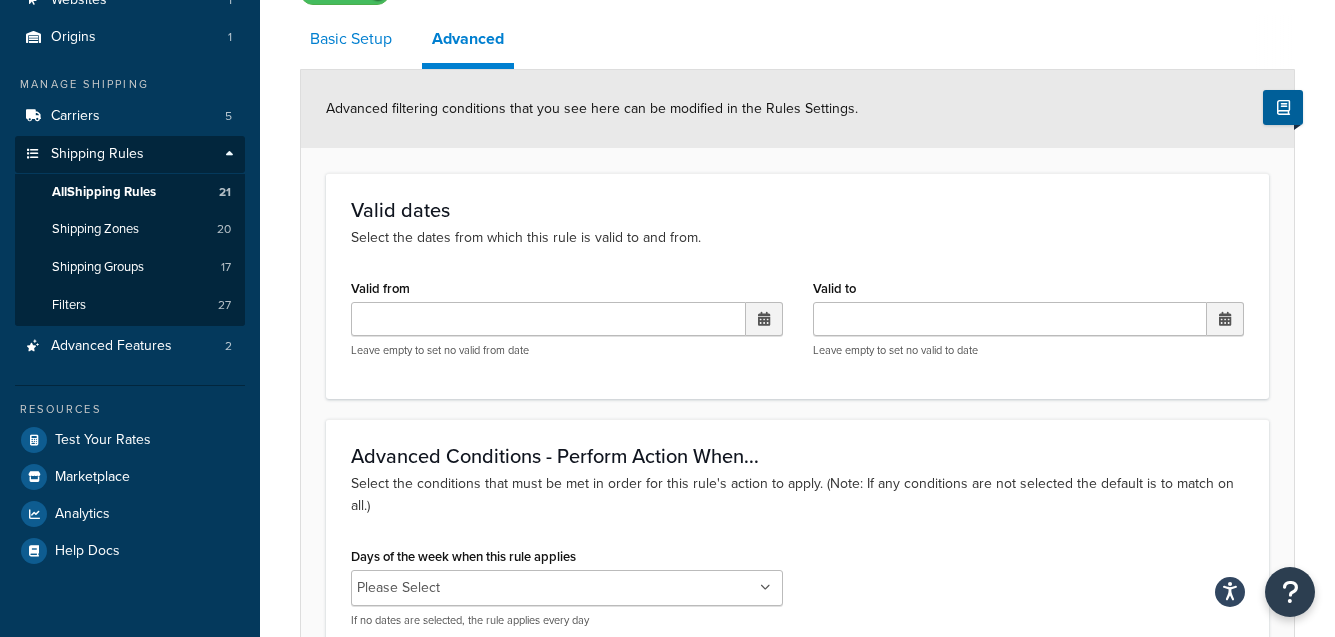 click on "Basic Setup" at bounding box center [351, 39] 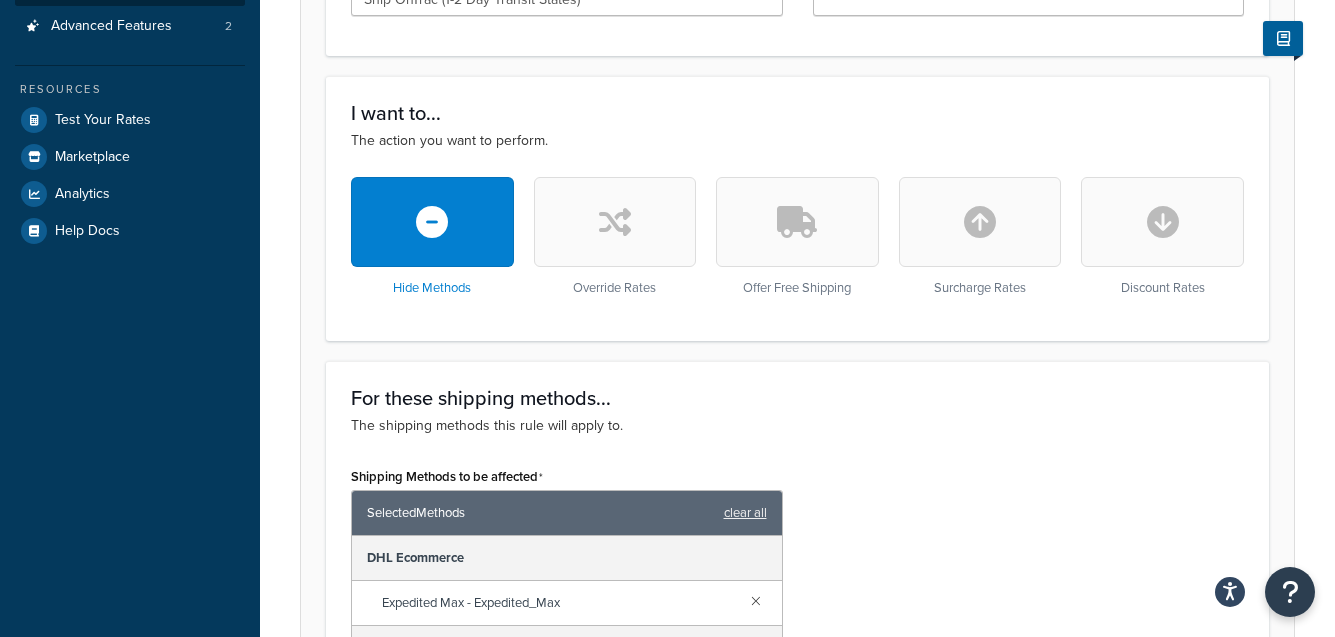 scroll, scrollTop: 23, scrollLeft: 0, axis: vertical 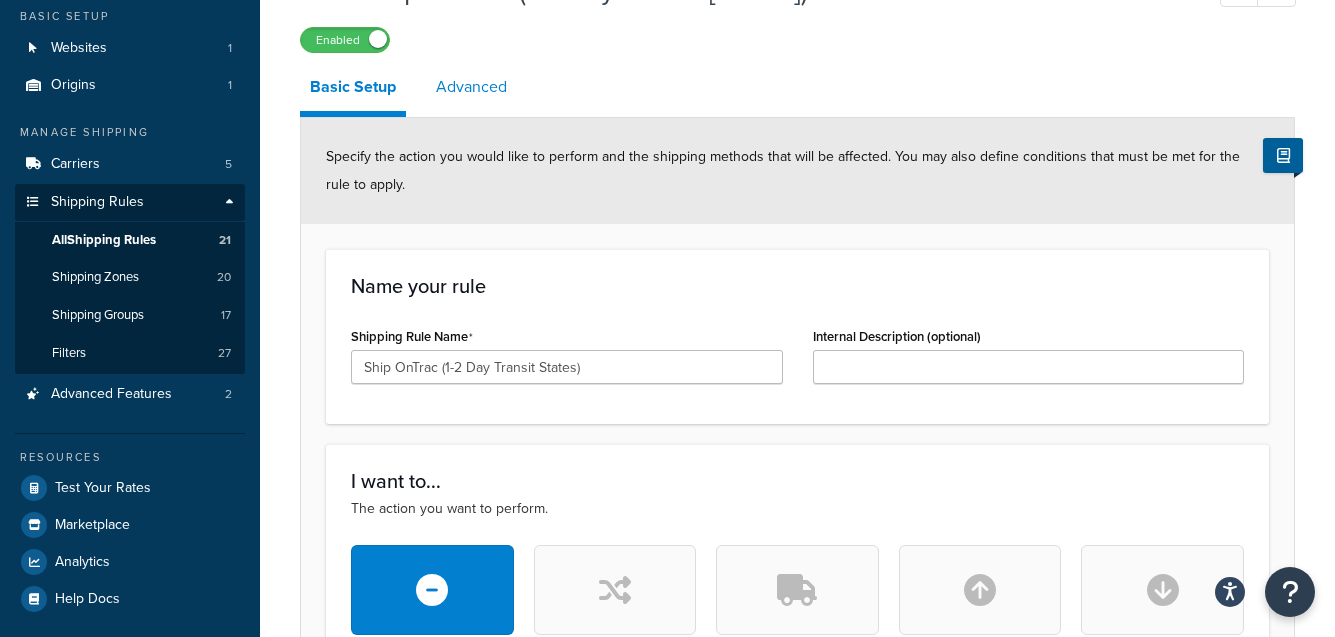 click on "Advanced" at bounding box center [471, 87] 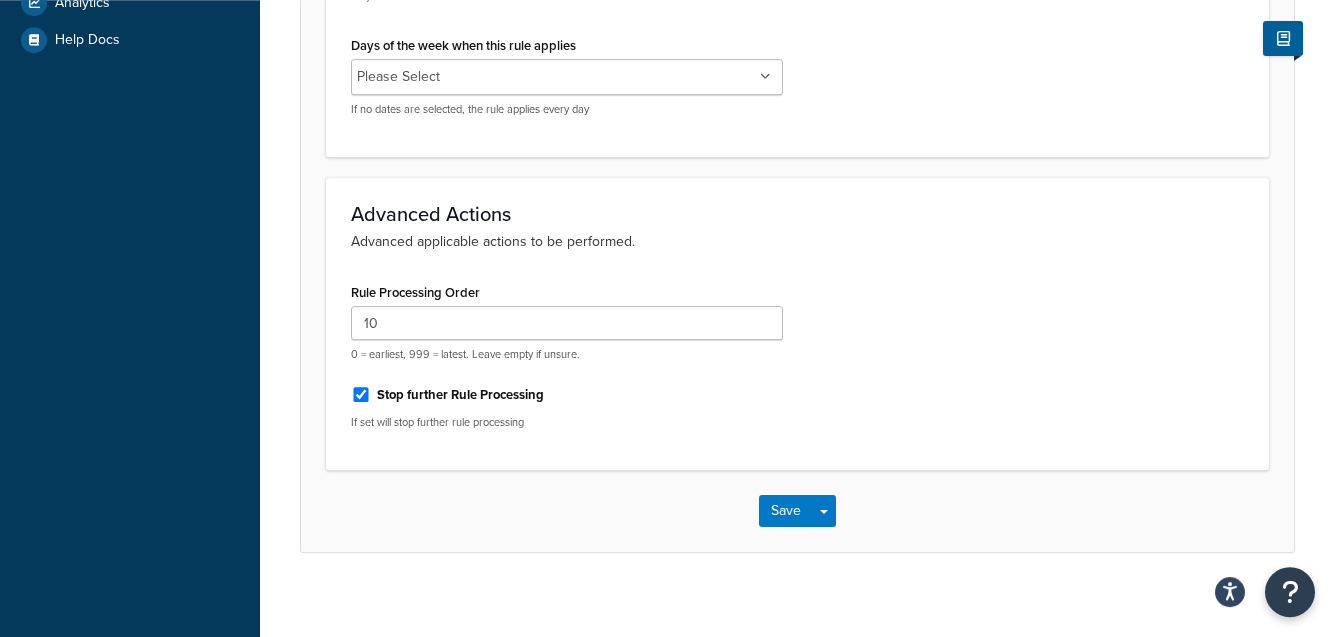 scroll, scrollTop: 694, scrollLeft: 0, axis: vertical 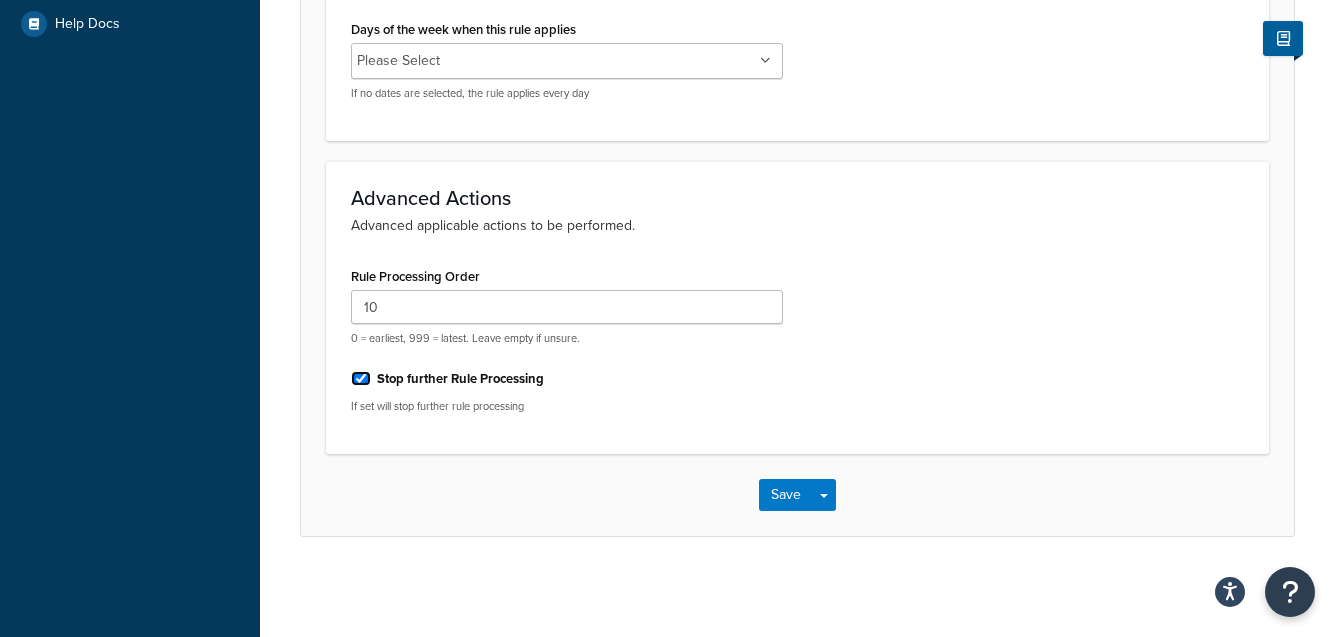 click on "Stop further Rule Processing" at bounding box center [361, 378] 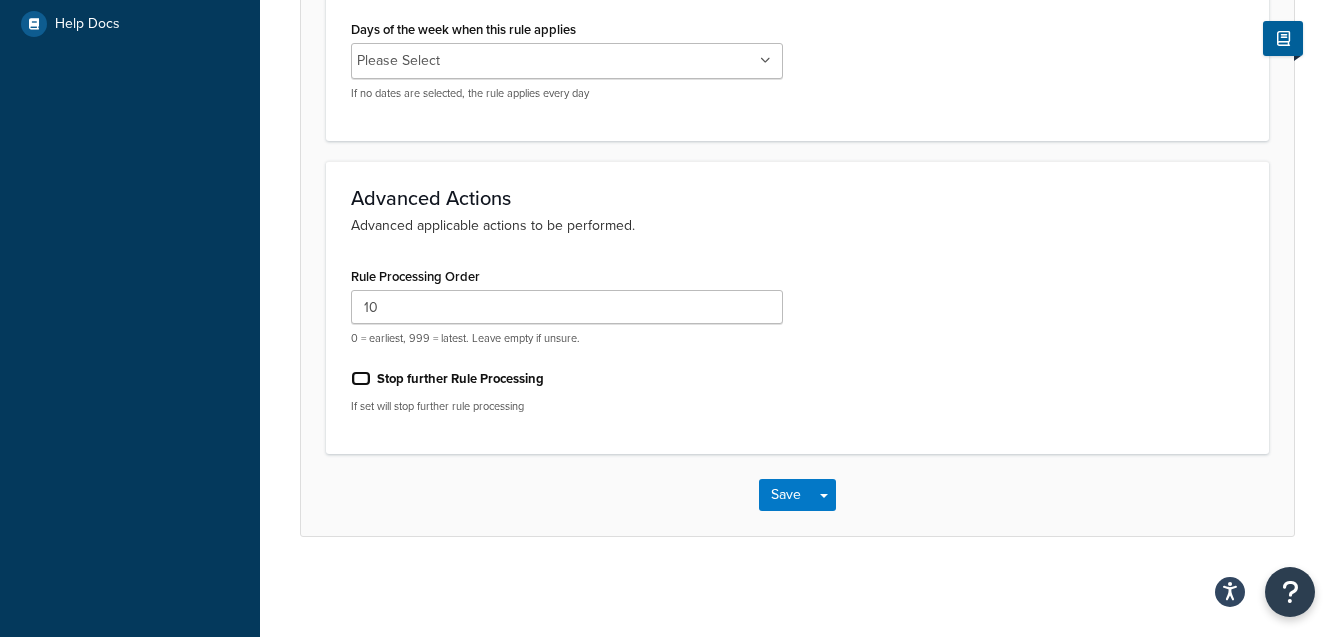 checkbox on "false" 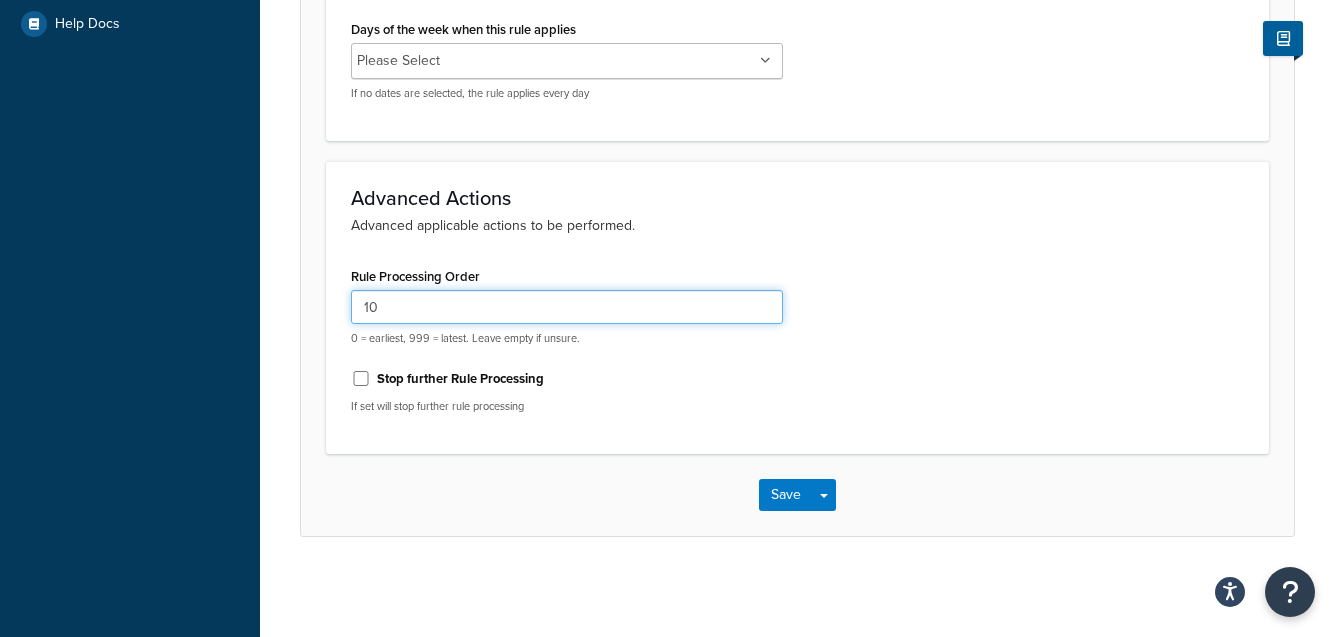 click on "10" at bounding box center [567, 307] 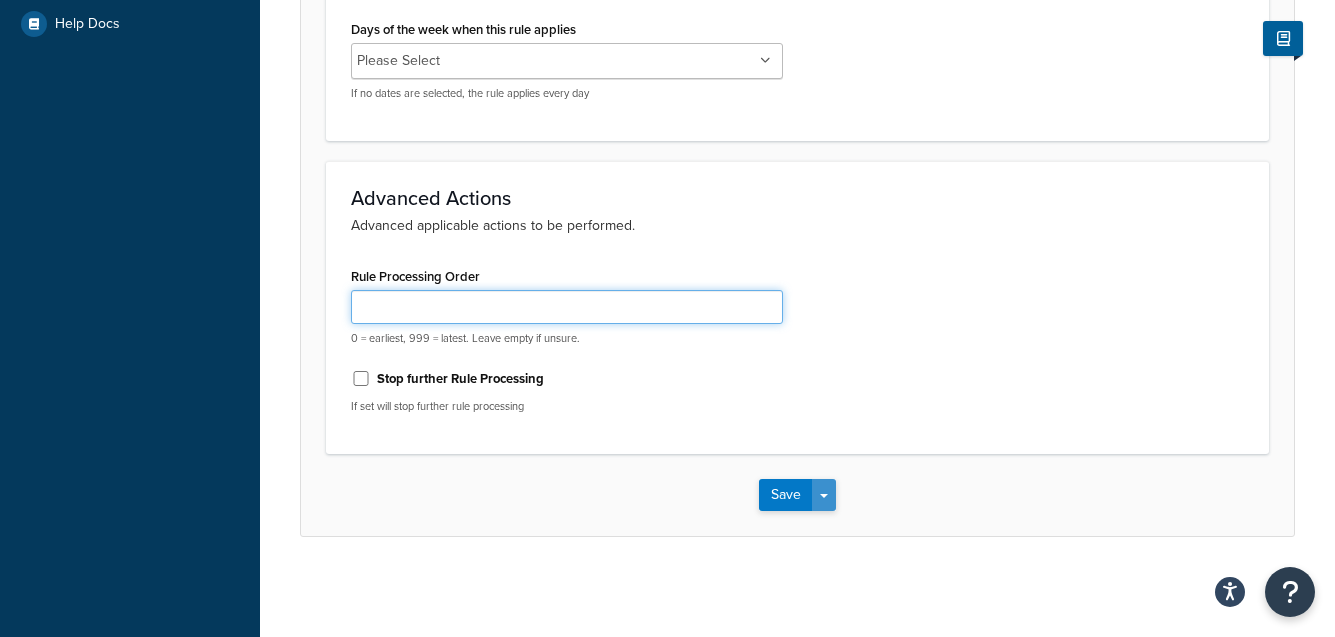 type 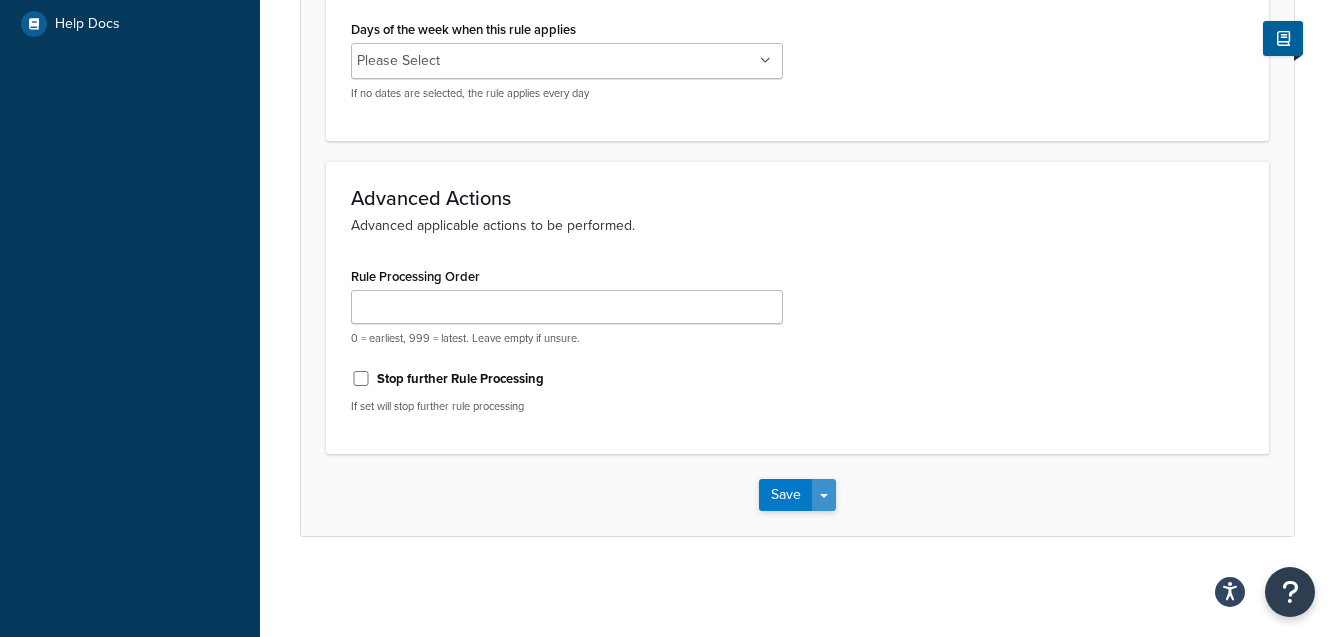 click on "Save Dropdown" at bounding box center [824, 495] 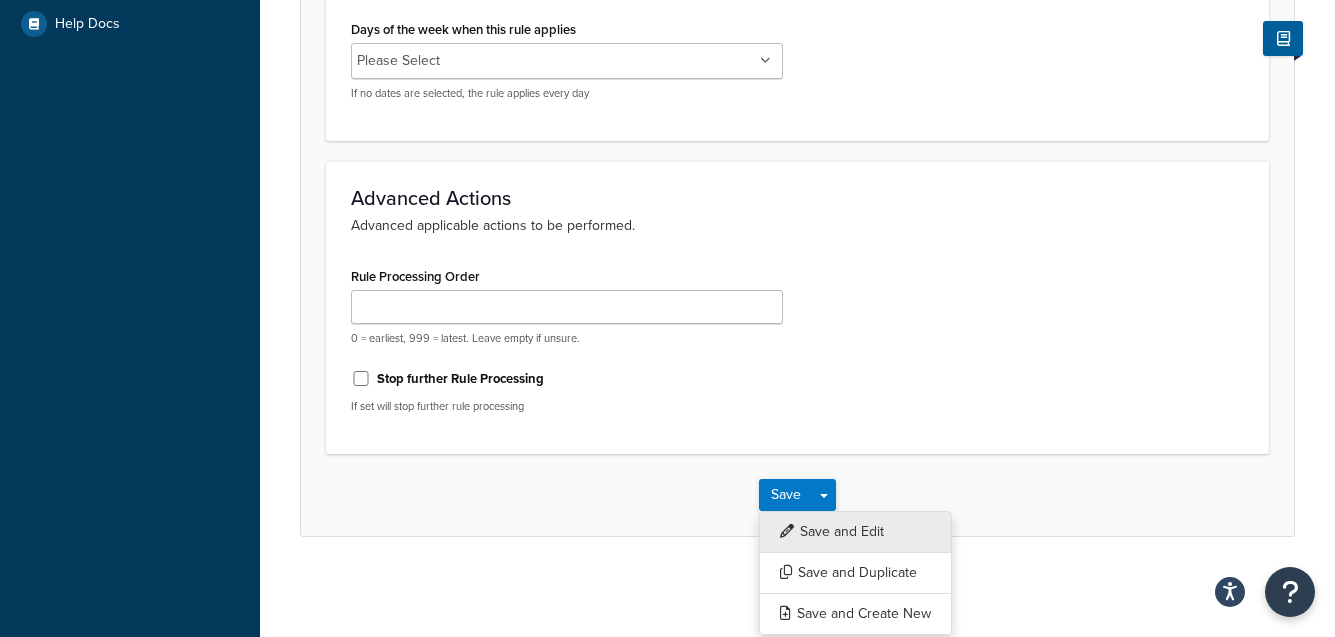 click on "Save and Edit" at bounding box center (855, 532) 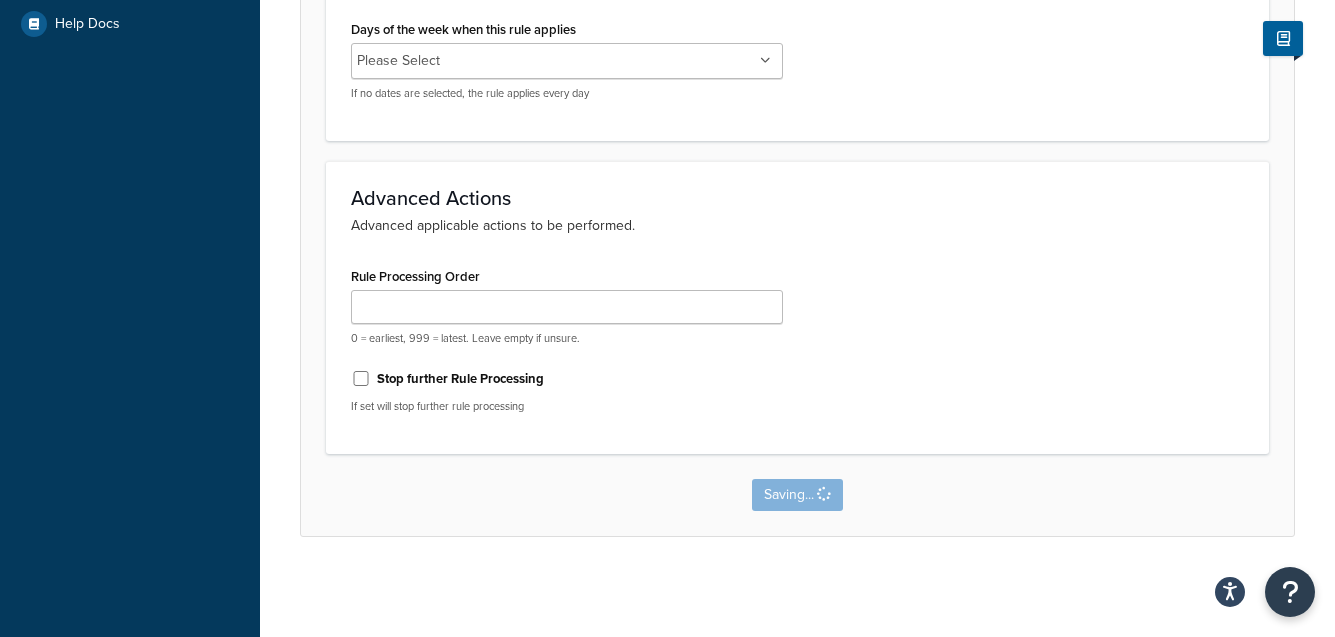 scroll, scrollTop: 0, scrollLeft: 0, axis: both 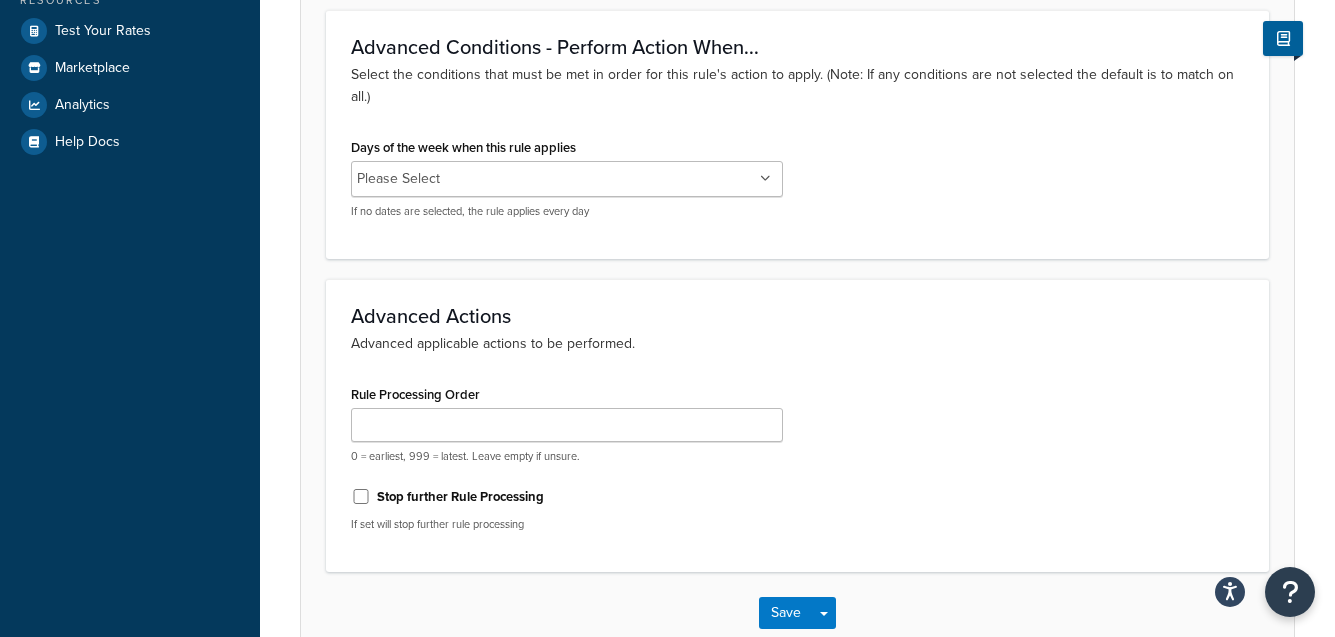 drag, startPoint x: 526, startPoint y: 393, endPoint x: 533, endPoint y: 411, distance: 19.313208 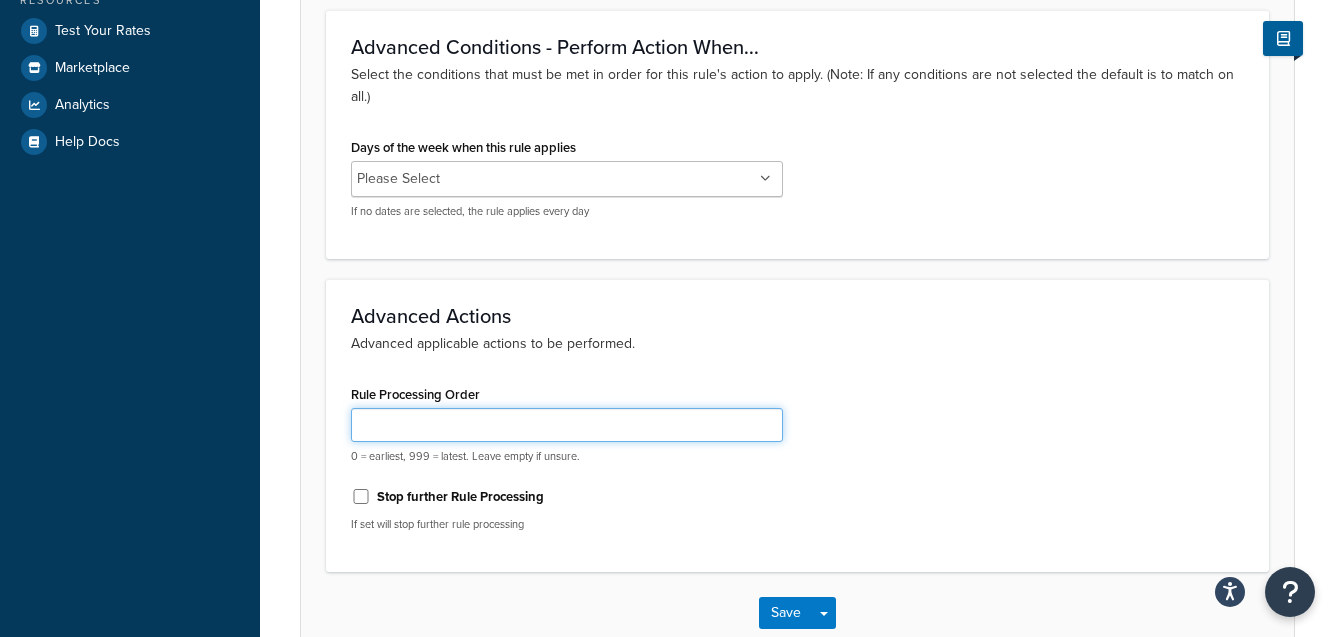 click on "Rule Processing Order" at bounding box center [567, 425] 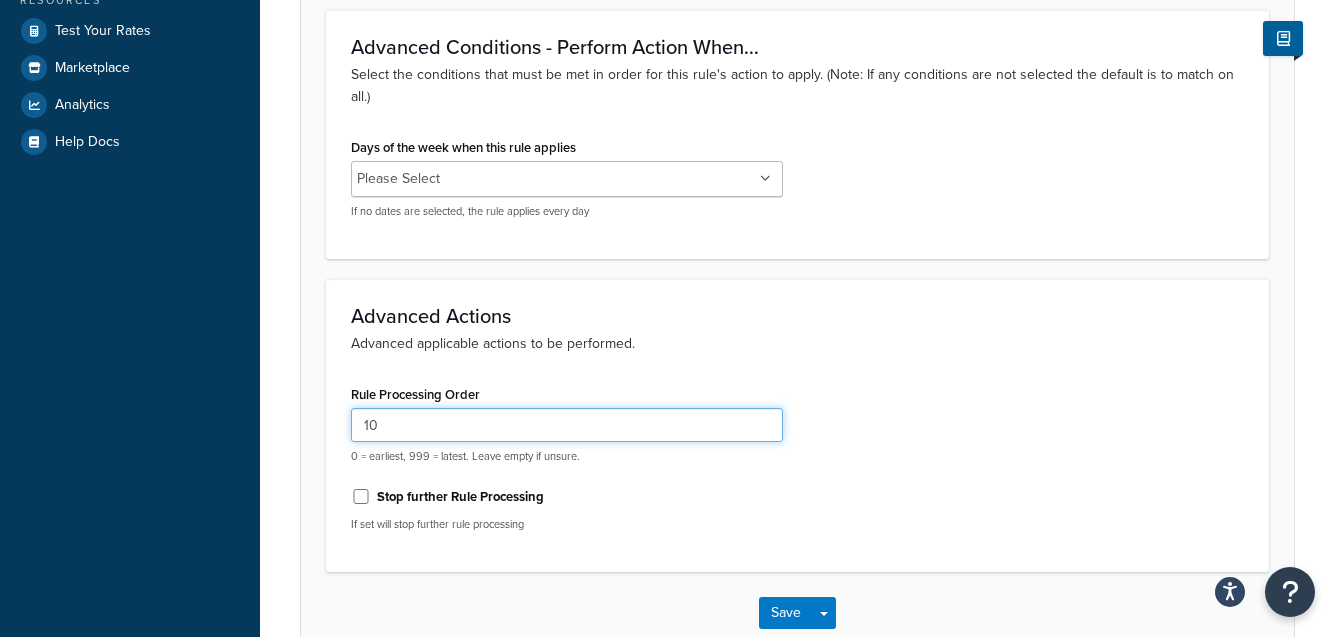 type on "10" 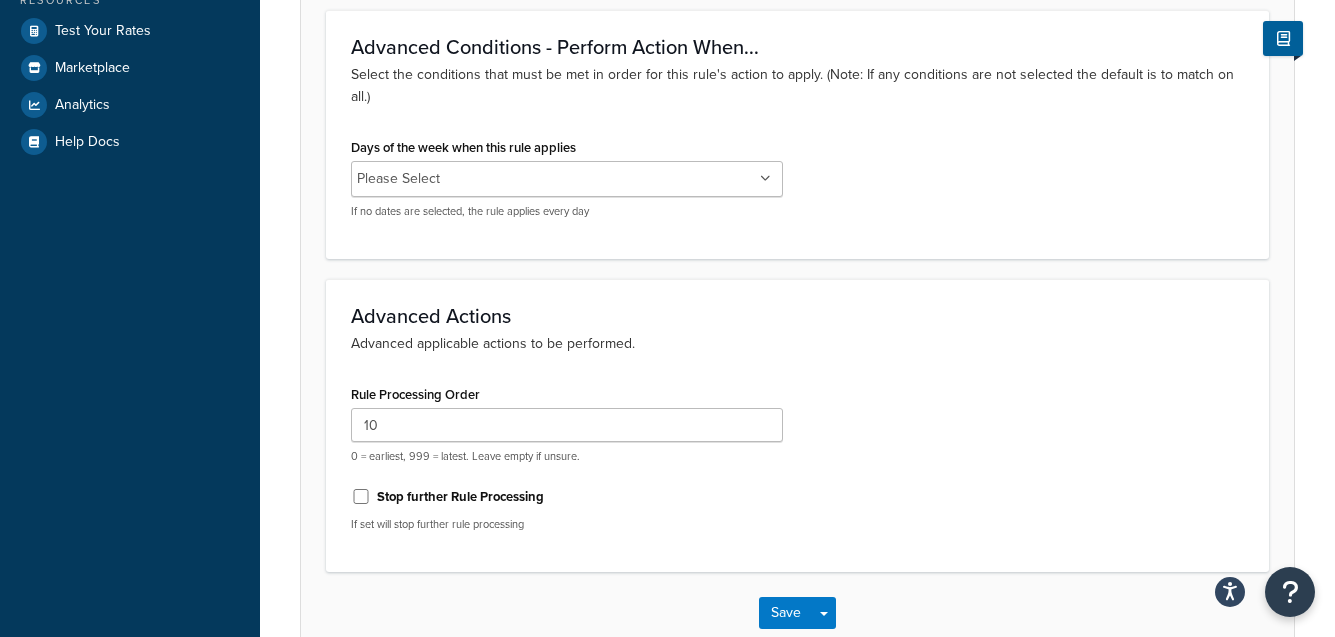 click on "Stop further Rule Processing" at bounding box center (567, 495) 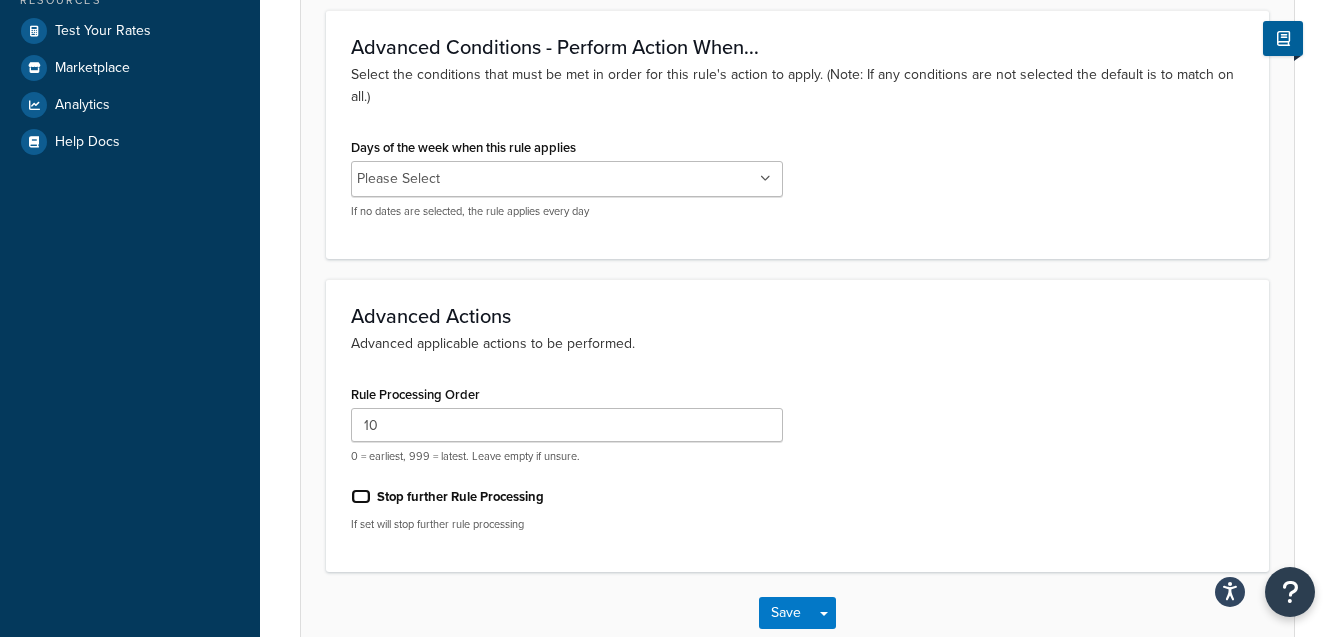 click on "Stop further Rule Processing" at bounding box center [361, 496] 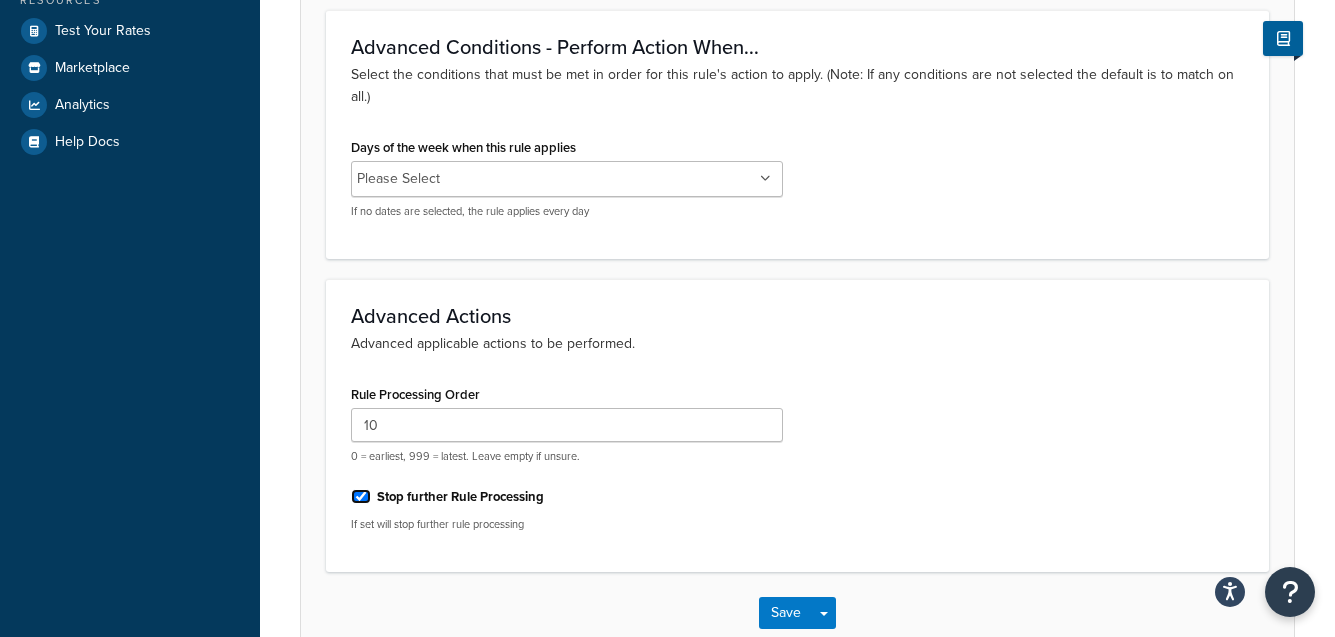 checkbox on "true" 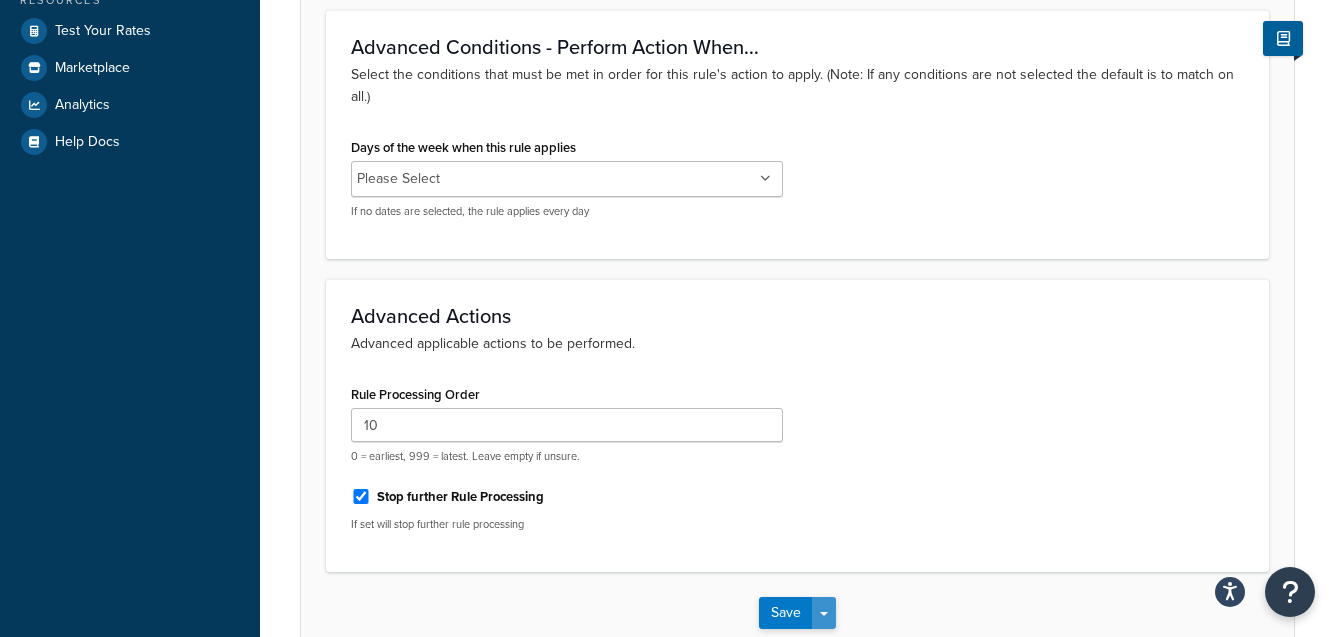 click on "Save Dropdown" at bounding box center [824, 613] 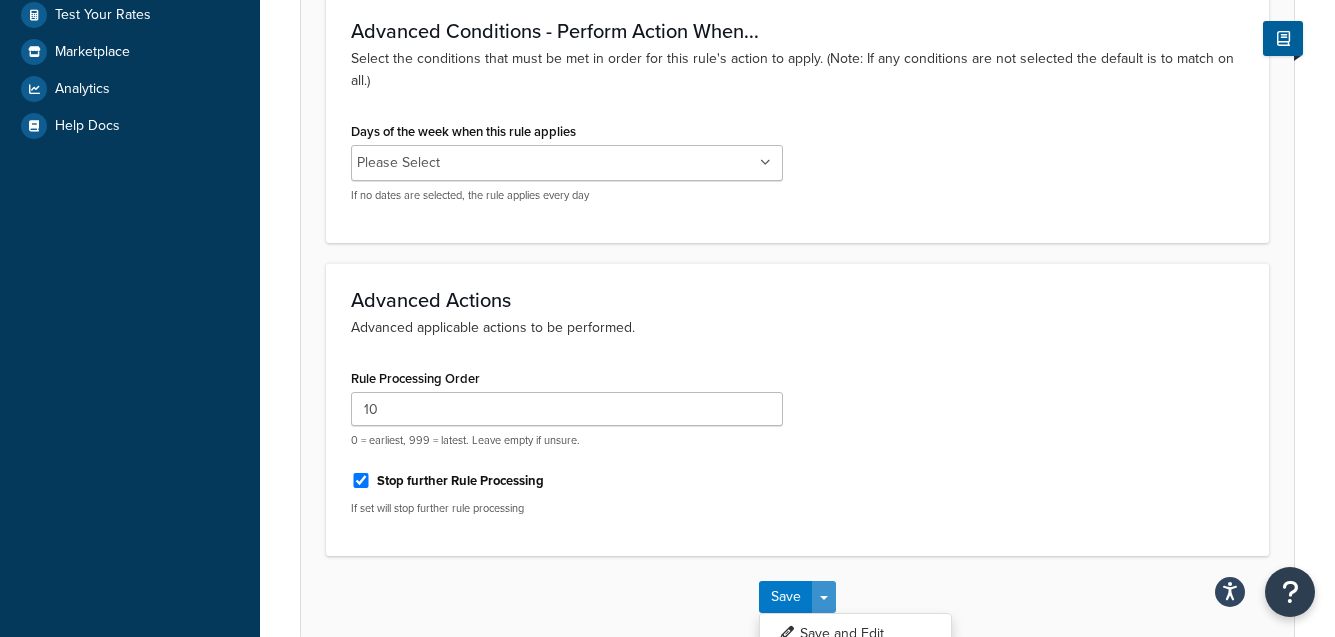 scroll, scrollTop: 694, scrollLeft: 0, axis: vertical 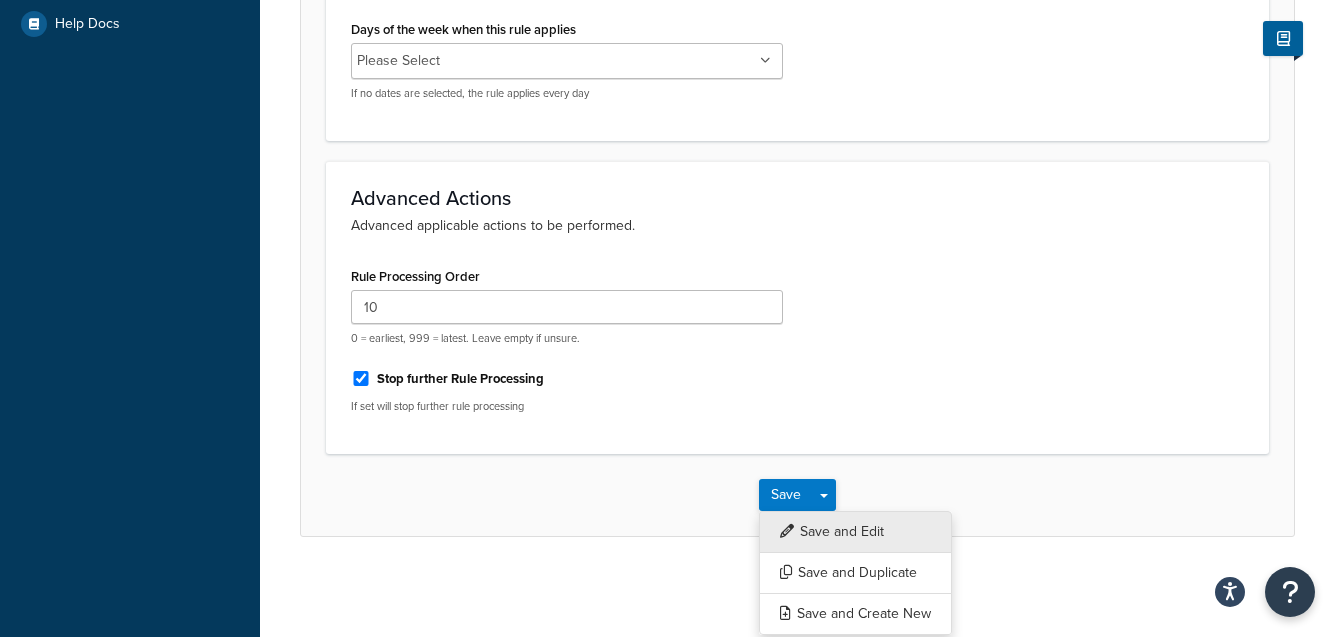 click on "Save and Edit" at bounding box center (855, 532) 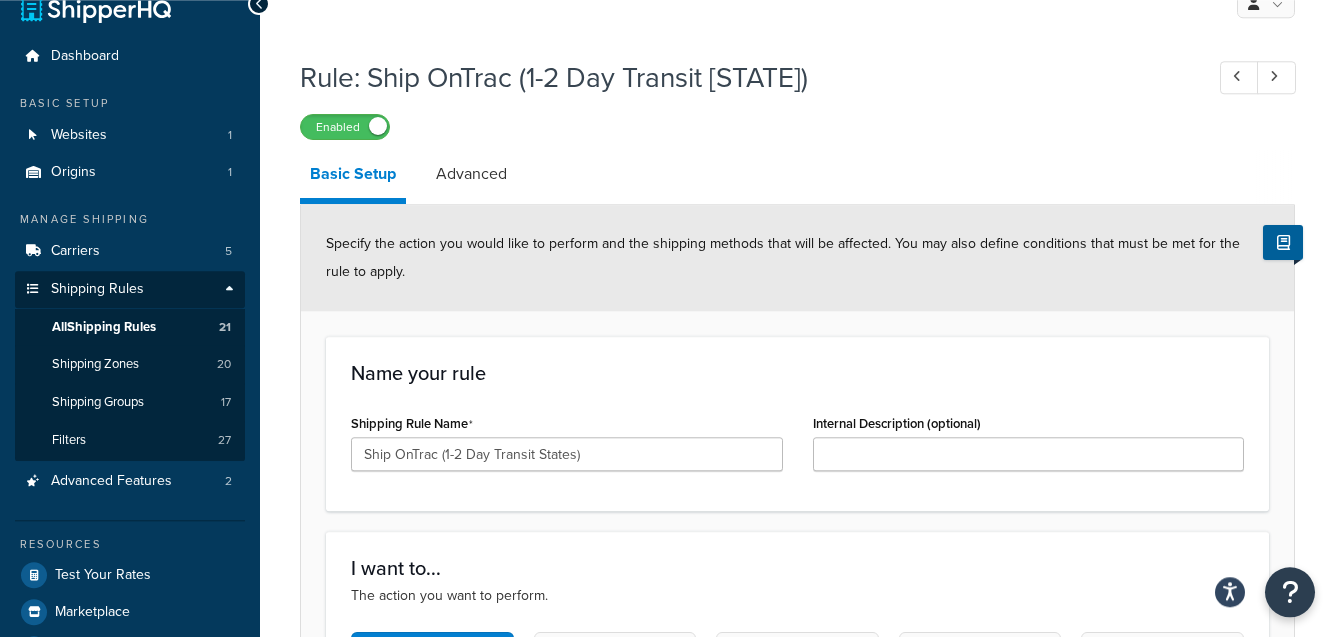 scroll, scrollTop: 0, scrollLeft: 0, axis: both 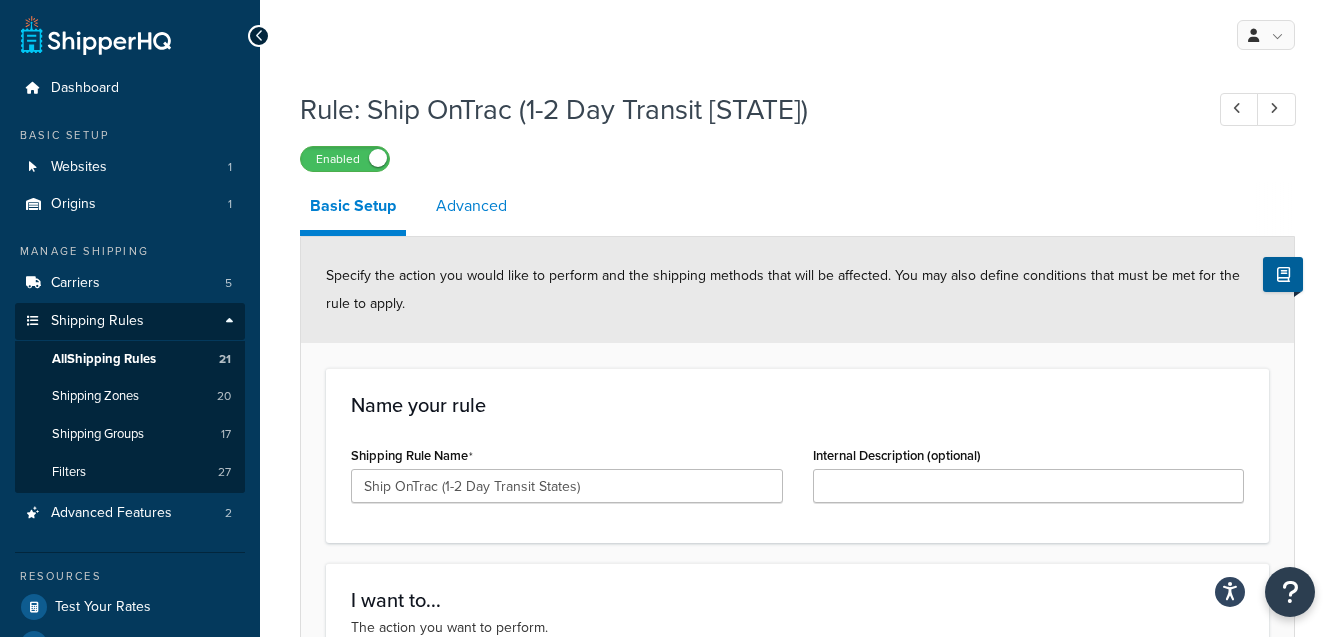 click on "Advanced" at bounding box center (471, 206) 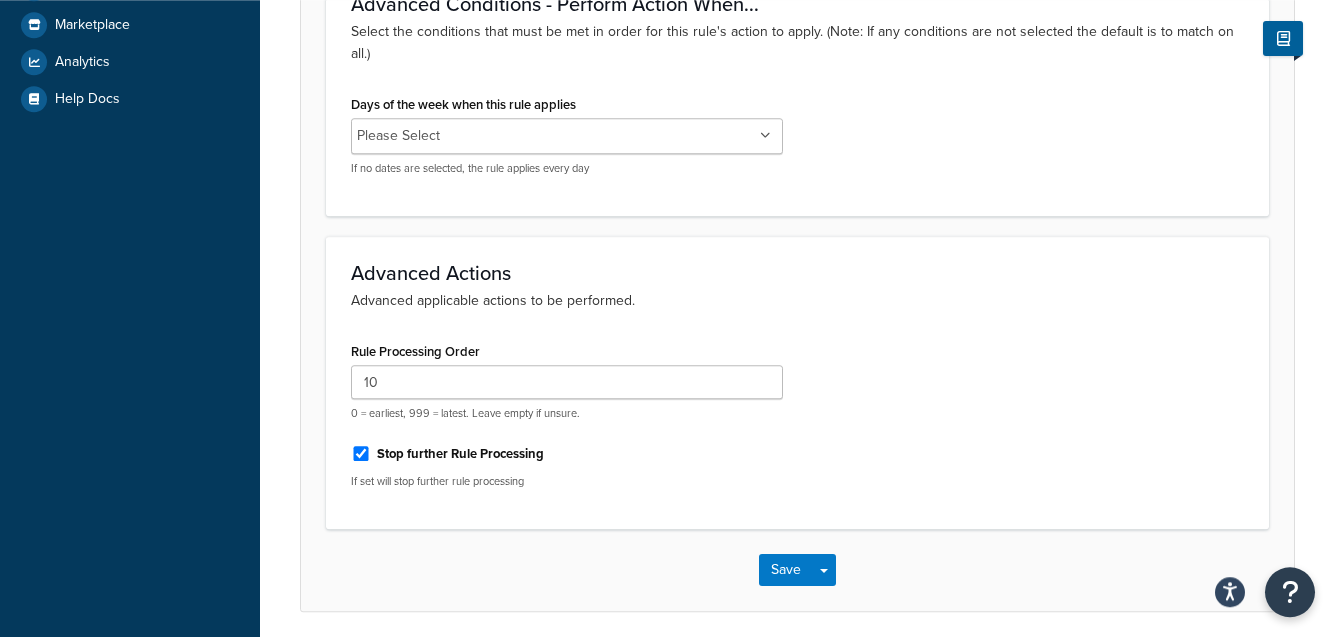 scroll, scrollTop: 694, scrollLeft: 0, axis: vertical 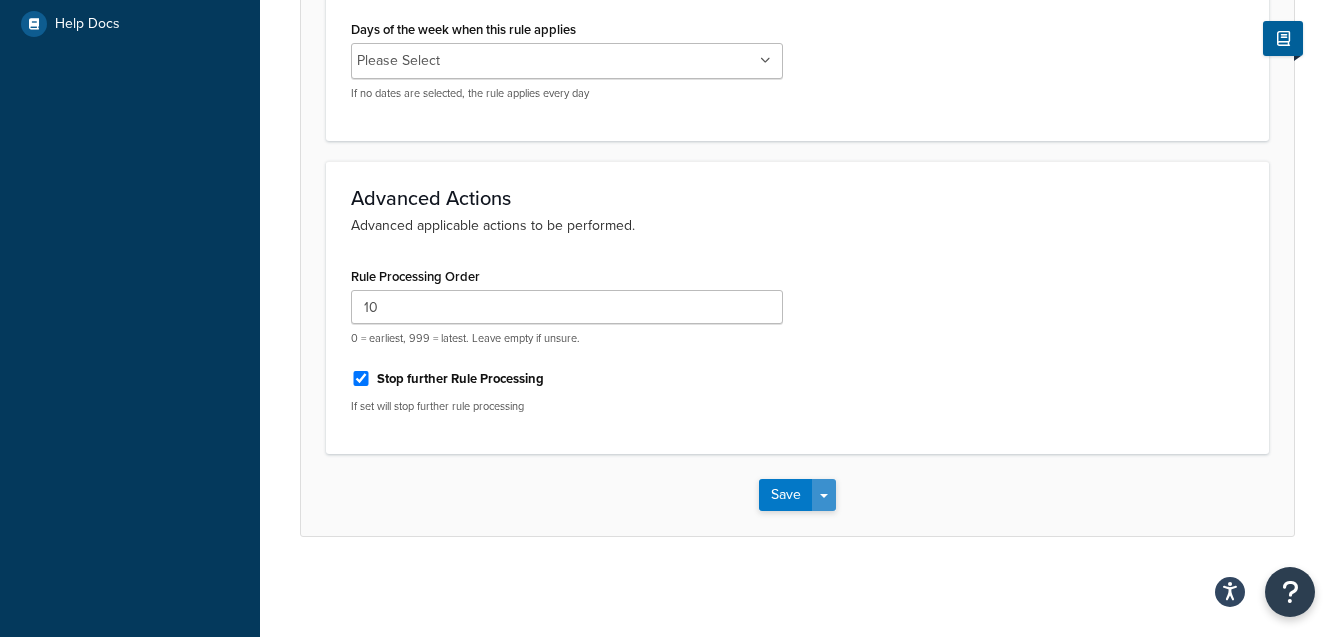 click on "Save Dropdown" at bounding box center [824, 495] 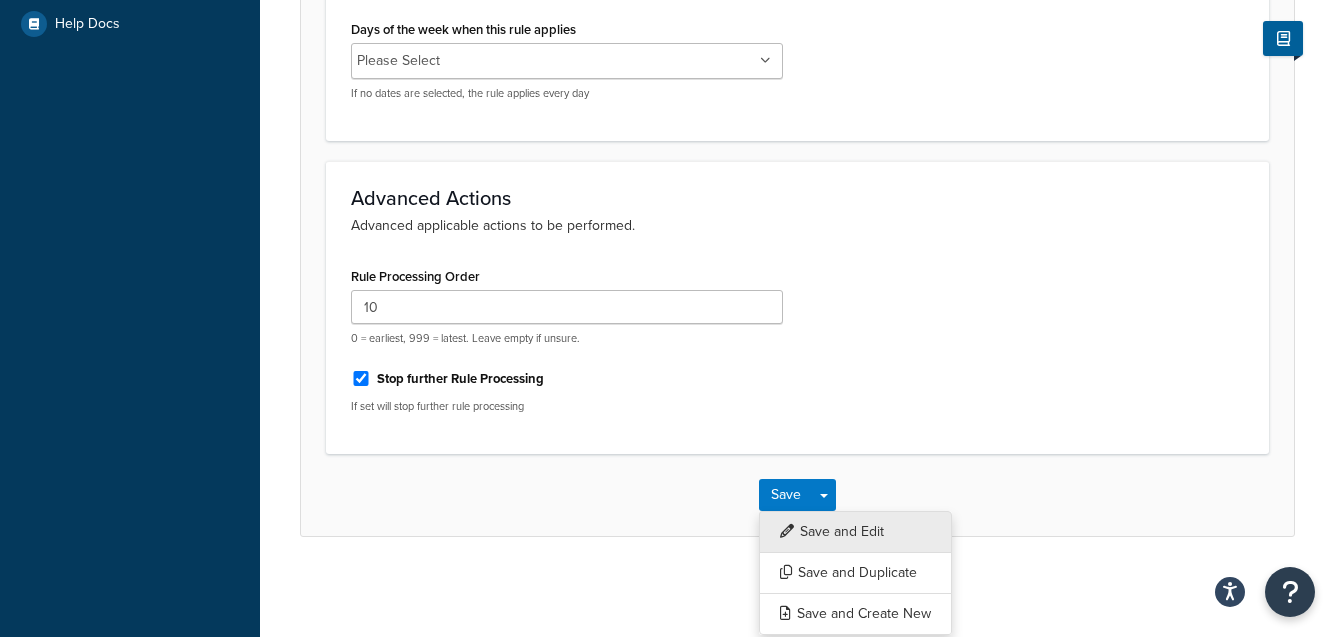 click on "Save and Edit" at bounding box center [855, 532] 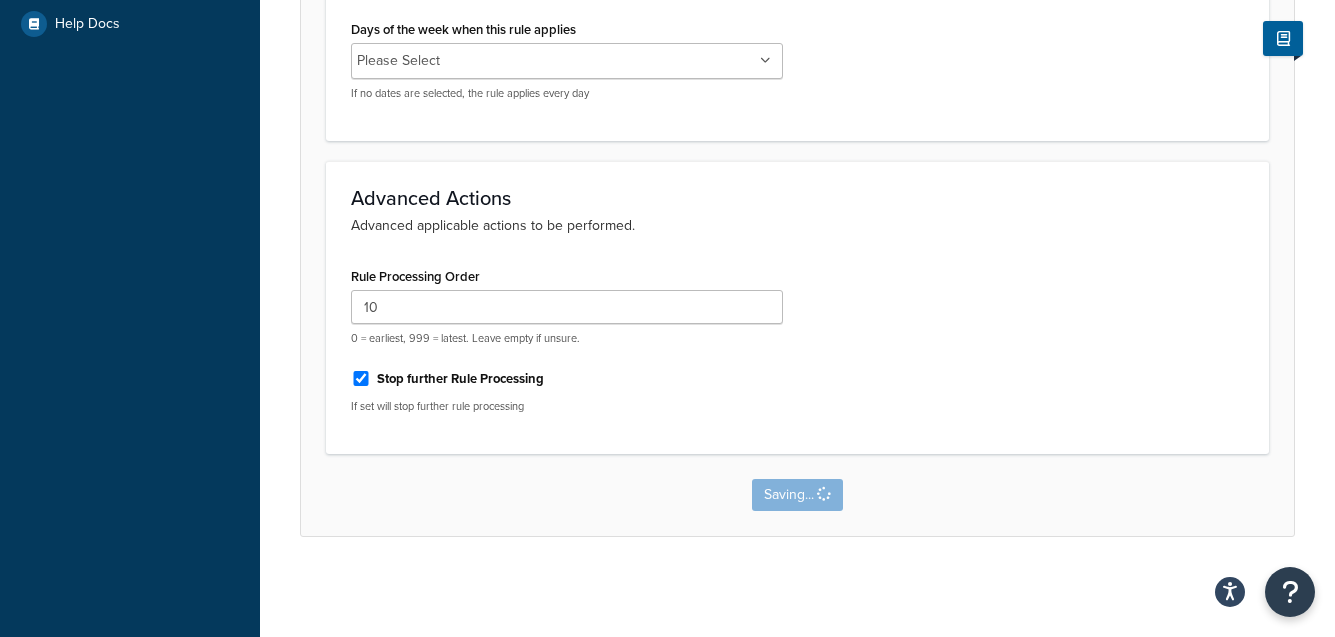 scroll, scrollTop: 0, scrollLeft: 0, axis: both 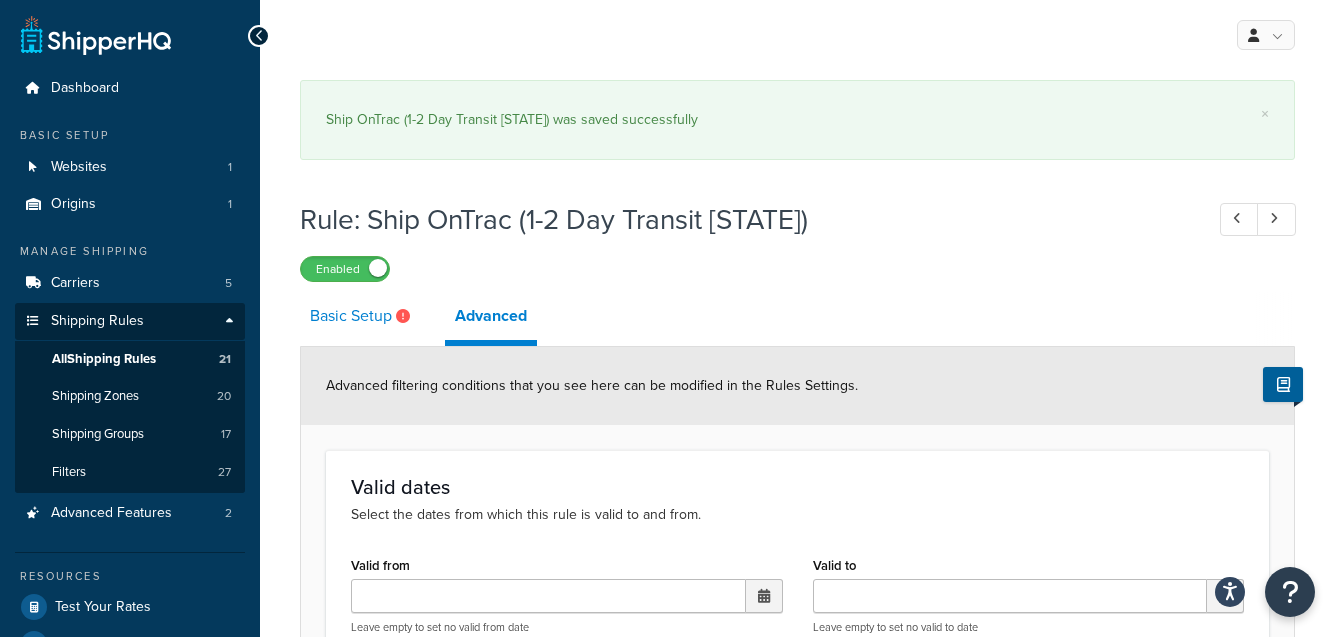 click on "Basic Setup" at bounding box center [362, 316] 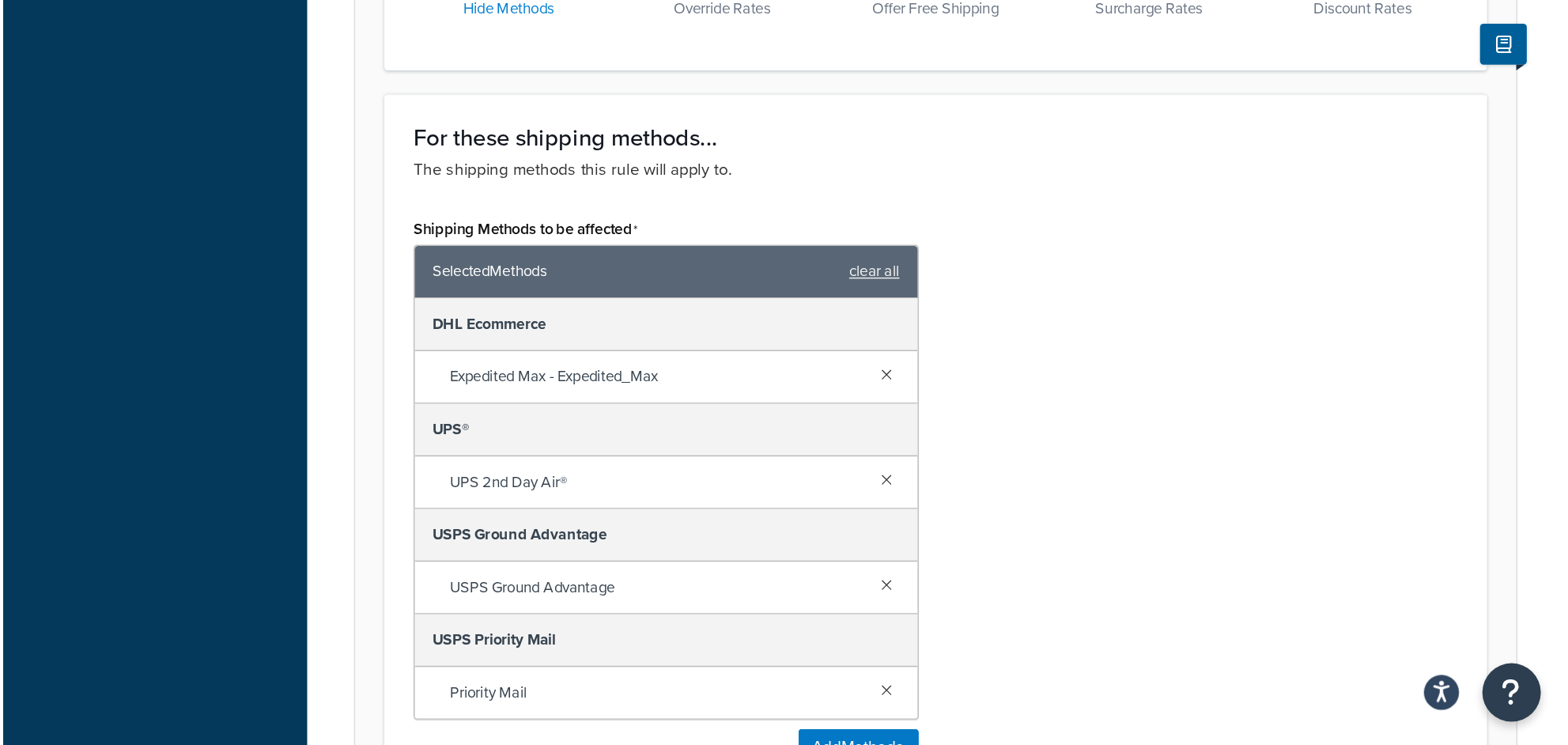 scroll, scrollTop: 772, scrollLeft: 0, axis: vertical 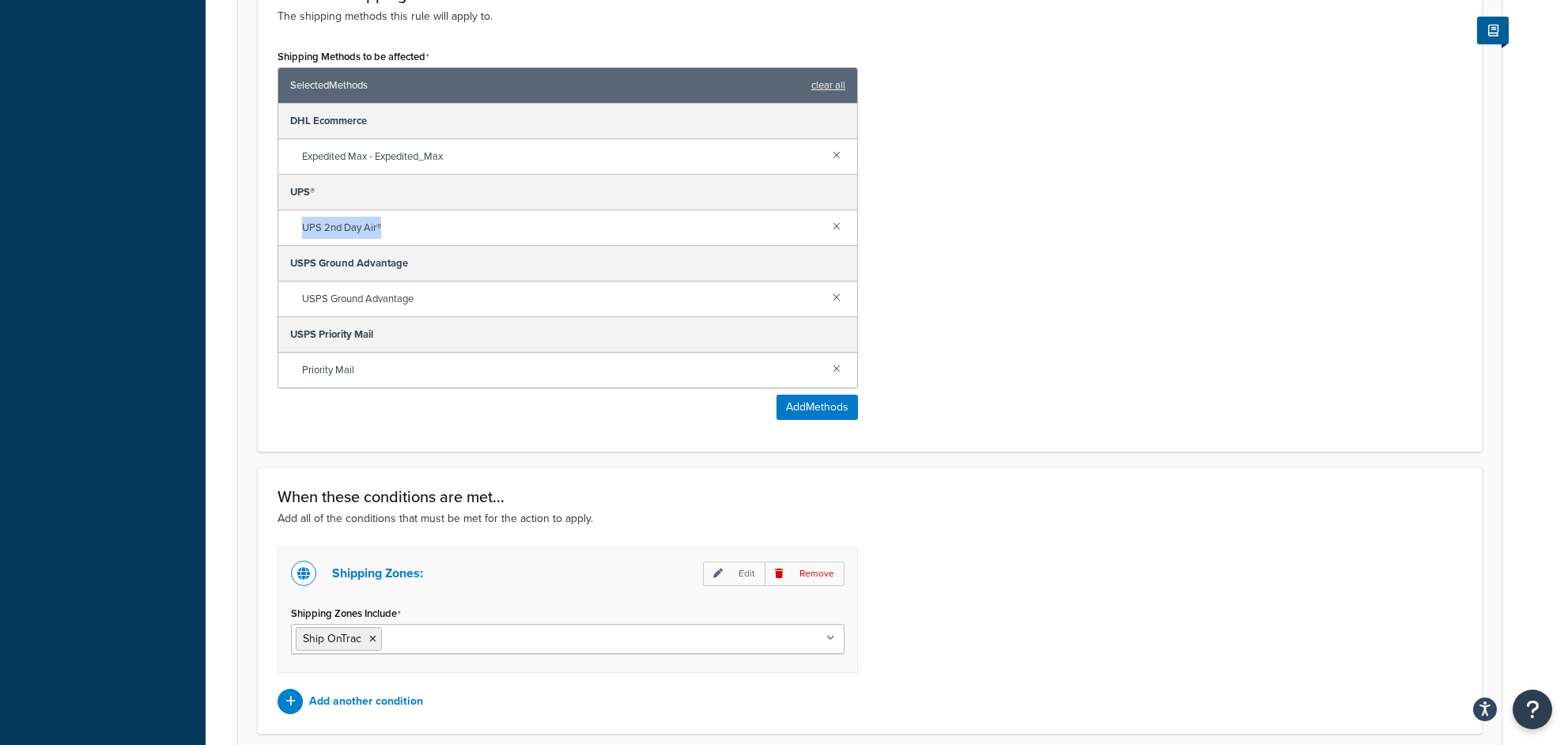 drag, startPoint x: 299, startPoint y: 225, endPoint x: 411, endPoint y: 235, distance: 112.44554 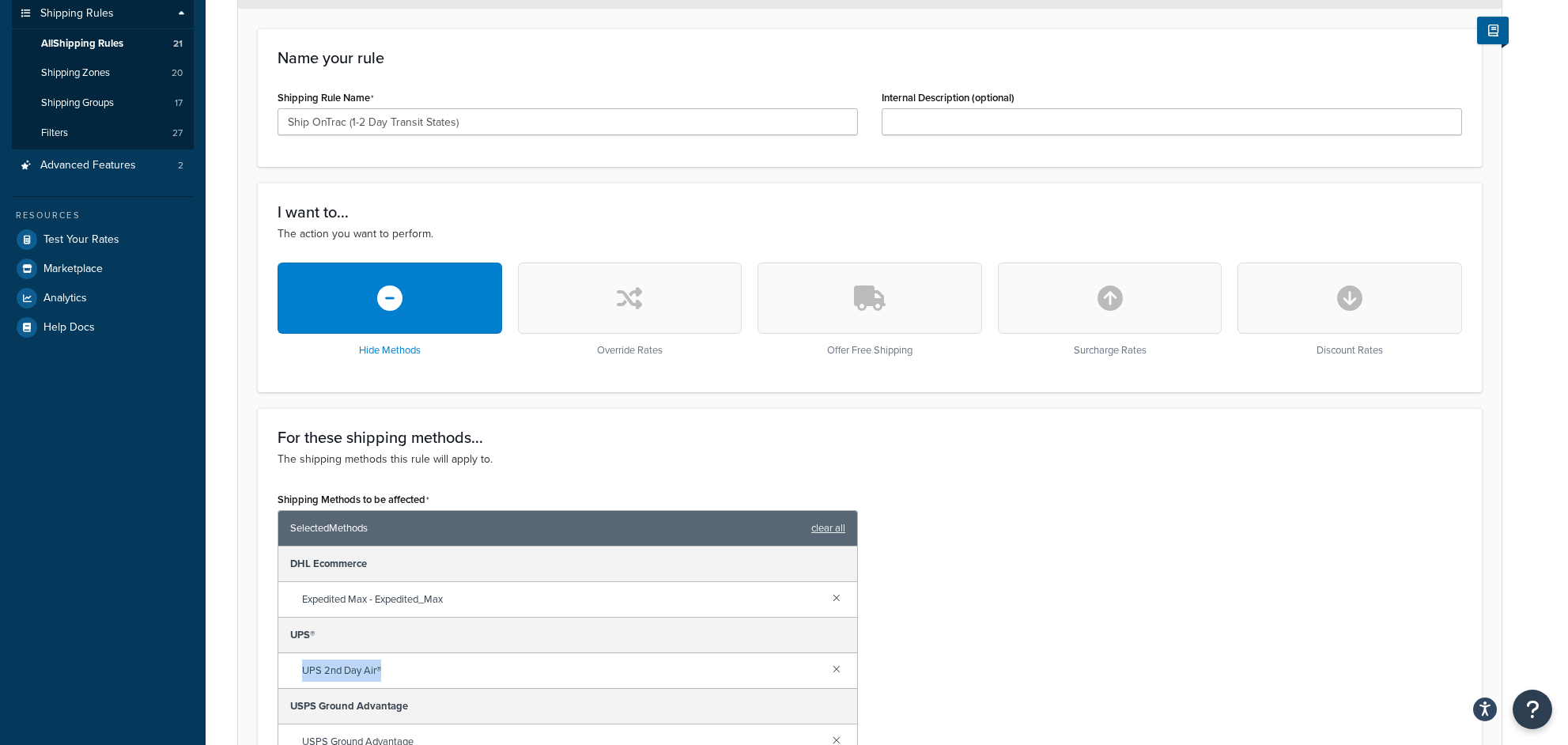 scroll, scrollTop: 89, scrollLeft: 0, axis: vertical 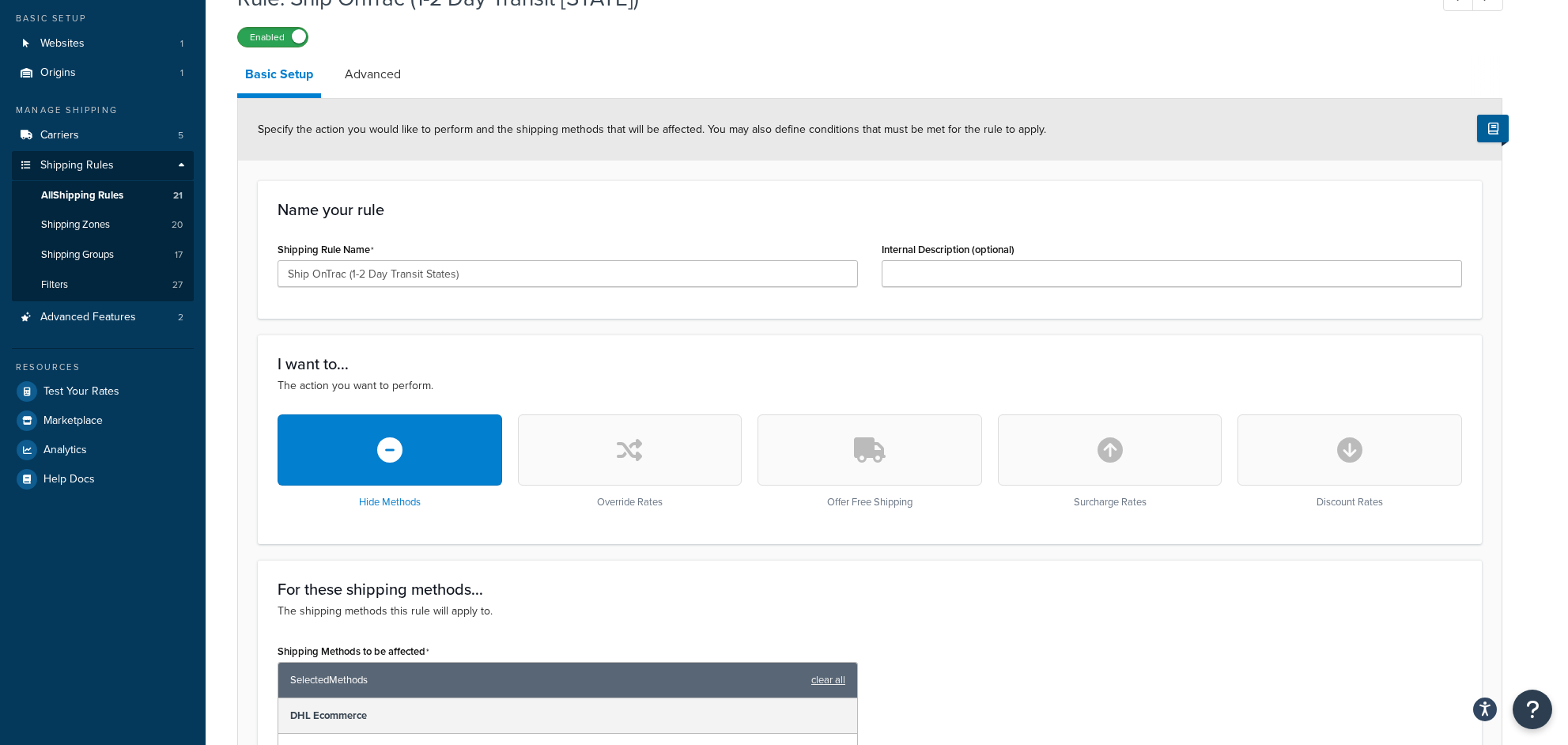 click on "Enabled" at bounding box center [273, 37] 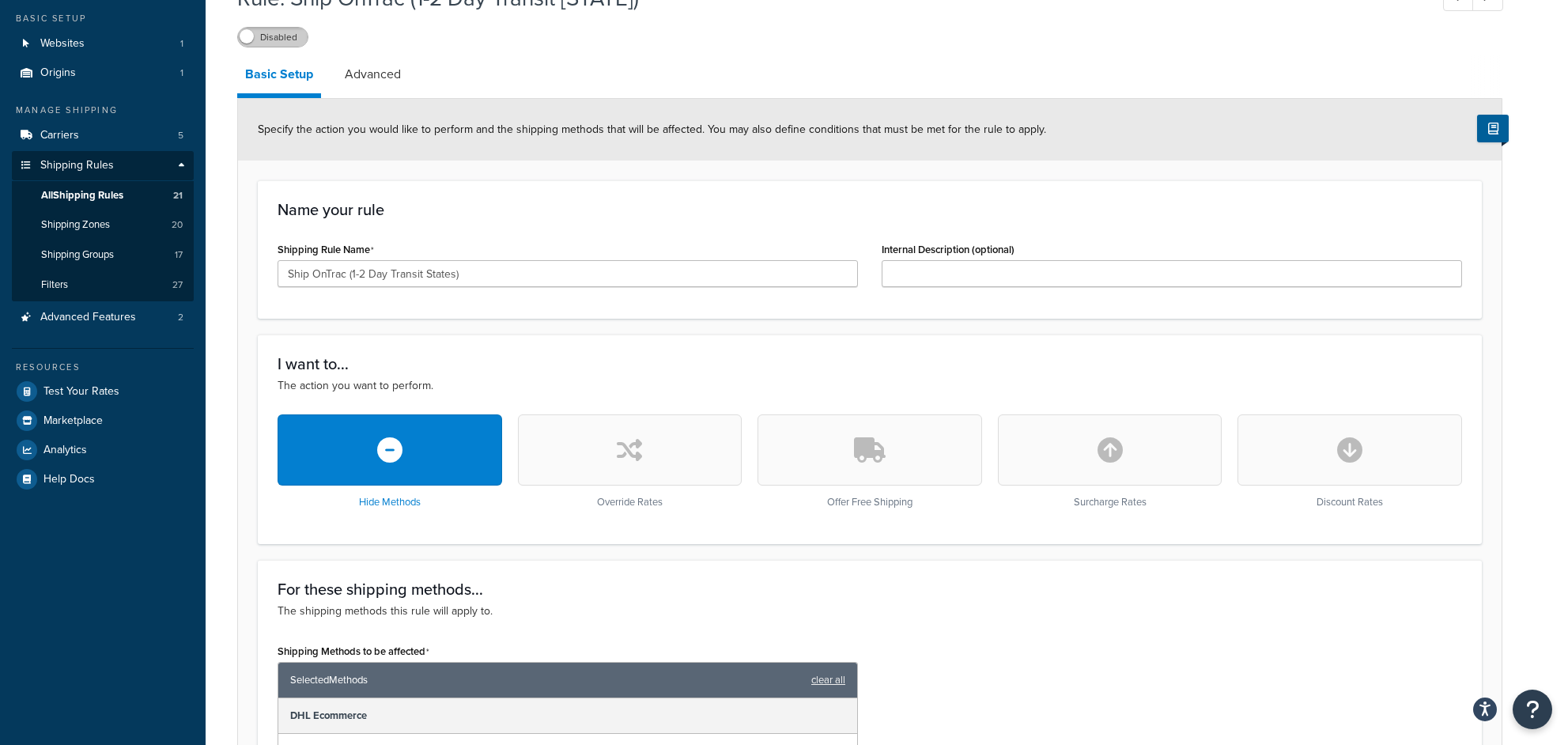 click on "Disabled" at bounding box center (273, 37) 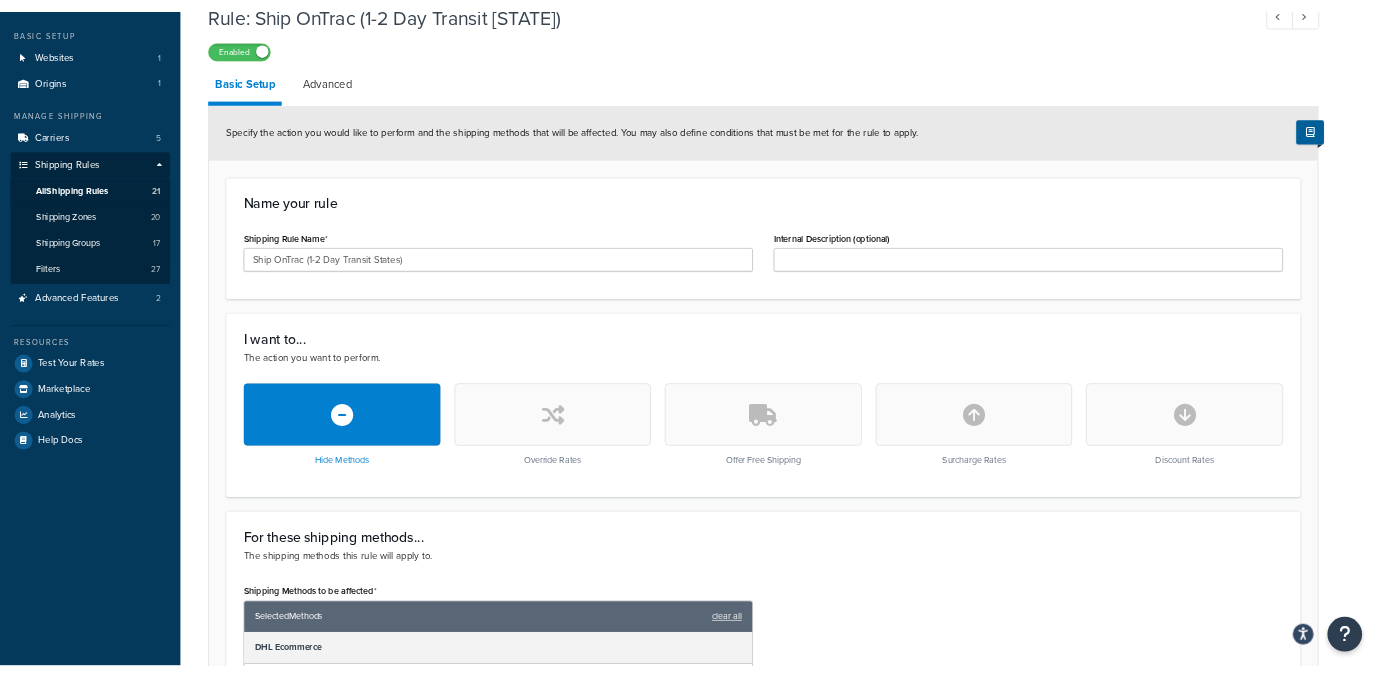 scroll, scrollTop: 96, scrollLeft: 0, axis: vertical 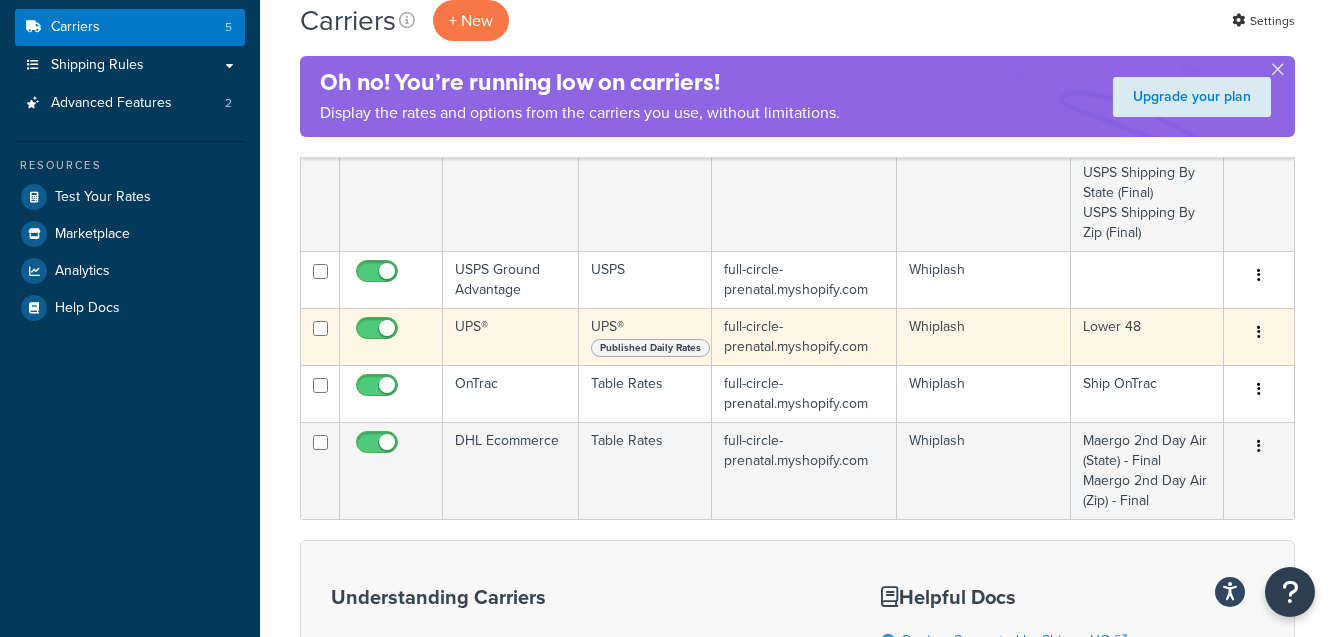 click on "UPS®" at bounding box center (511, 336) 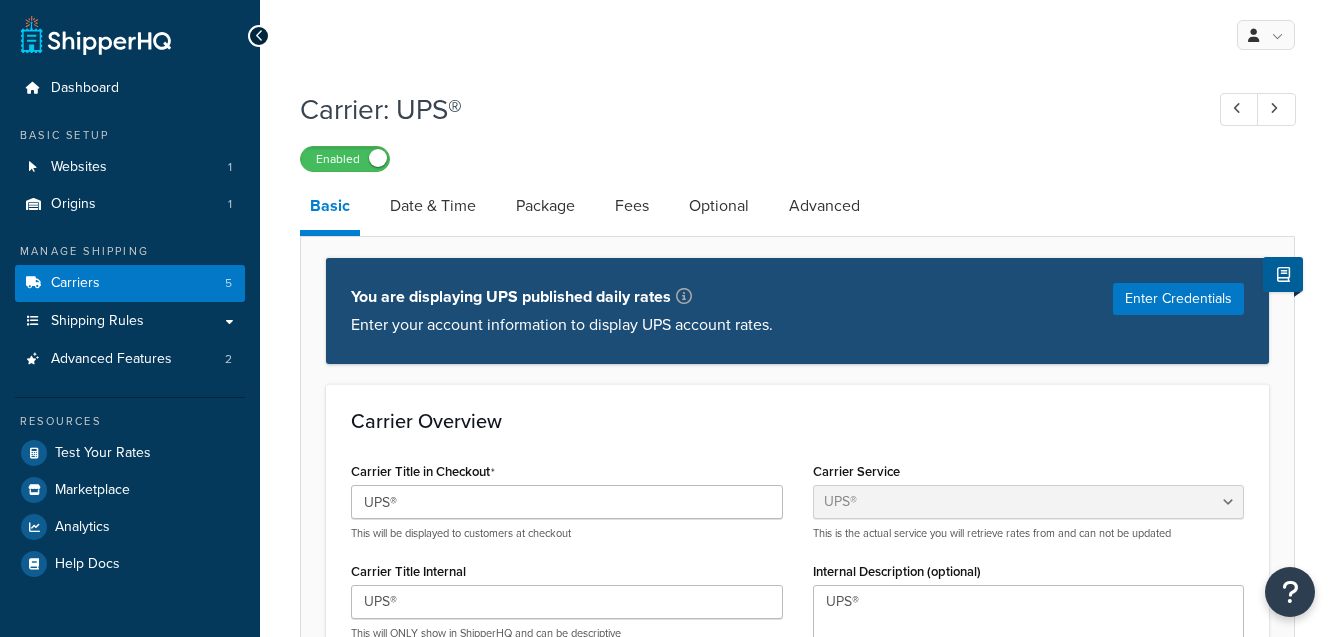 select on "ups" 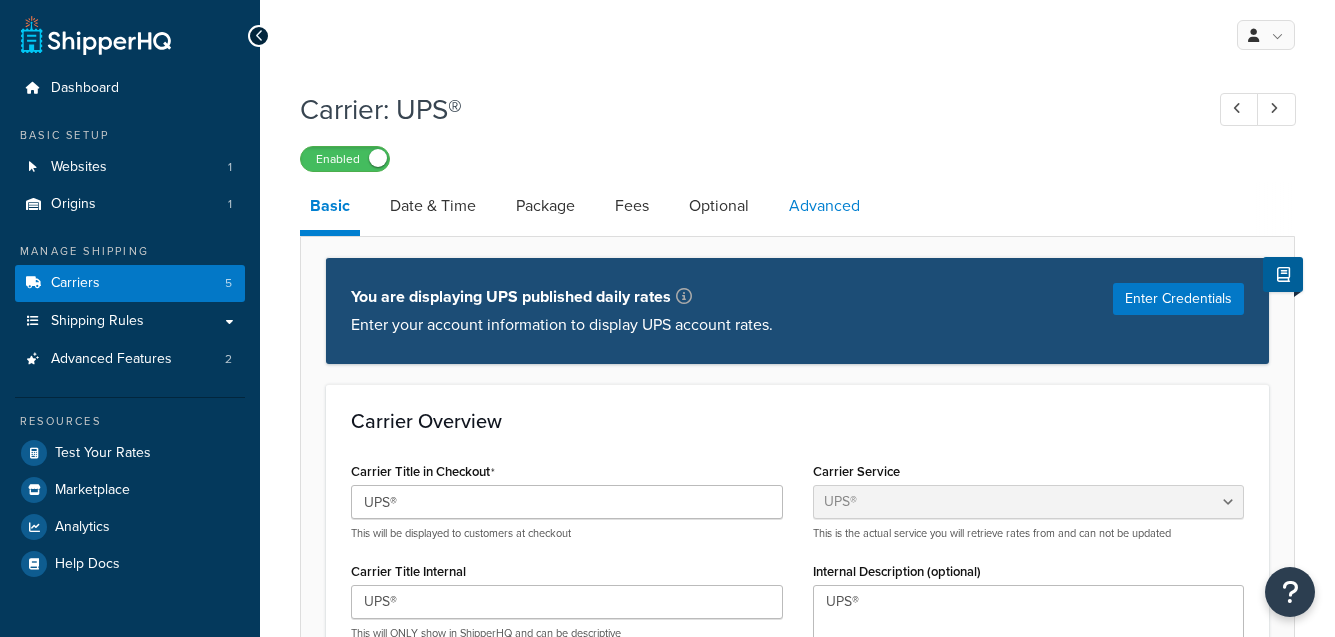 scroll, scrollTop: 0, scrollLeft: 0, axis: both 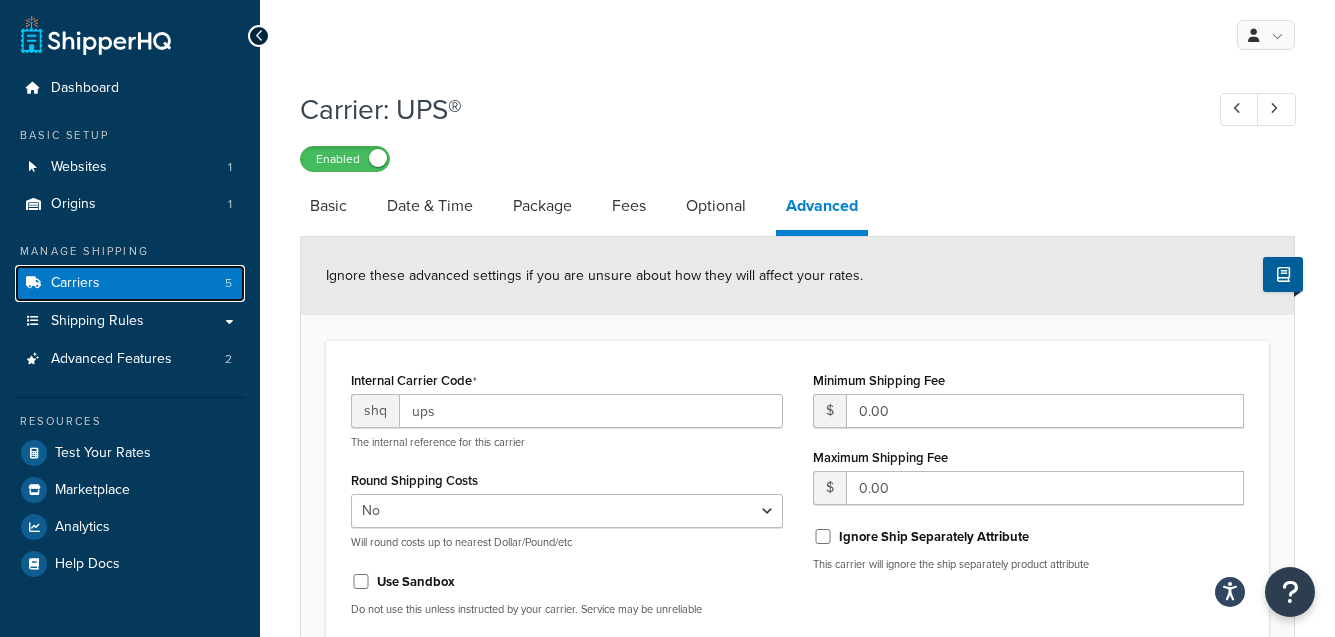 click on "Carriers 5" at bounding box center [130, 283] 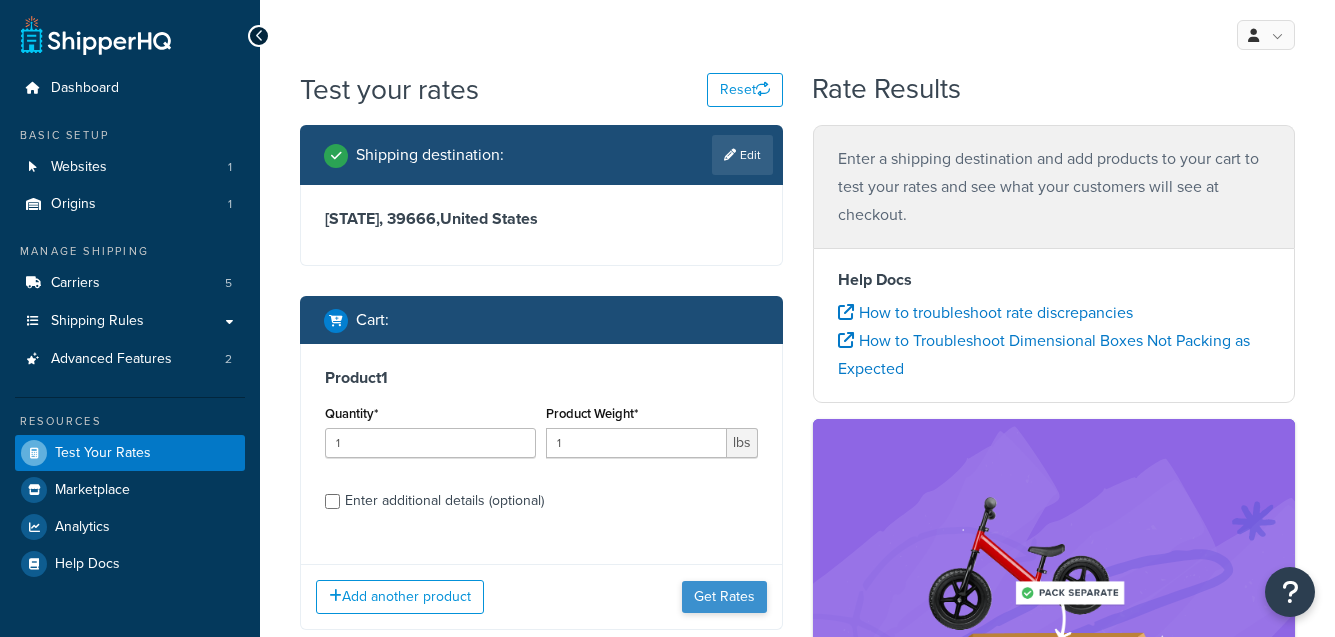 scroll, scrollTop: 0, scrollLeft: 0, axis: both 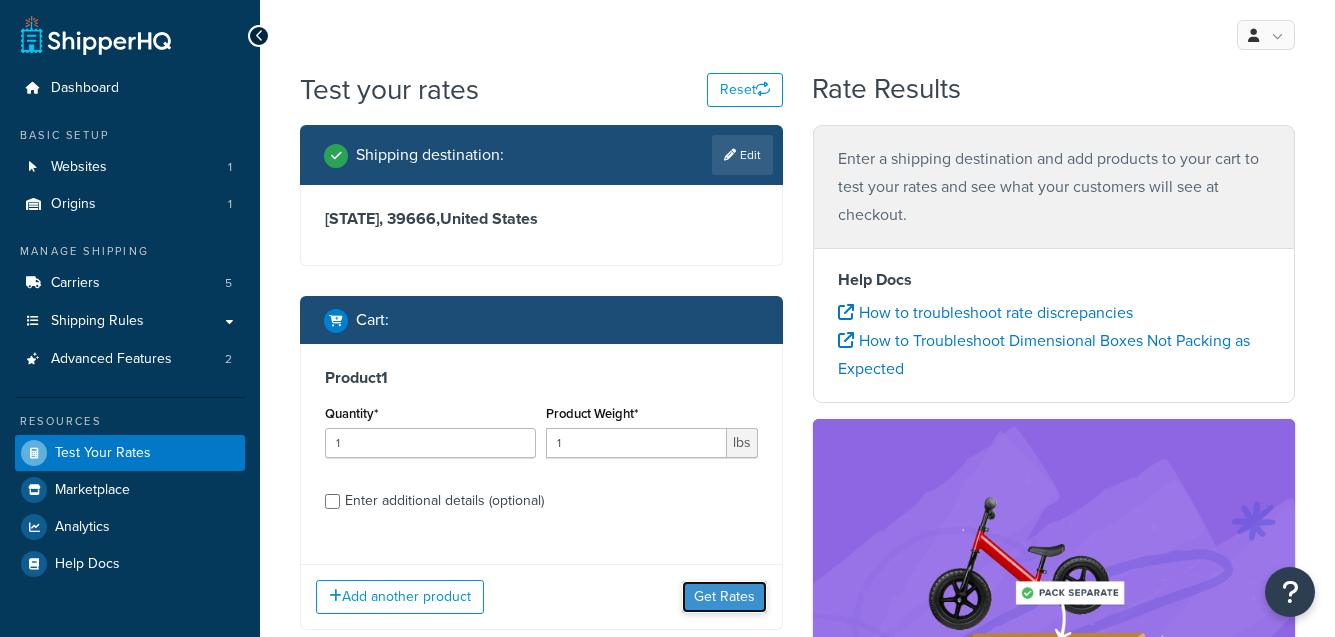 click on "Get Rates" at bounding box center [724, 597] 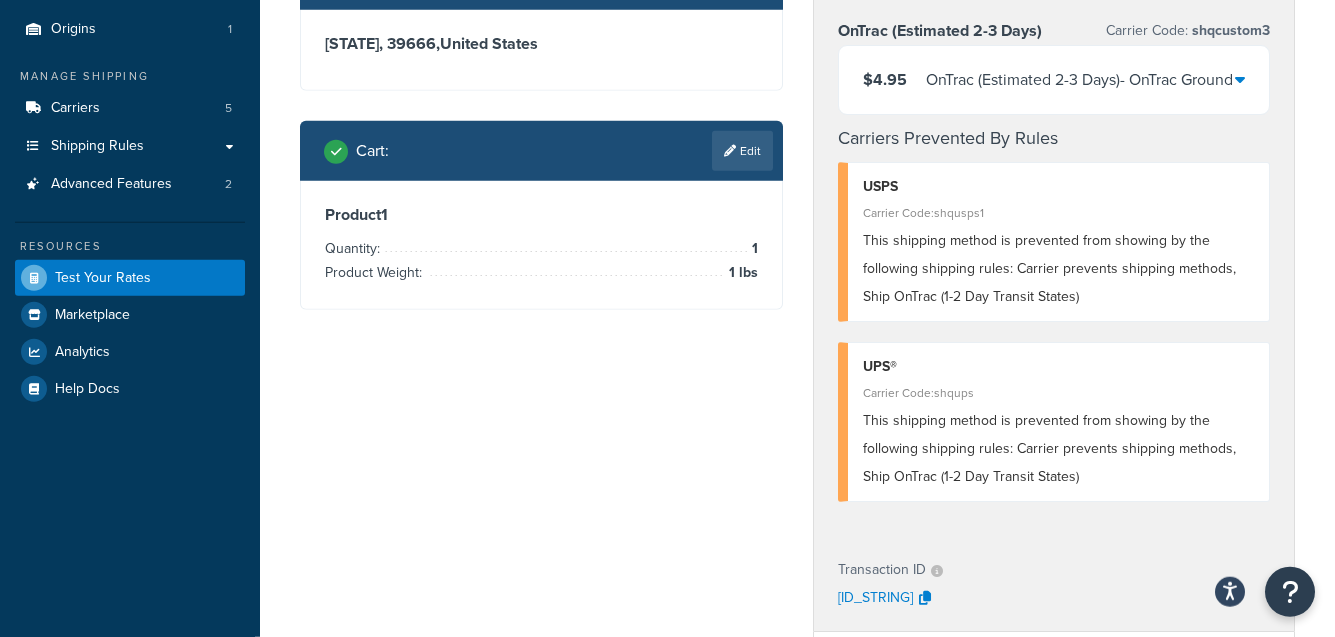 scroll, scrollTop: 176, scrollLeft: 0, axis: vertical 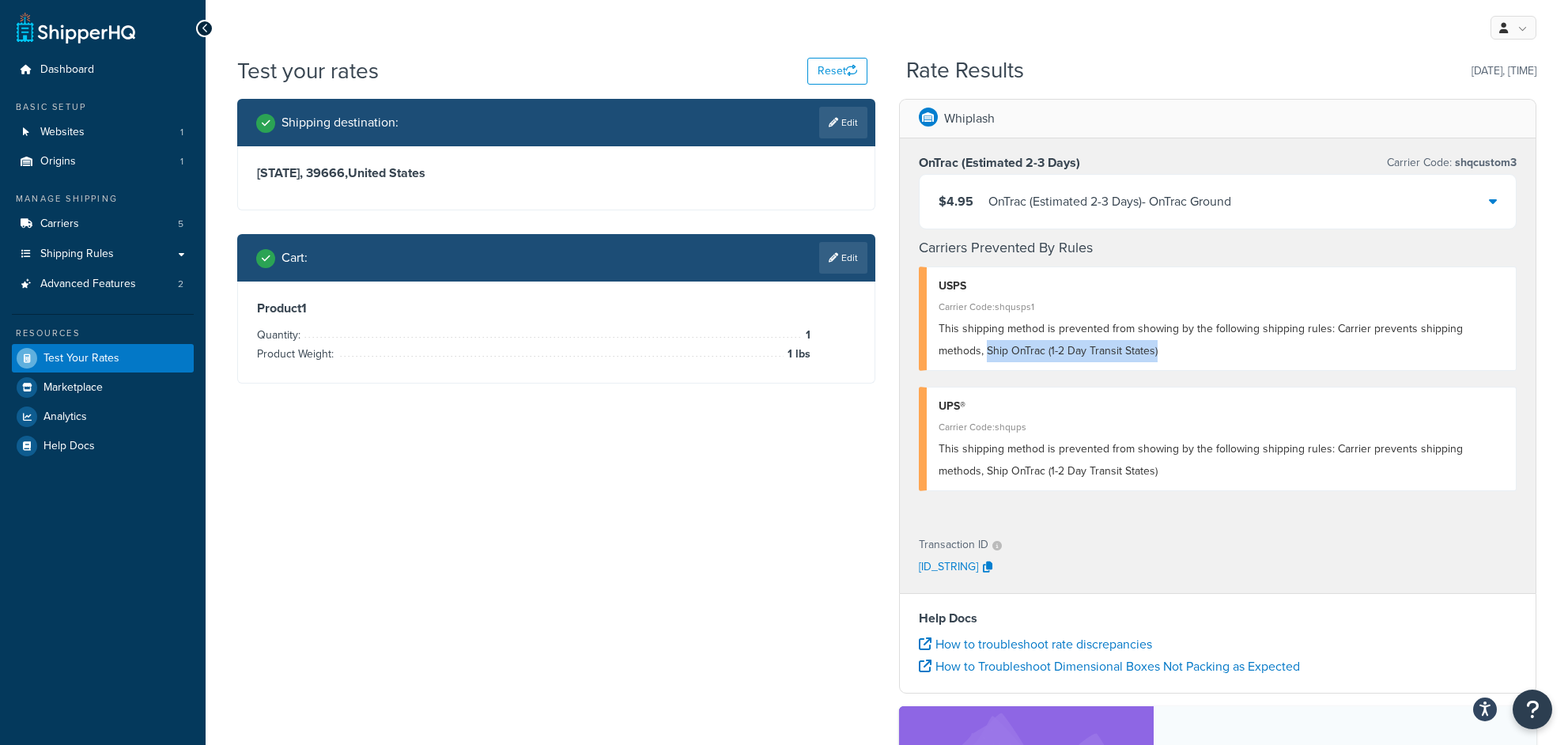 drag, startPoint x: 935, startPoint y: 352, endPoint x: 1083, endPoint y: 365, distance: 148.56985 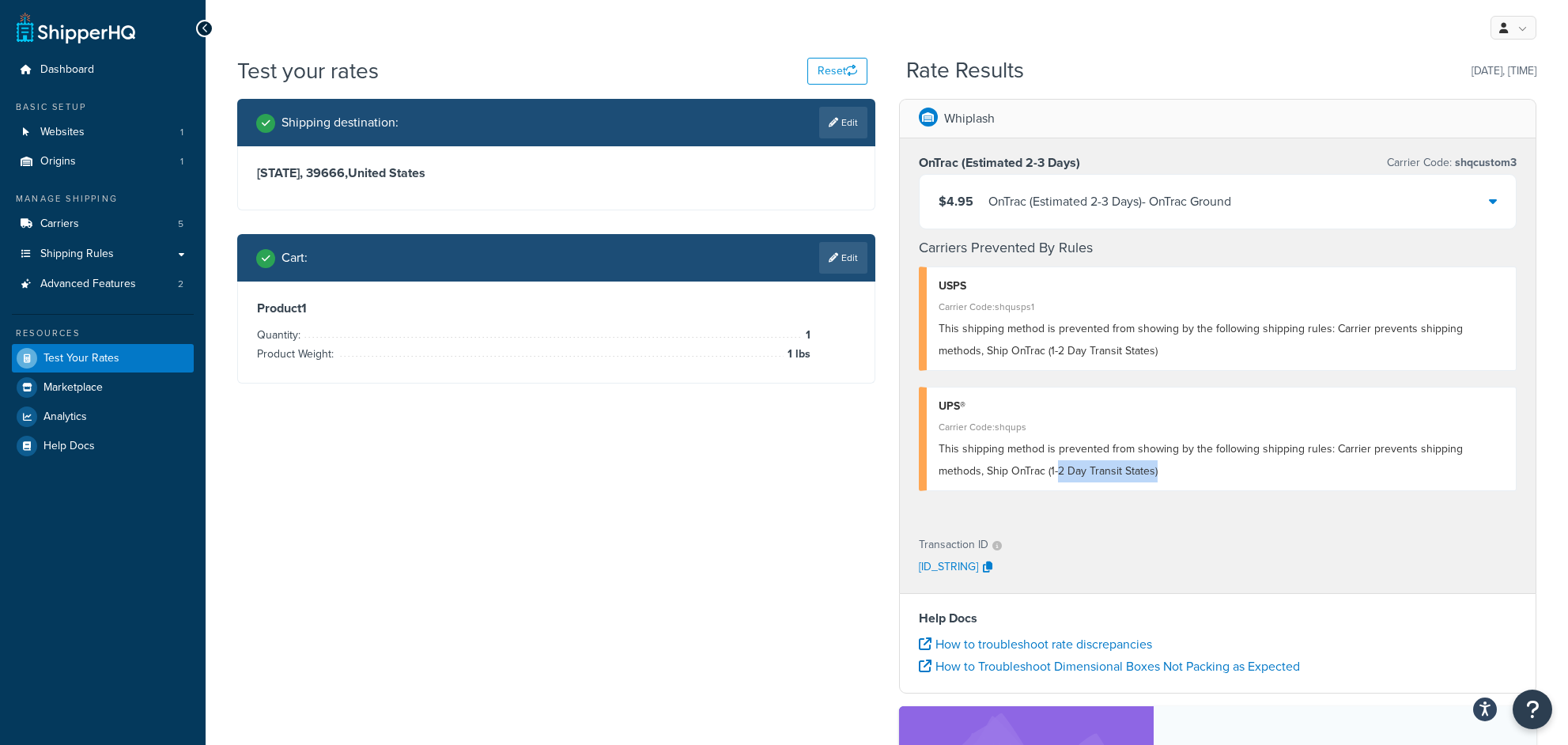 drag, startPoint x: 1010, startPoint y: 476, endPoint x: 1197, endPoint y: 495, distance: 187.9628 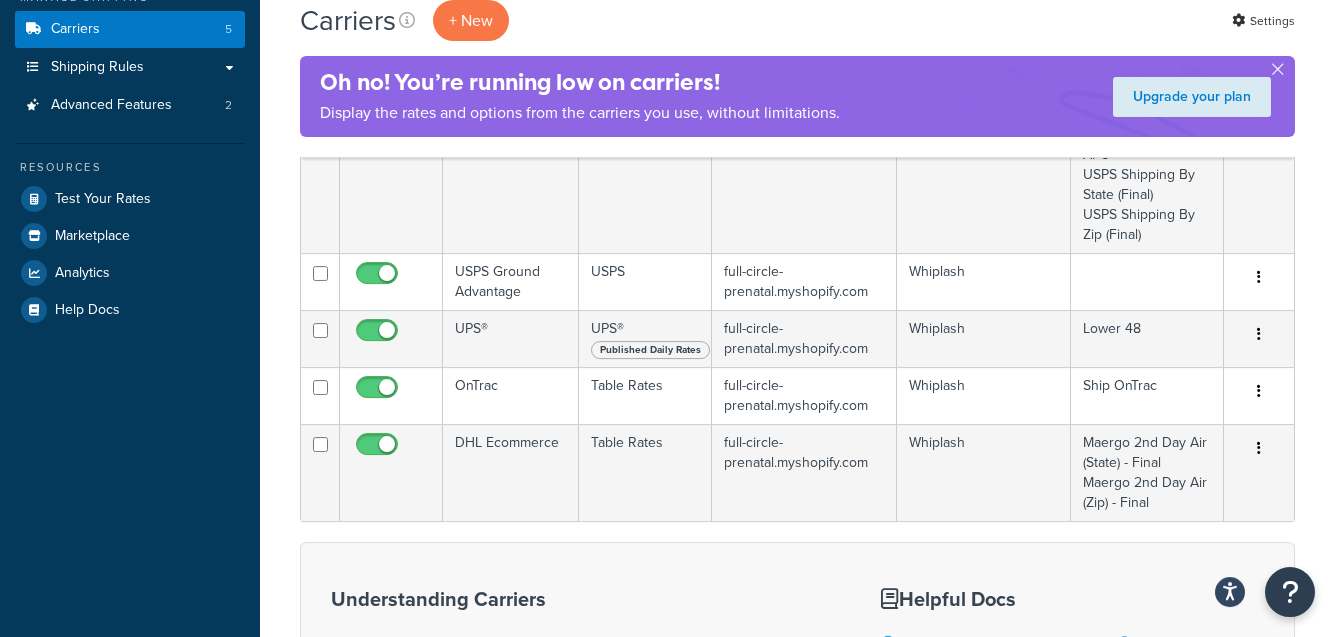 scroll, scrollTop: 256, scrollLeft: 0, axis: vertical 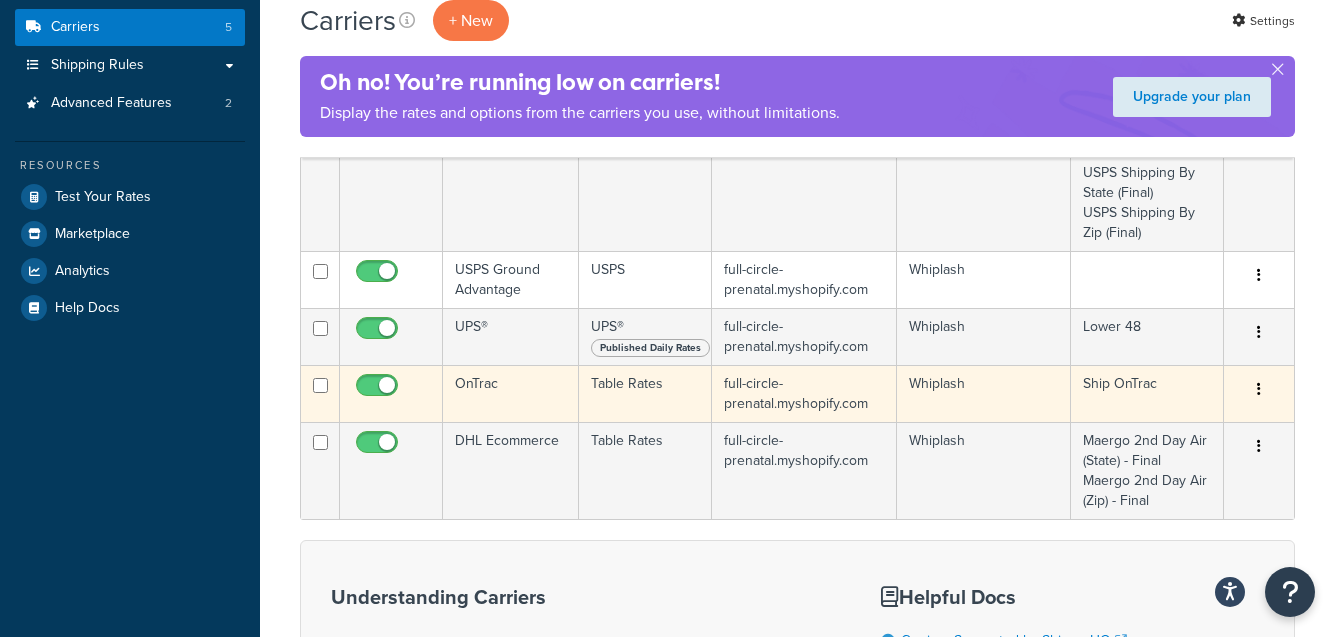 click on "OnTrac" at bounding box center [511, 393] 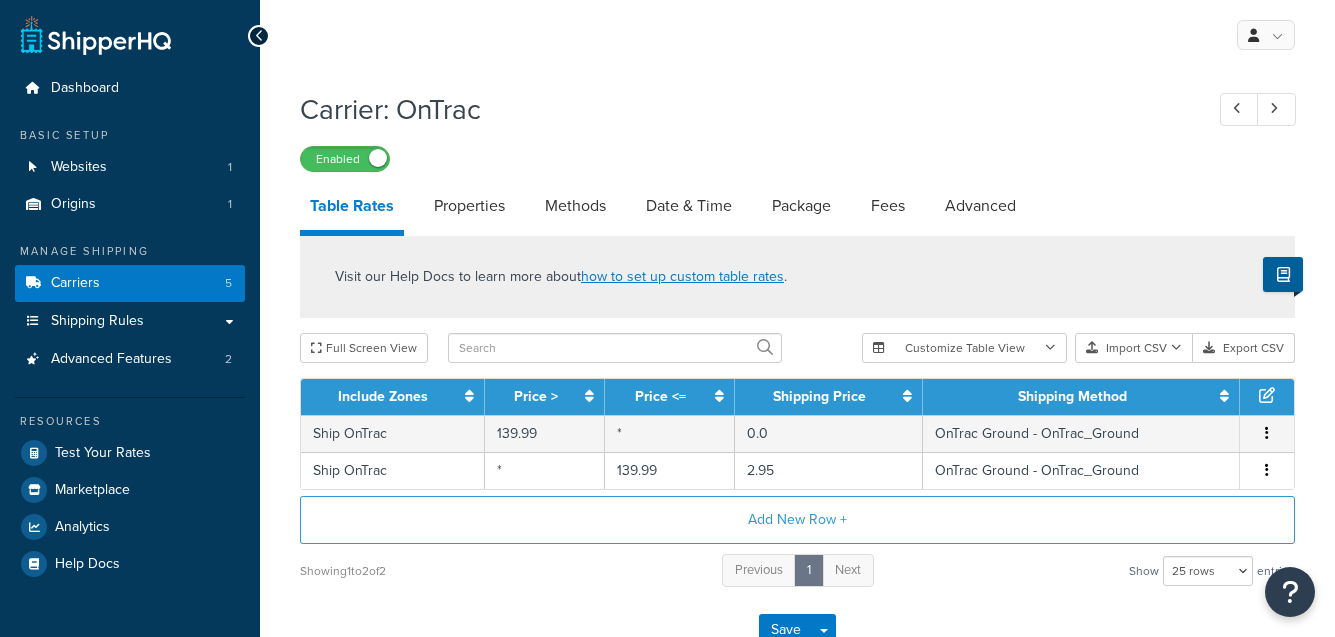 select on "25" 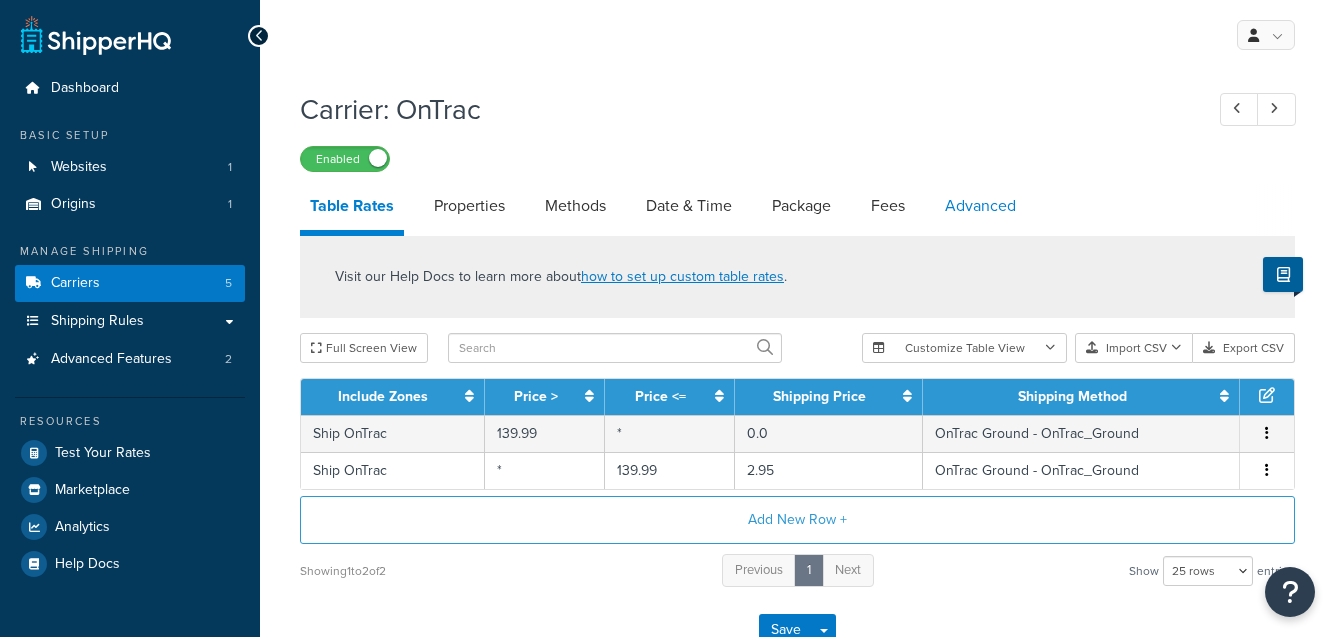 scroll, scrollTop: 0, scrollLeft: 0, axis: both 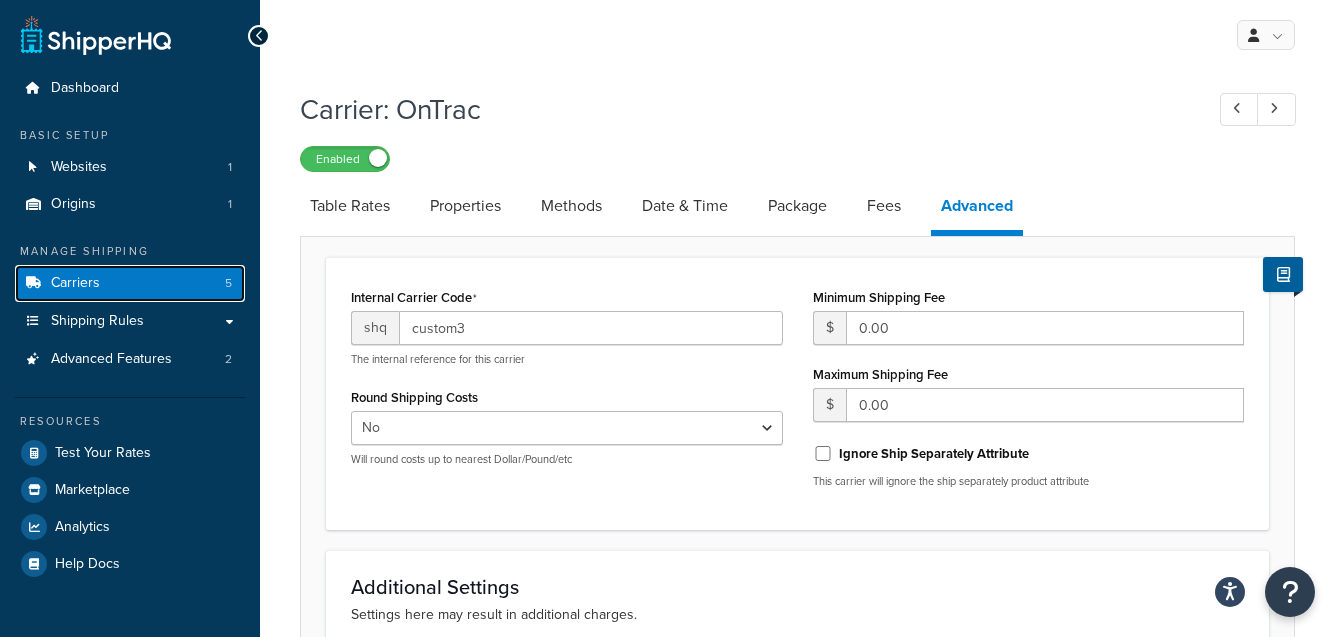 click on "Carriers 5" at bounding box center [130, 283] 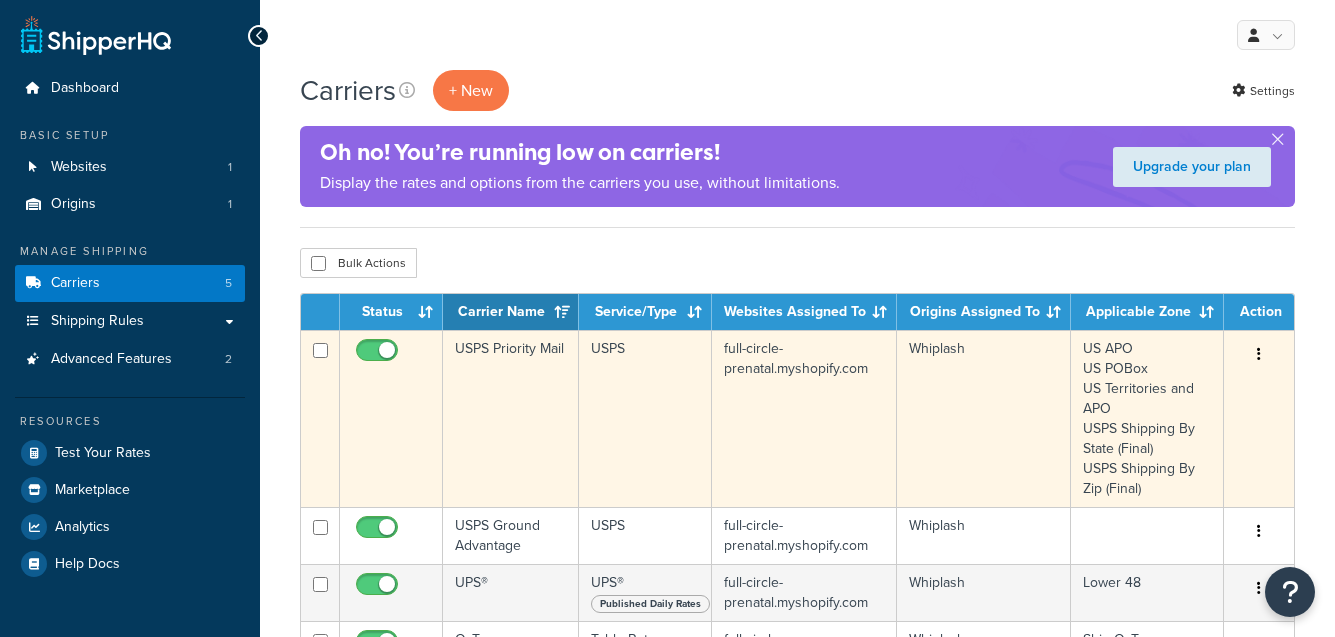 scroll, scrollTop: 0, scrollLeft: 0, axis: both 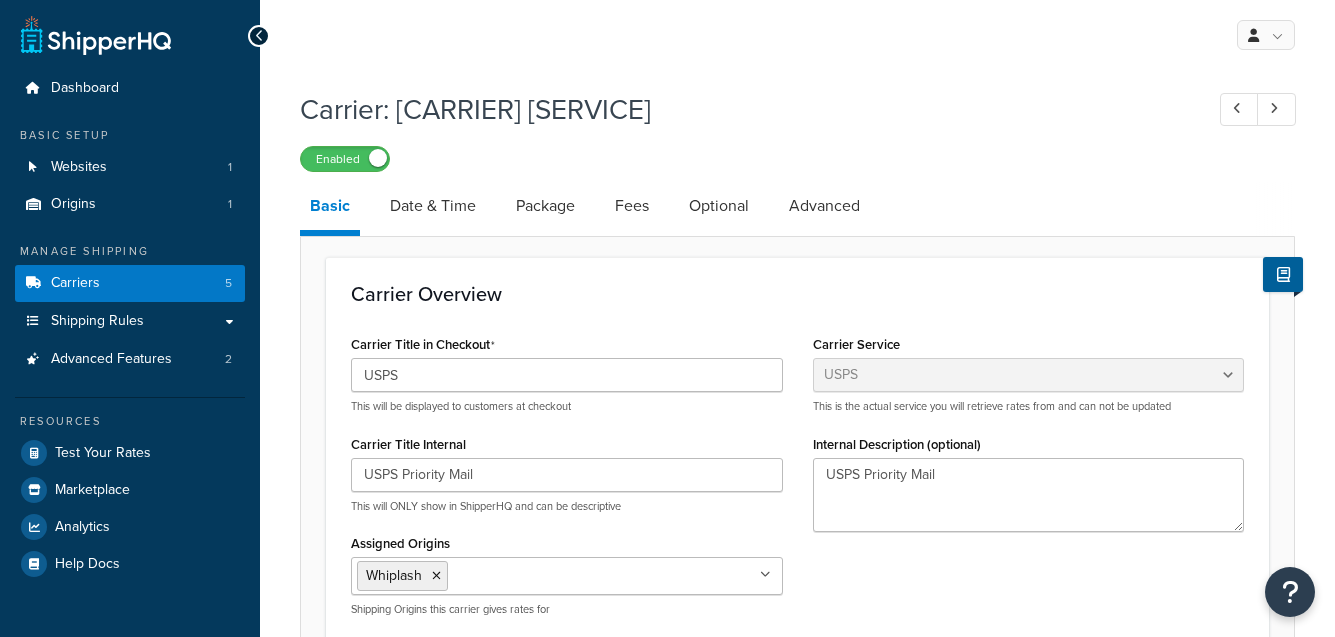 select on "usps" 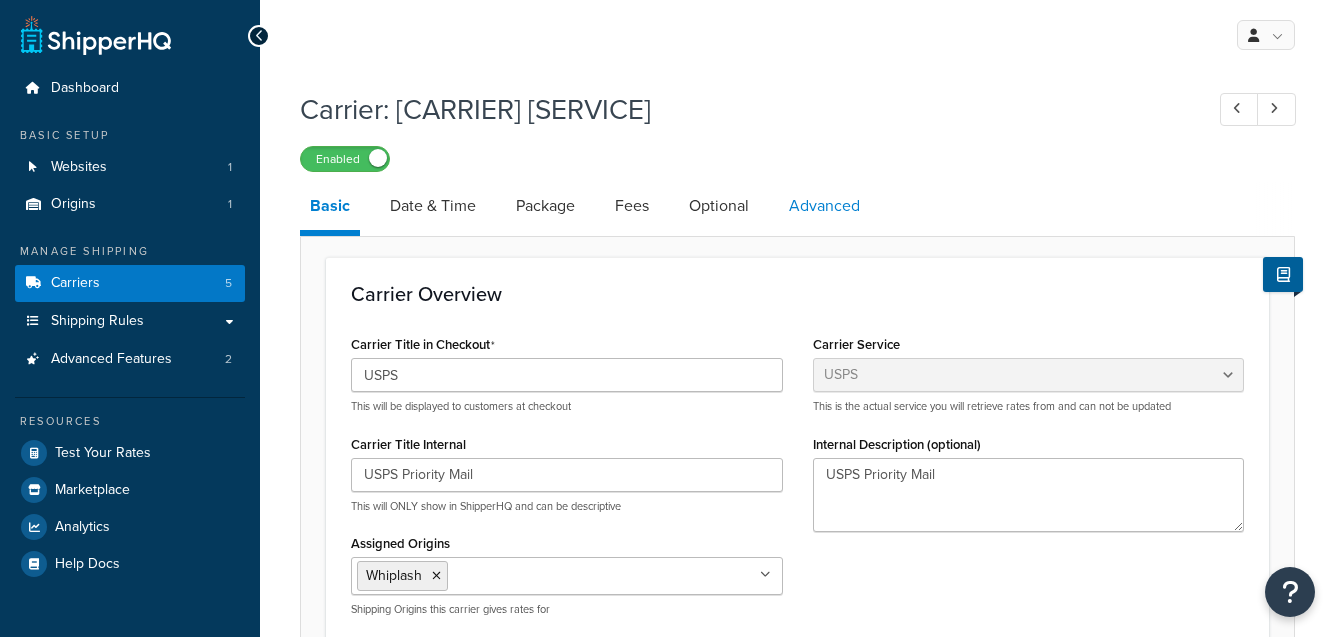 scroll, scrollTop: 0, scrollLeft: 0, axis: both 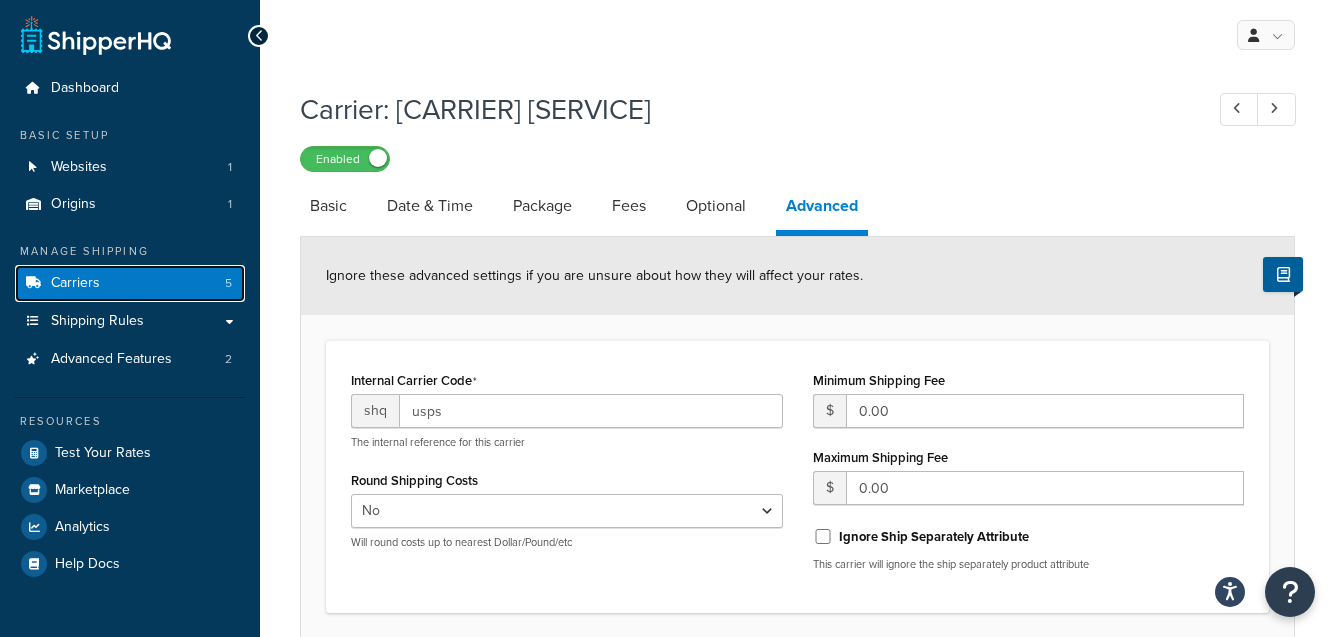 click on "Carriers 5" at bounding box center (130, 283) 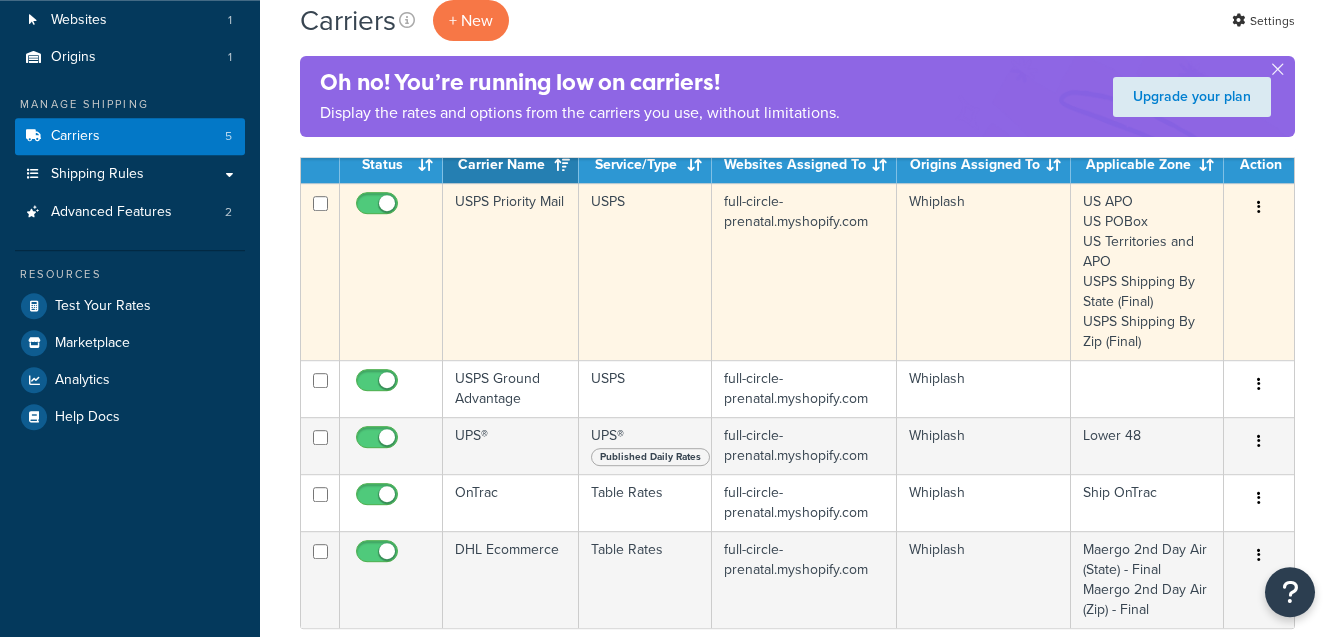 scroll, scrollTop: 160, scrollLeft: 0, axis: vertical 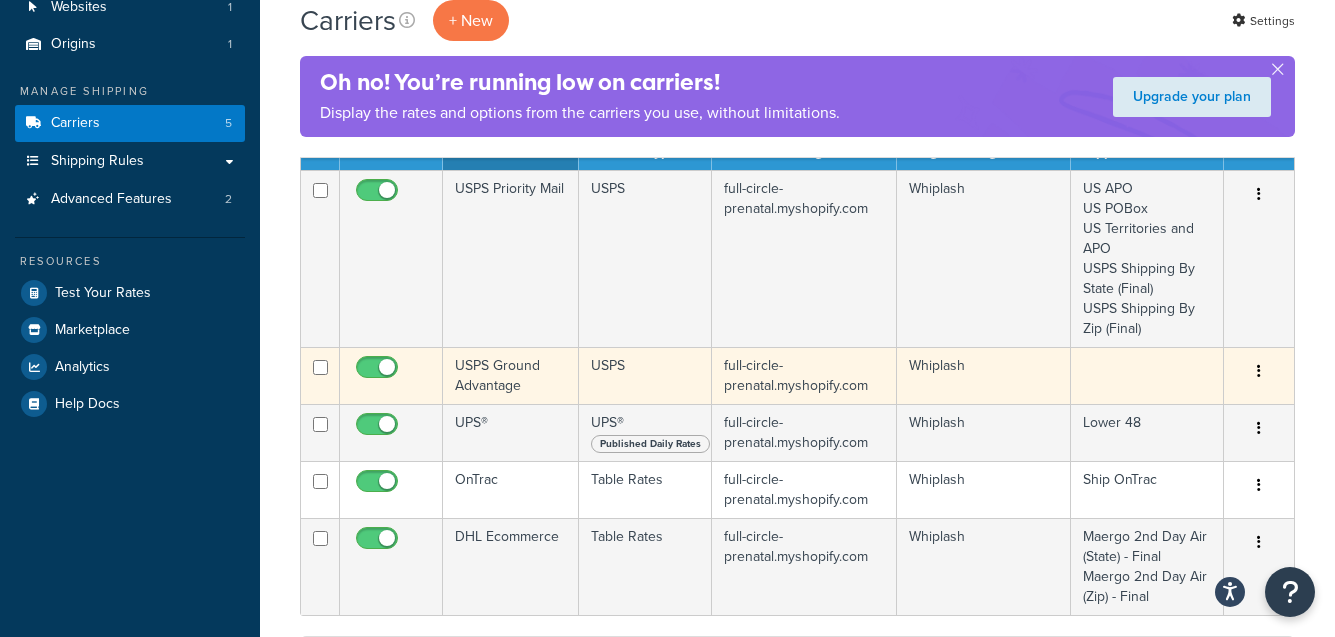 click on "USPS Ground Advantage" at bounding box center (511, 375) 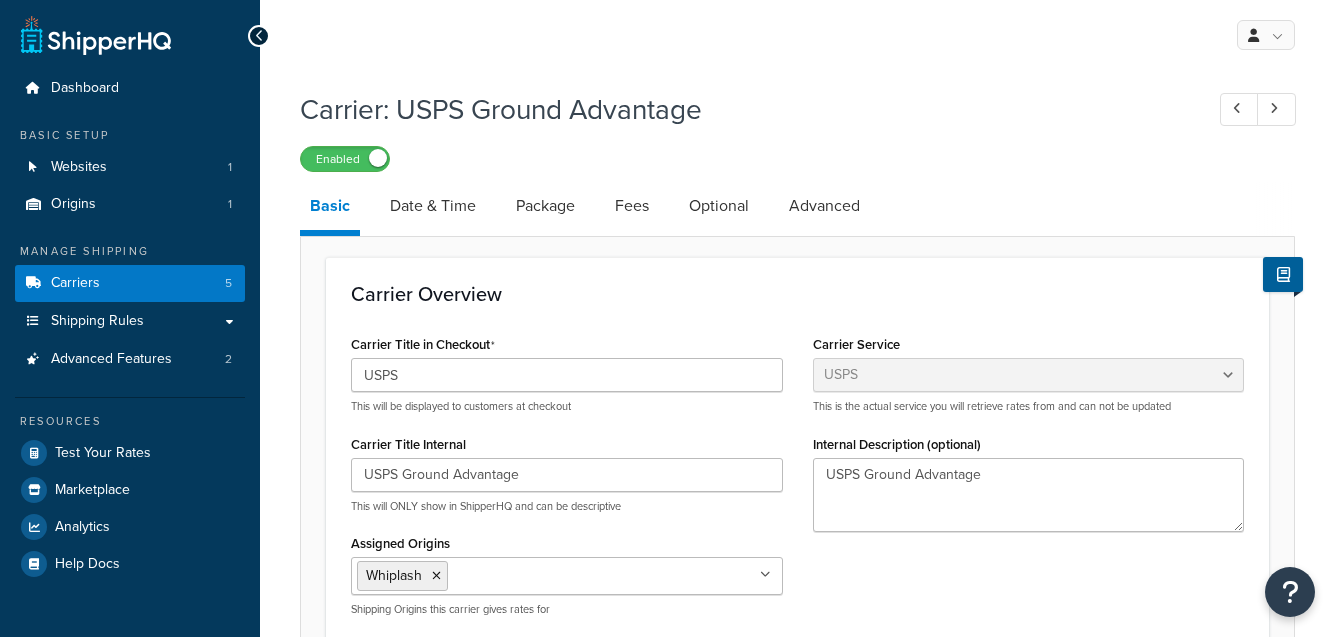 click on "Advanced" at bounding box center (824, 206) 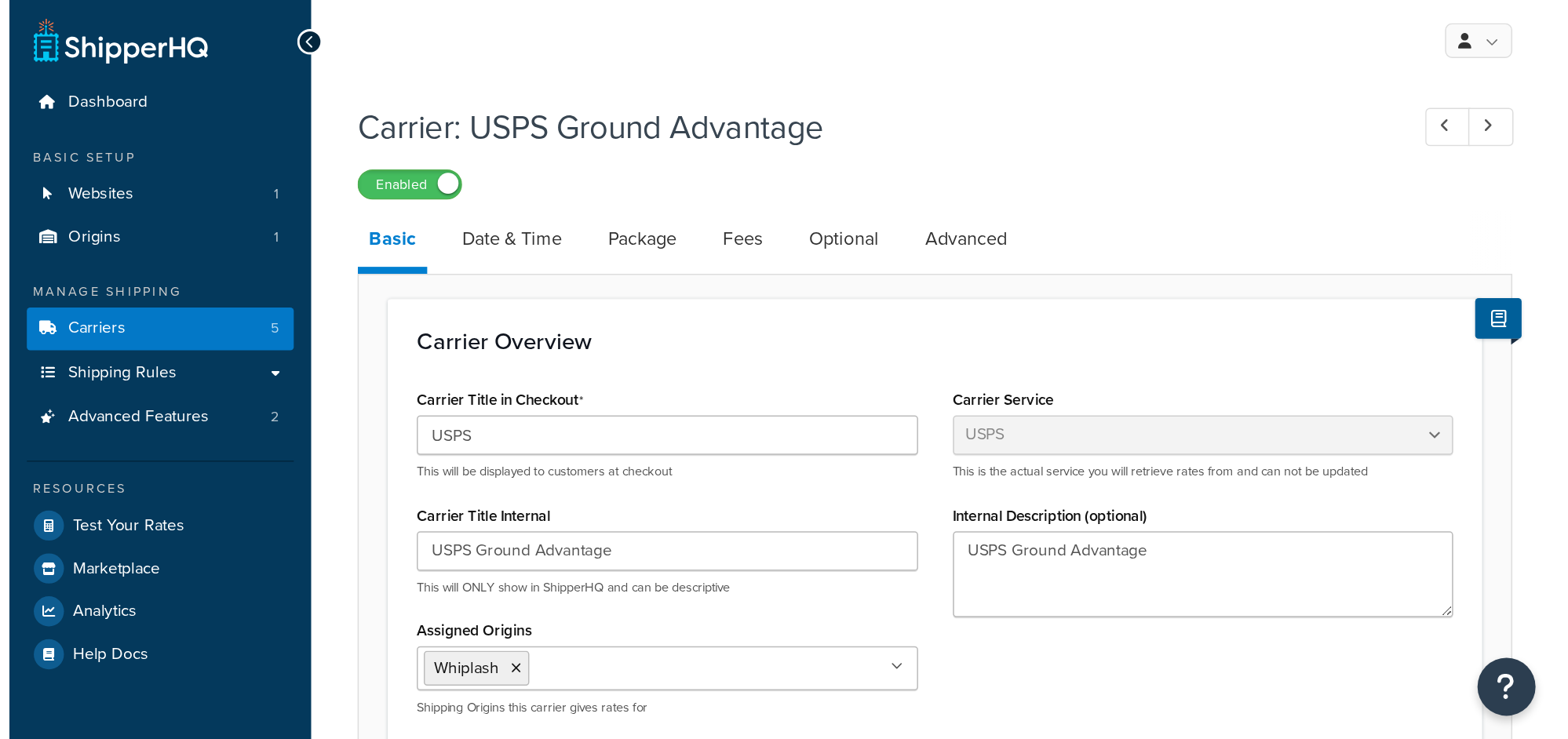 scroll, scrollTop: 0, scrollLeft: 0, axis: both 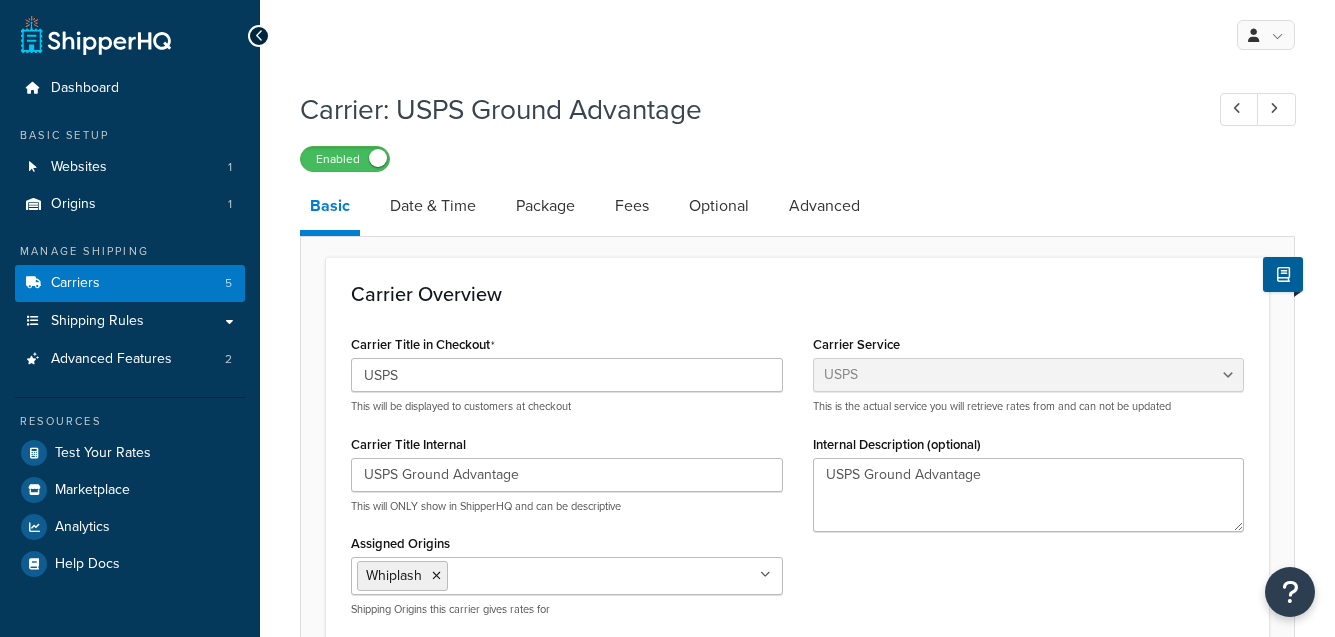 select on "false" 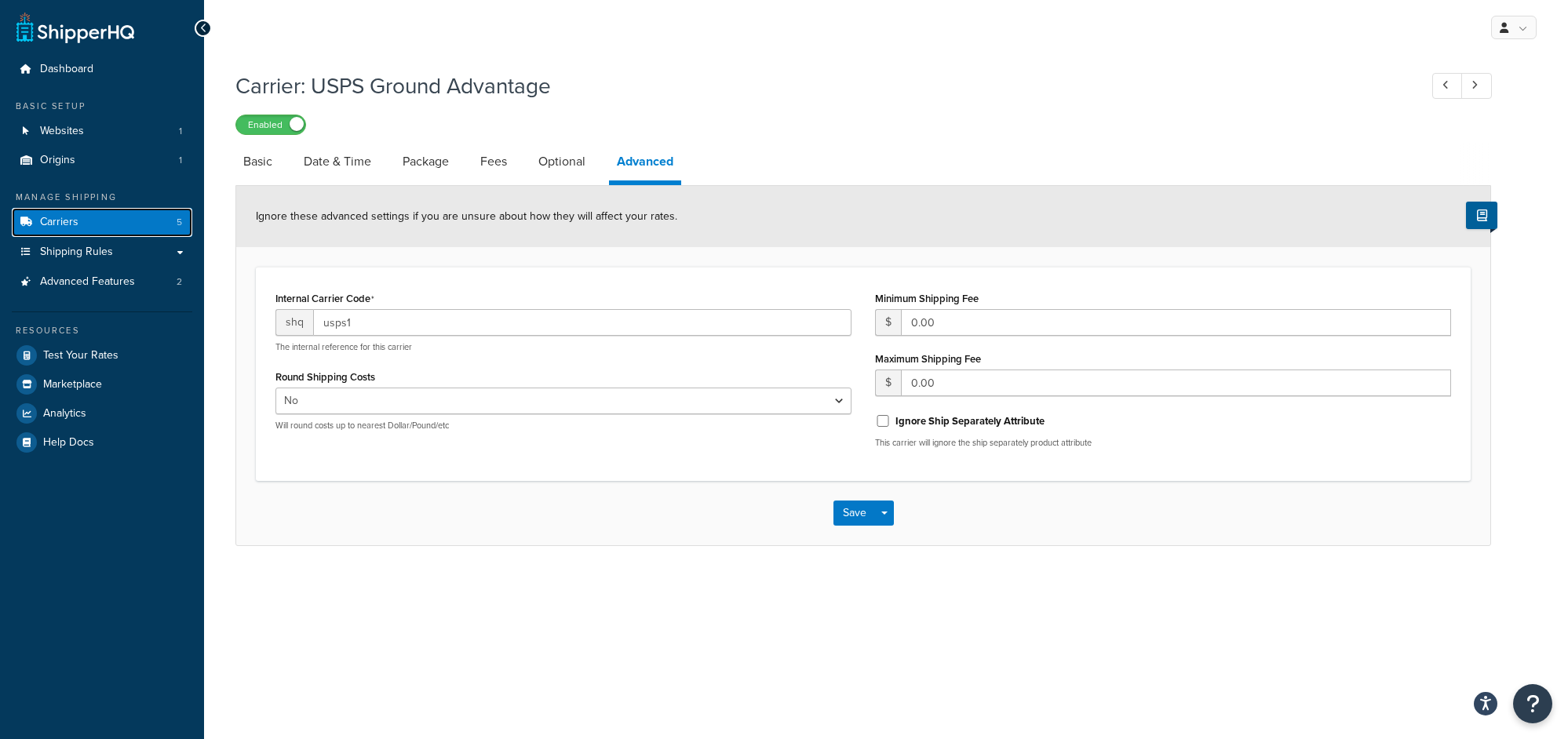 click on "Carriers 5" at bounding box center (102, 222) 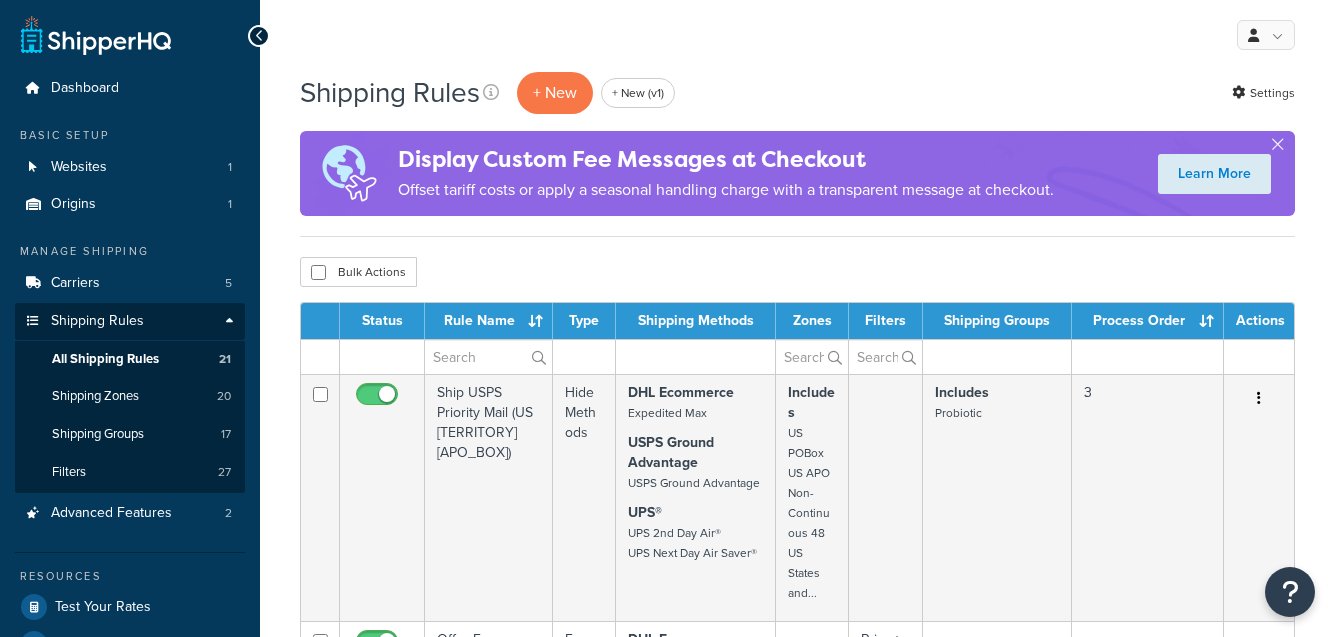 select on "1000" 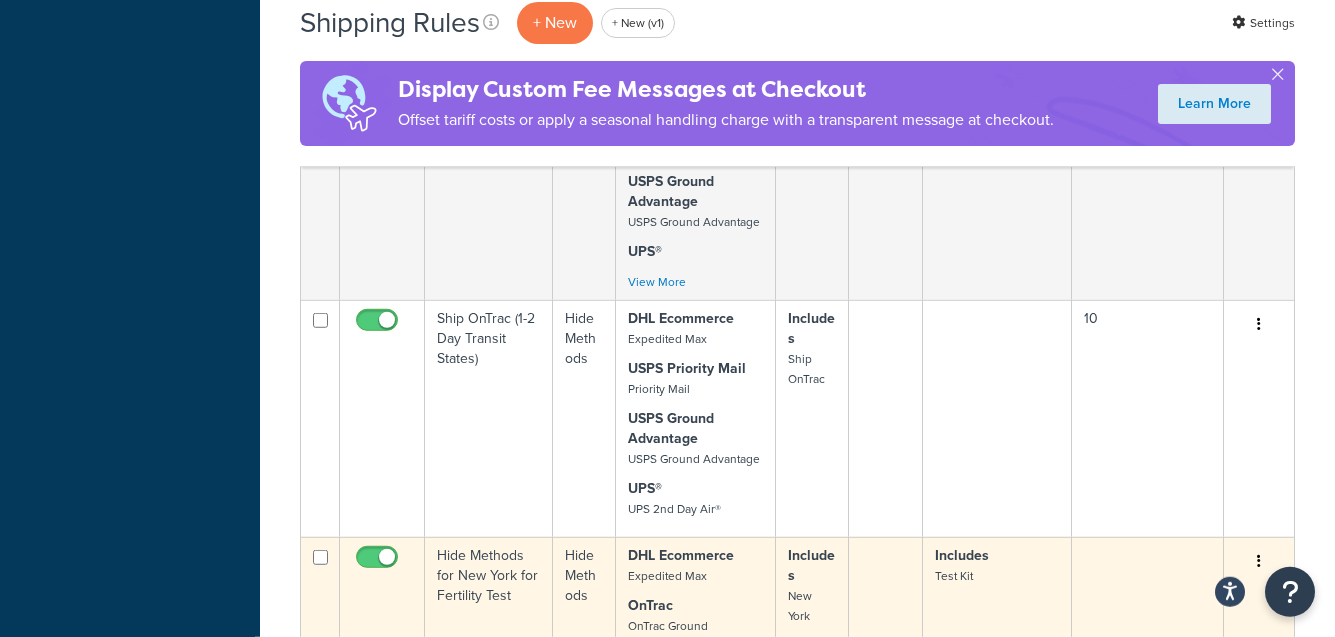 scroll, scrollTop: 3728, scrollLeft: 0, axis: vertical 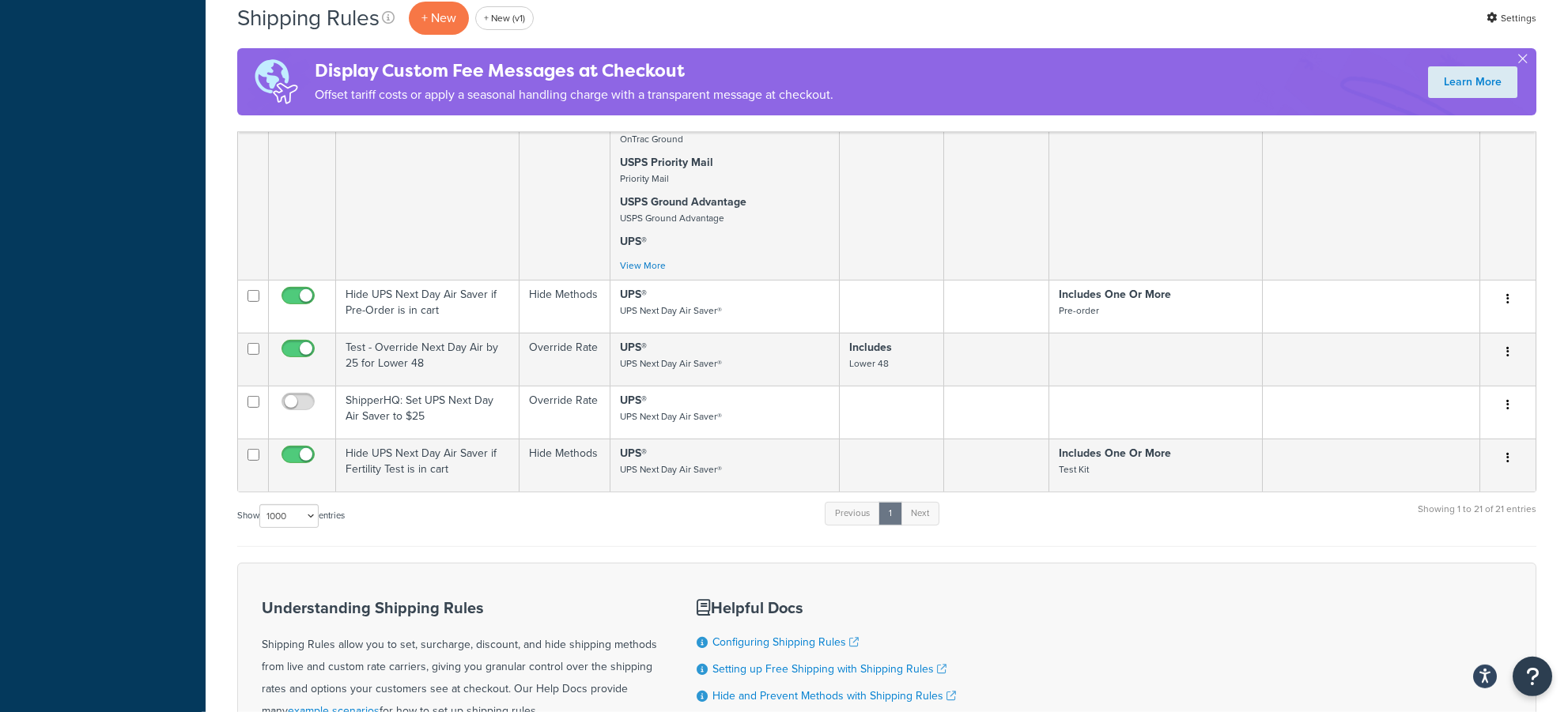 click on "Dashboard
Basic Setup
Websites
1
Origins
1
Manage Shipping
Carriers
5
Shipping Rules
Shipping Rules
All Shipping Rules
21
Shipping Zones
20
Shipping Groups
17
Filters 27" at bounding box center [103, -991] 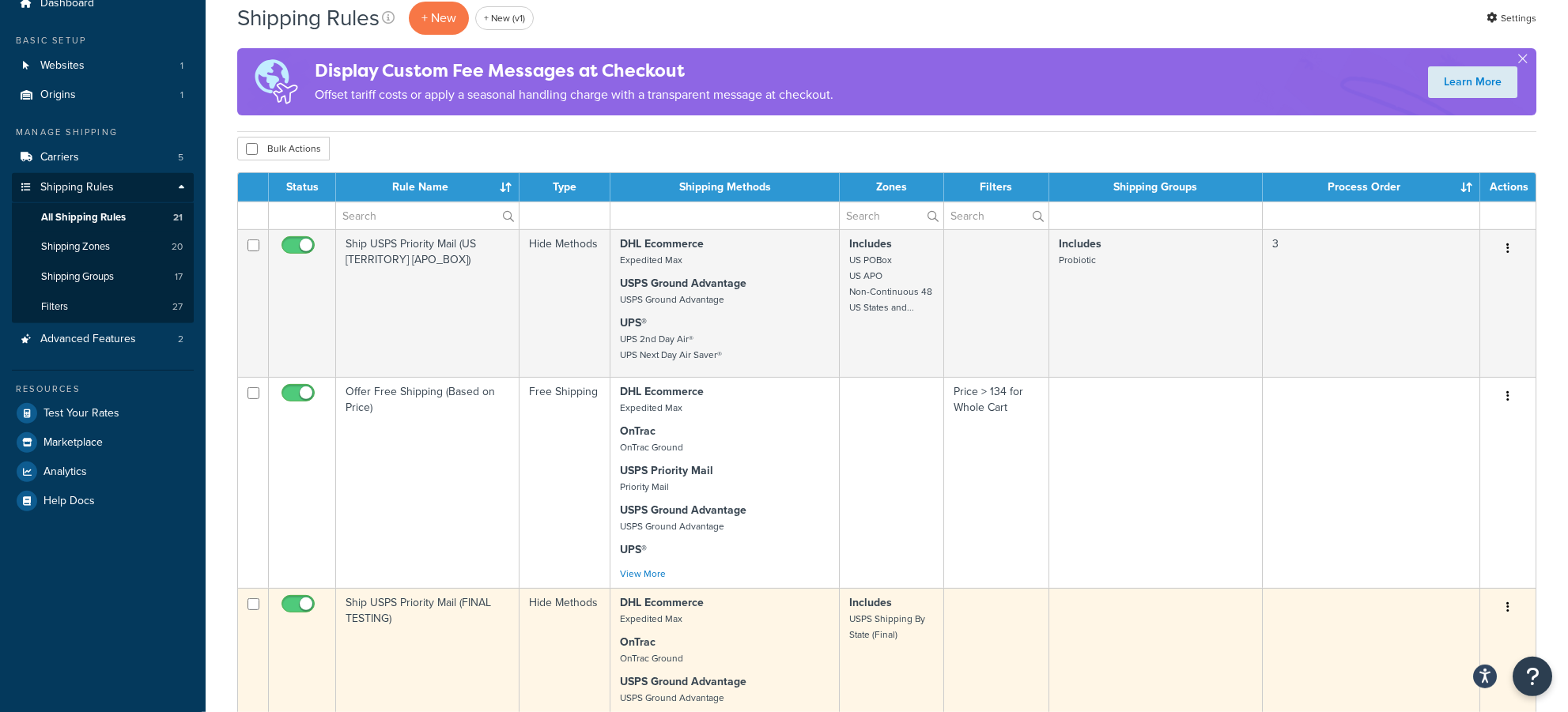 scroll, scrollTop: 2232, scrollLeft: 0, axis: vertical 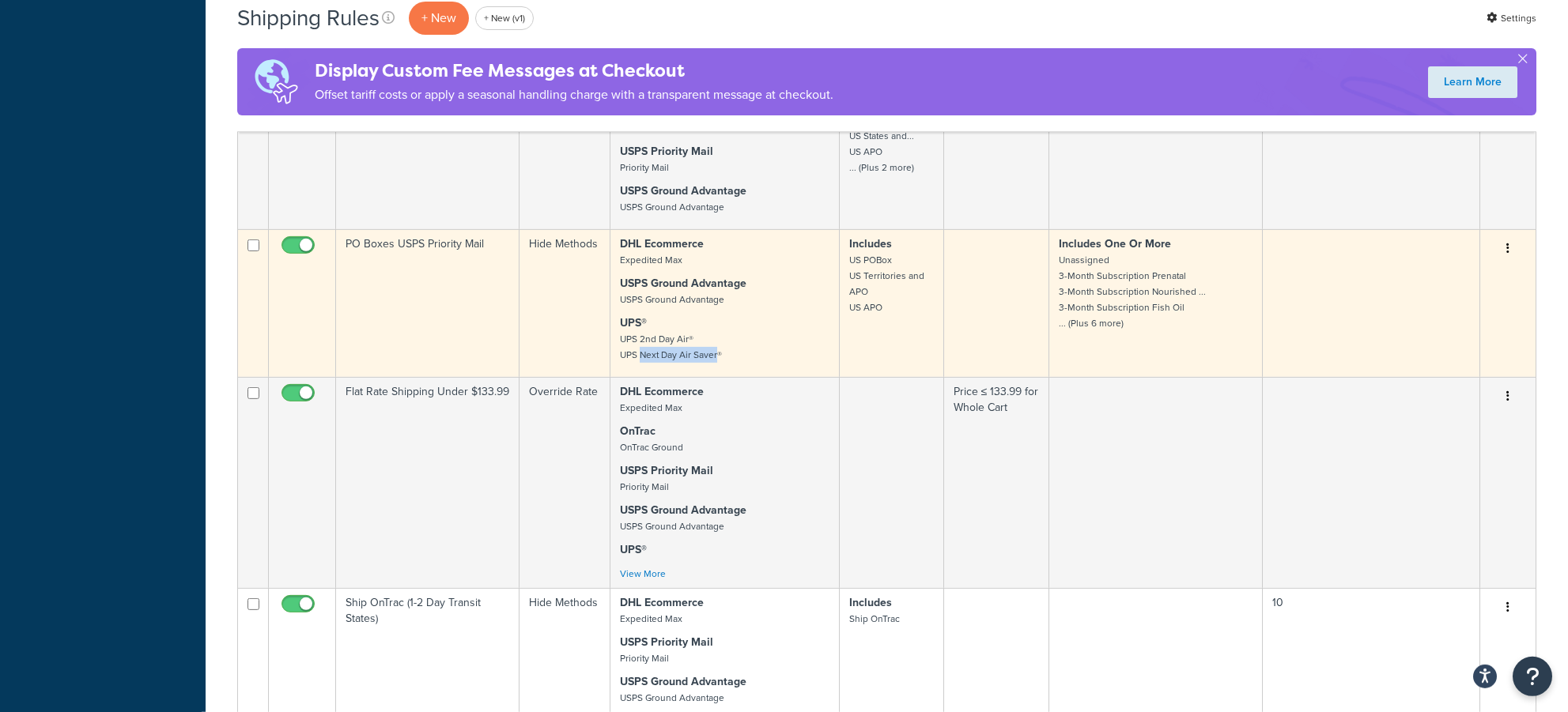 click at bounding box center [1508, 248] 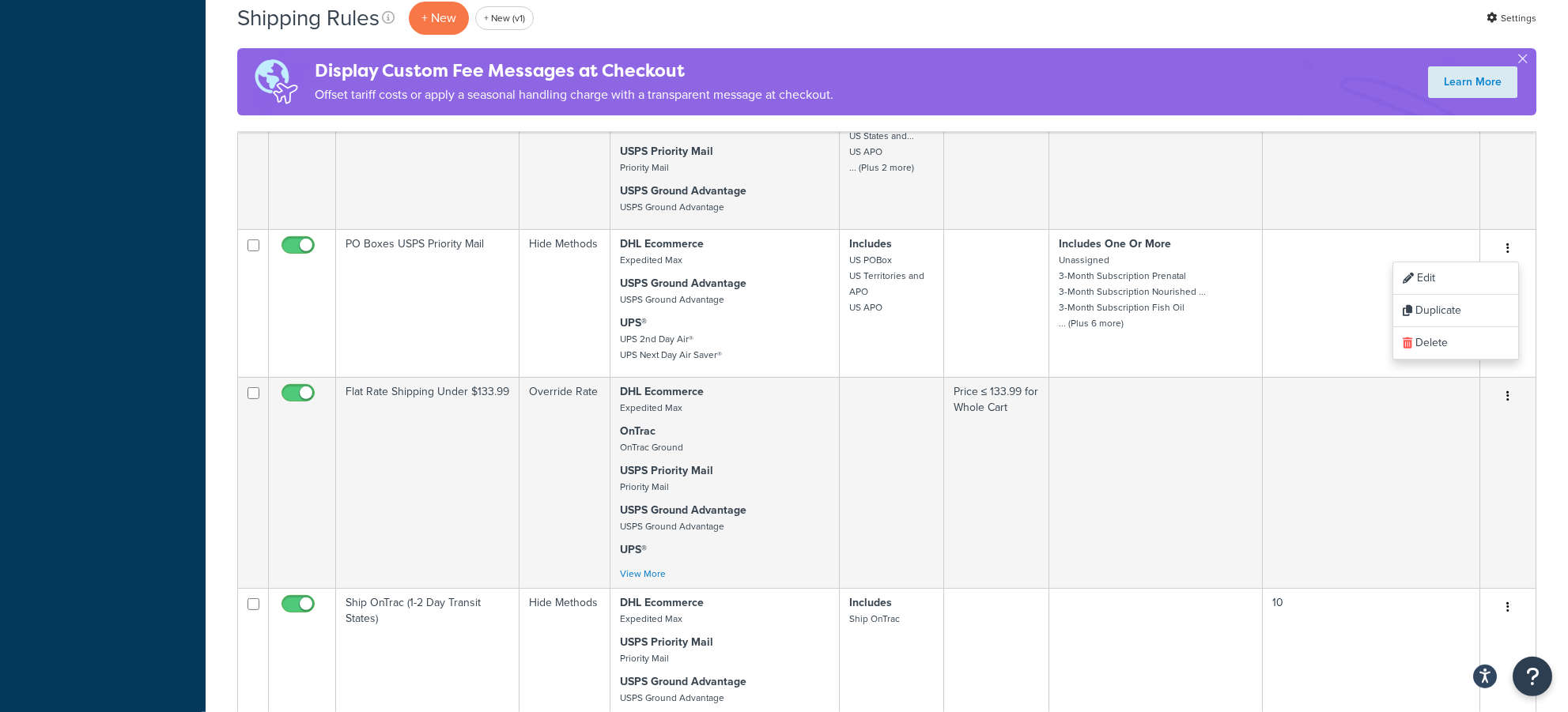 click on "Shipping Rules
+ New + New (v1)
Settings
Display Custom Fee Messages at Checkout Offset tariff costs or apply a seasonal handling charge with a transparent message at checkout. Learn More
Bulk Actions
Duplicate
Delete
Contact Us
Send Us A Message" at bounding box center (886, -292) 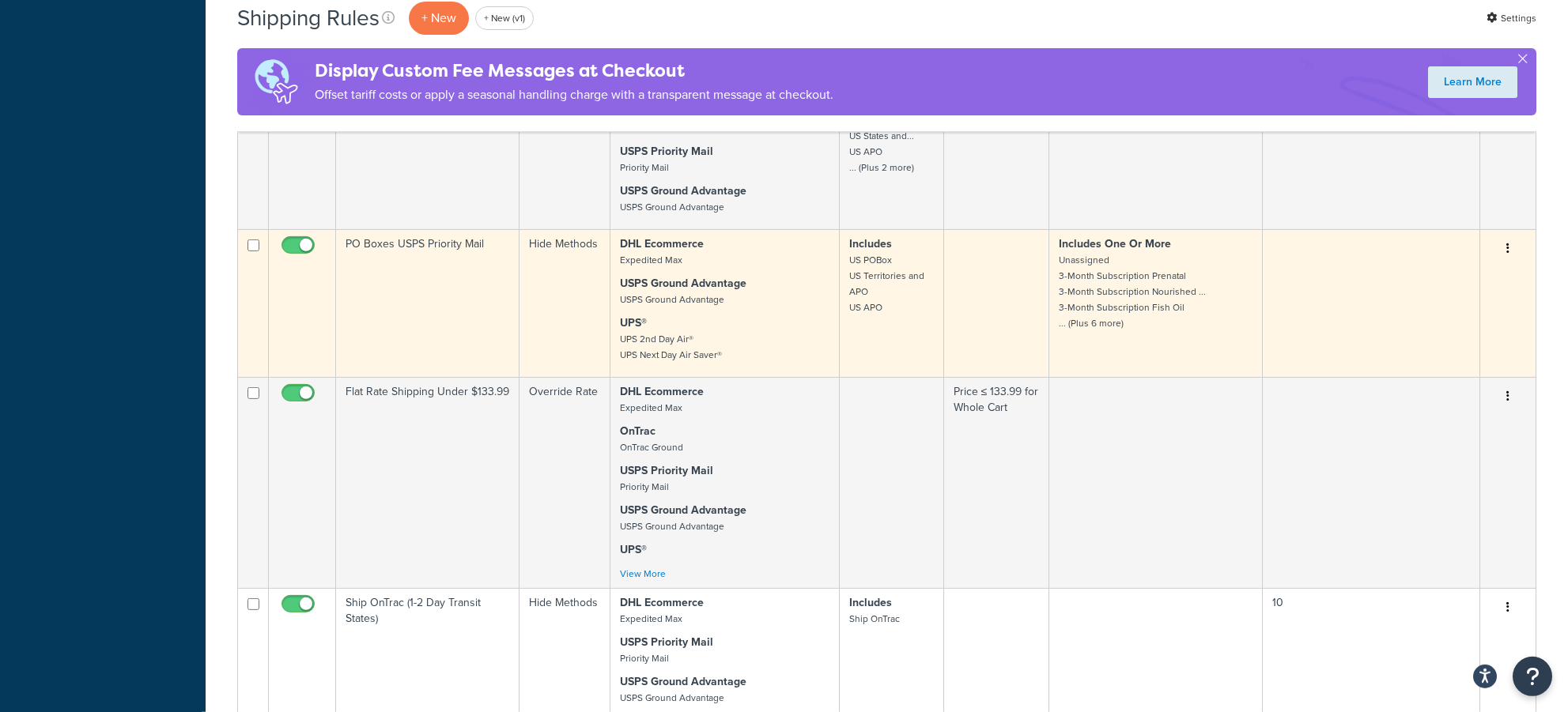 scroll, scrollTop: 2308, scrollLeft: 0, axis: vertical 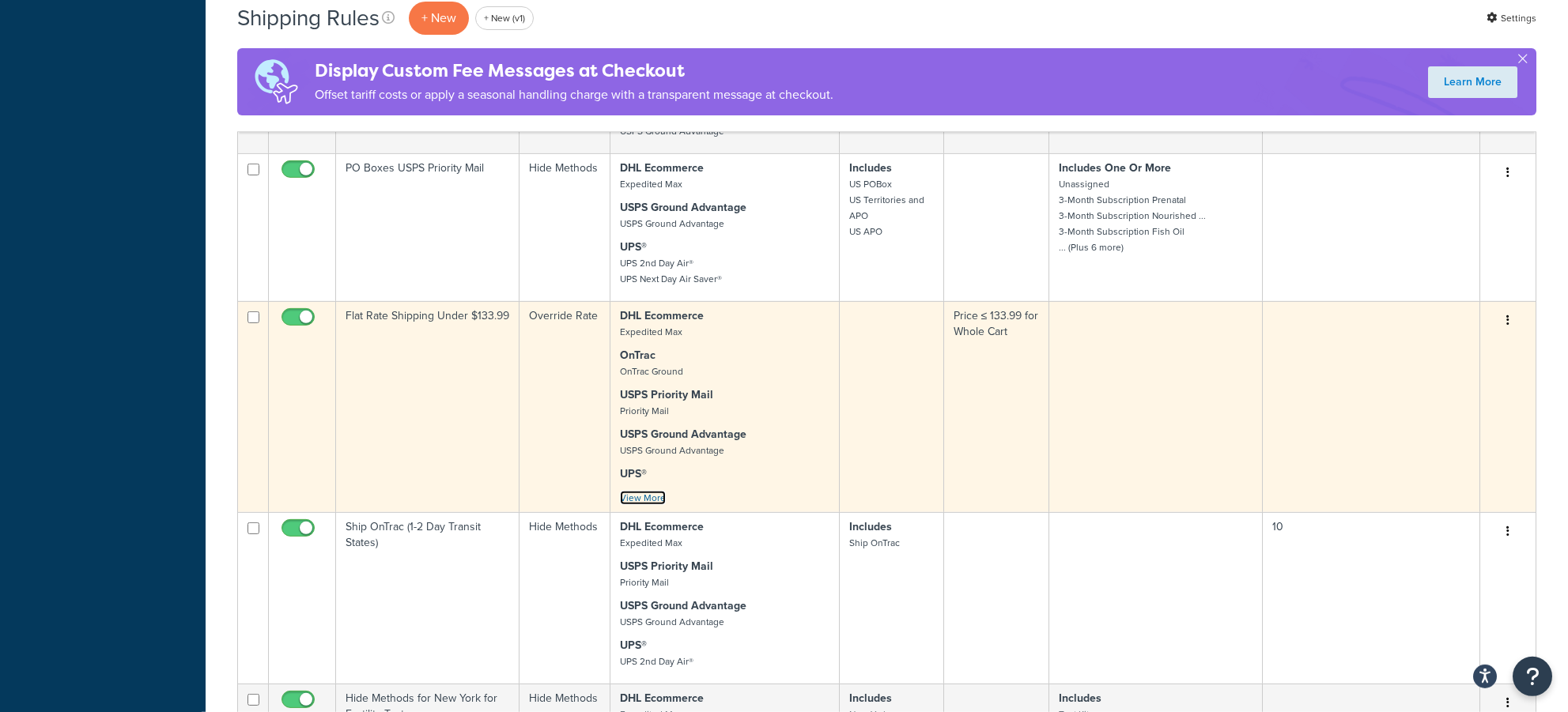 click on "View More" at bounding box center [643, 498] 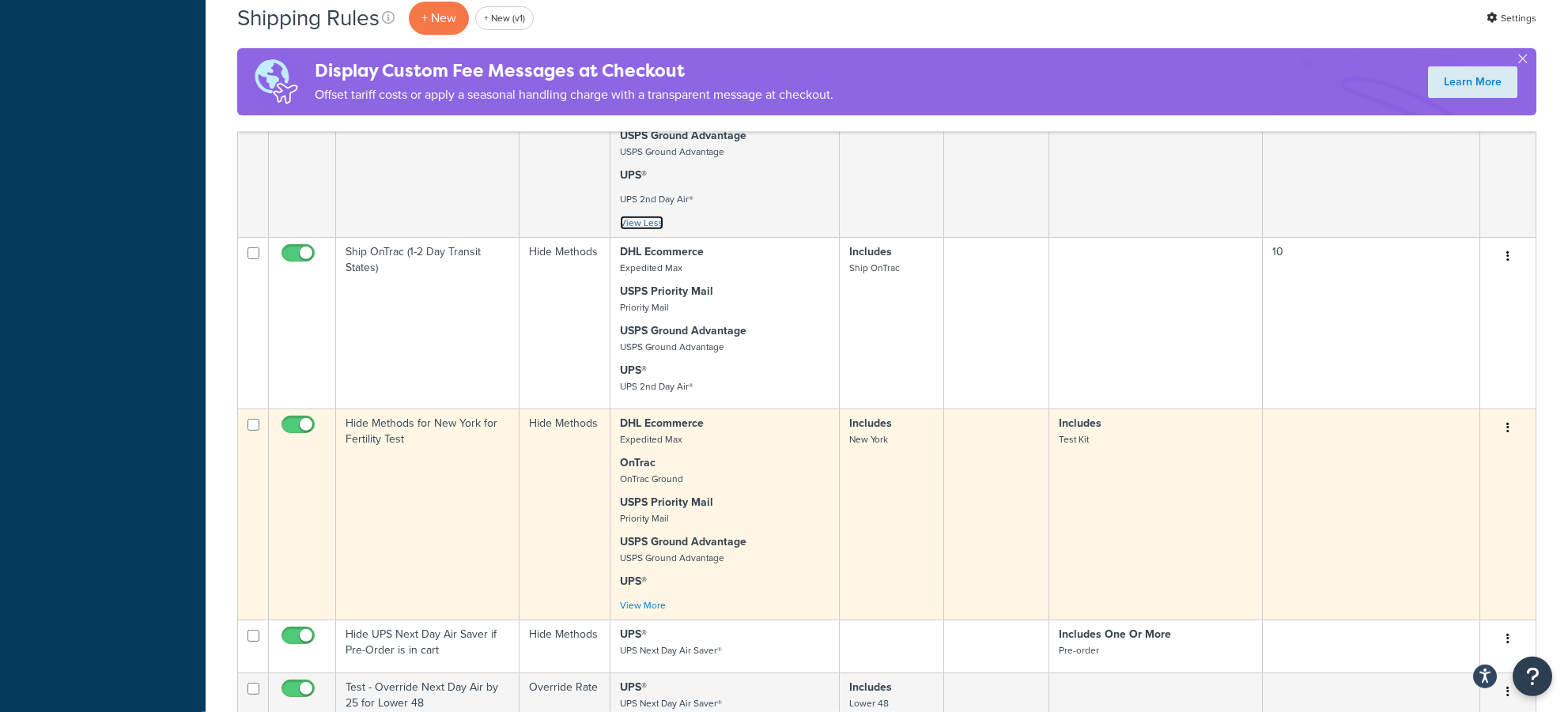 scroll, scrollTop: 2612, scrollLeft: 0, axis: vertical 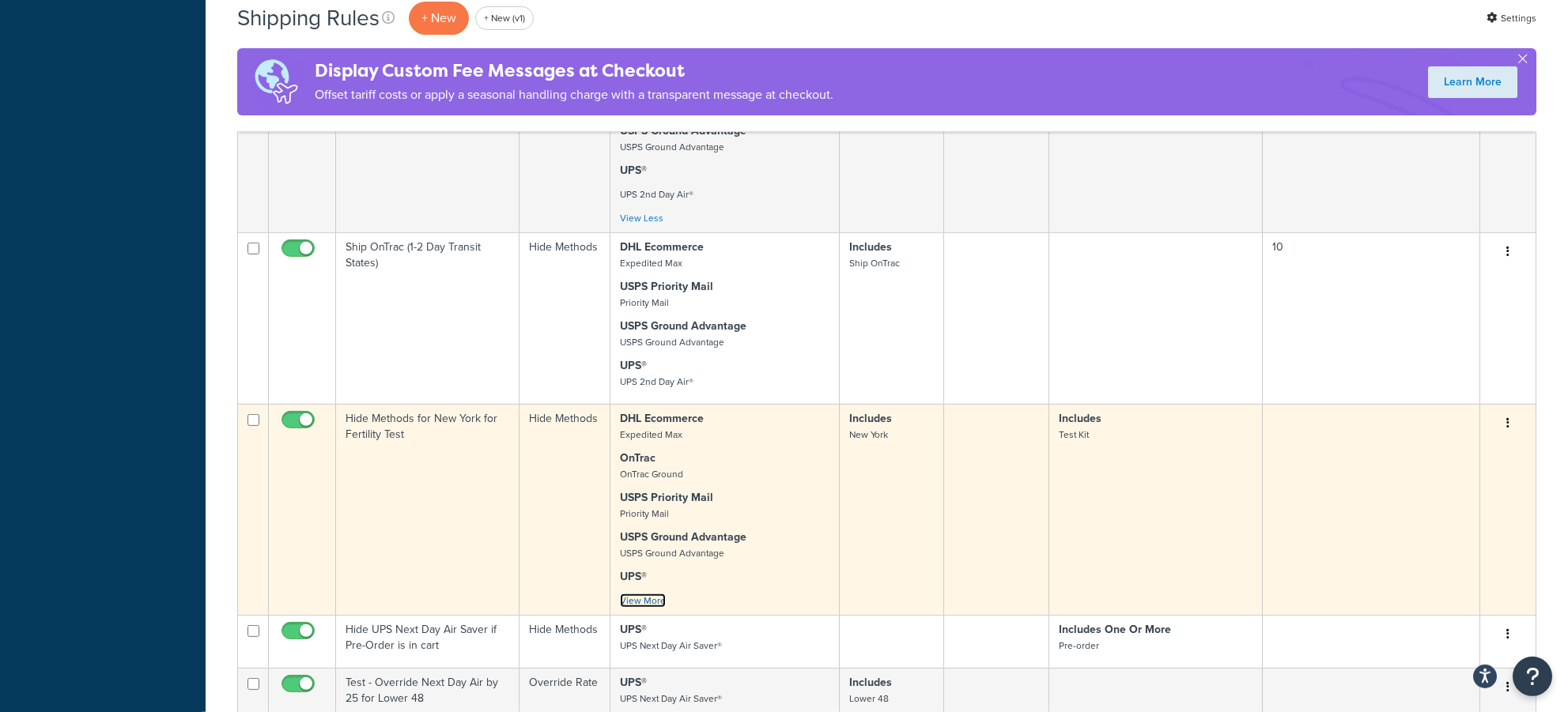 click on "View More" at bounding box center (643, 601) 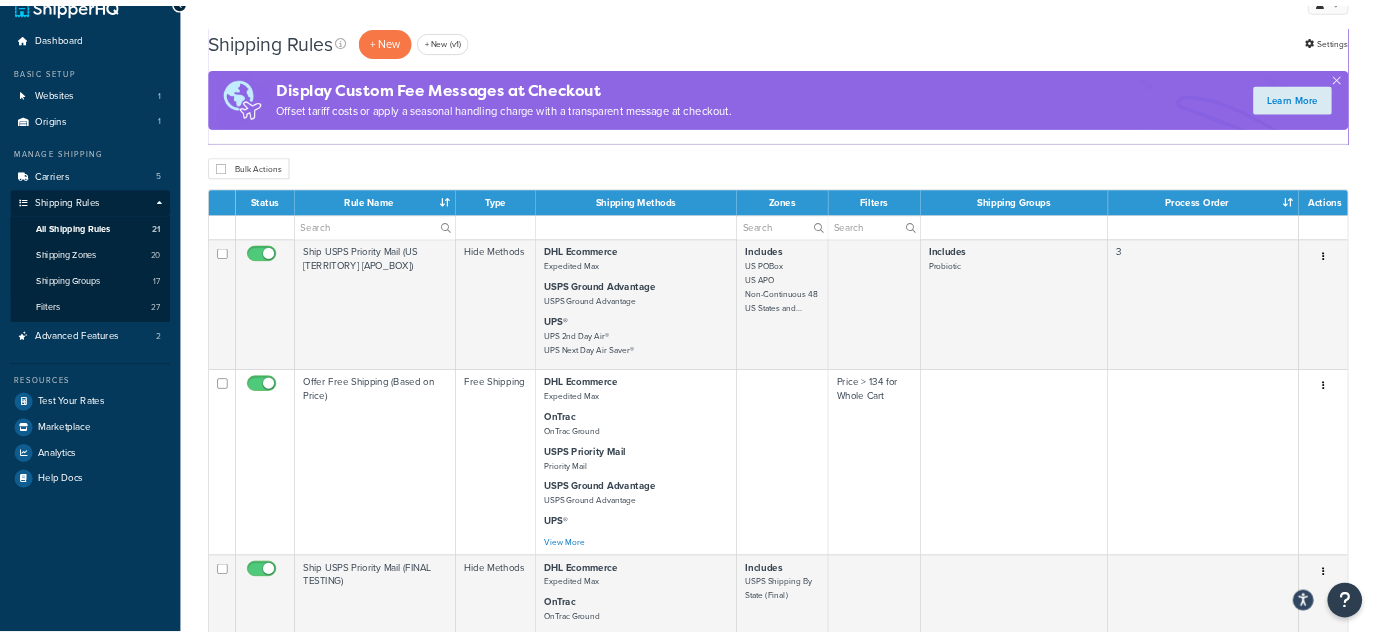 scroll, scrollTop: 25, scrollLeft: 0, axis: vertical 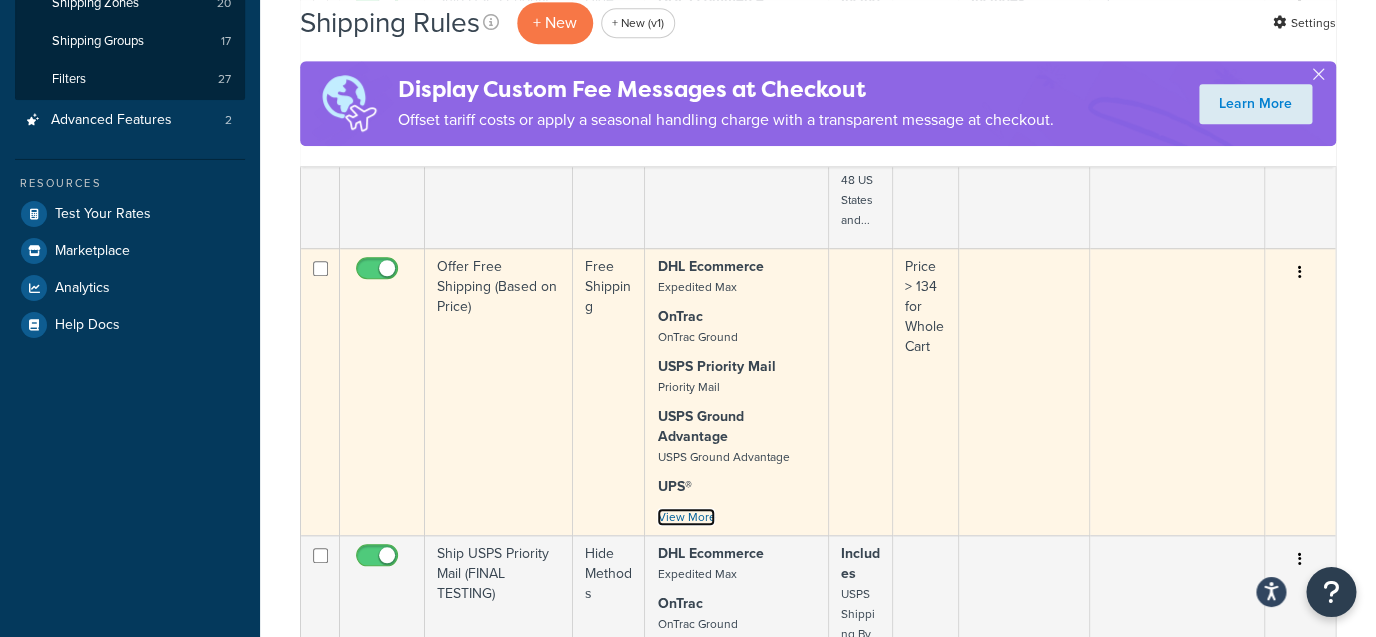 click on "View More" at bounding box center [686, 517] 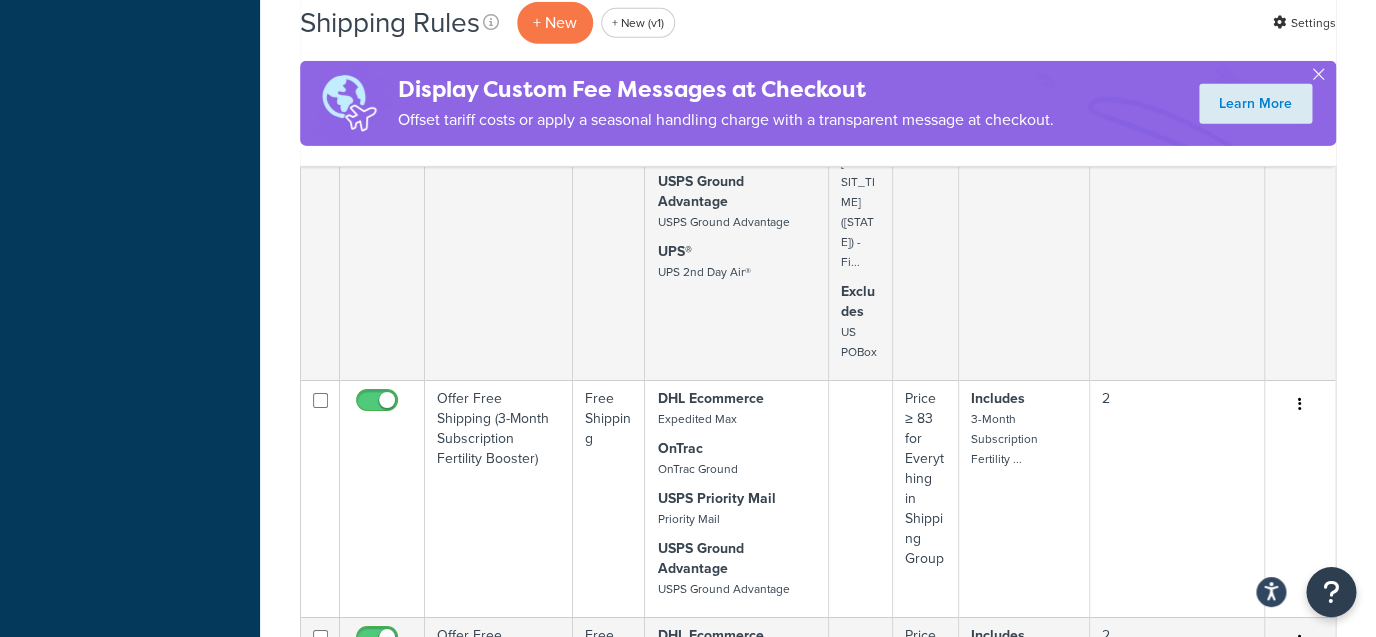 scroll, scrollTop: 2281, scrollLeft: 0, axis: vertical 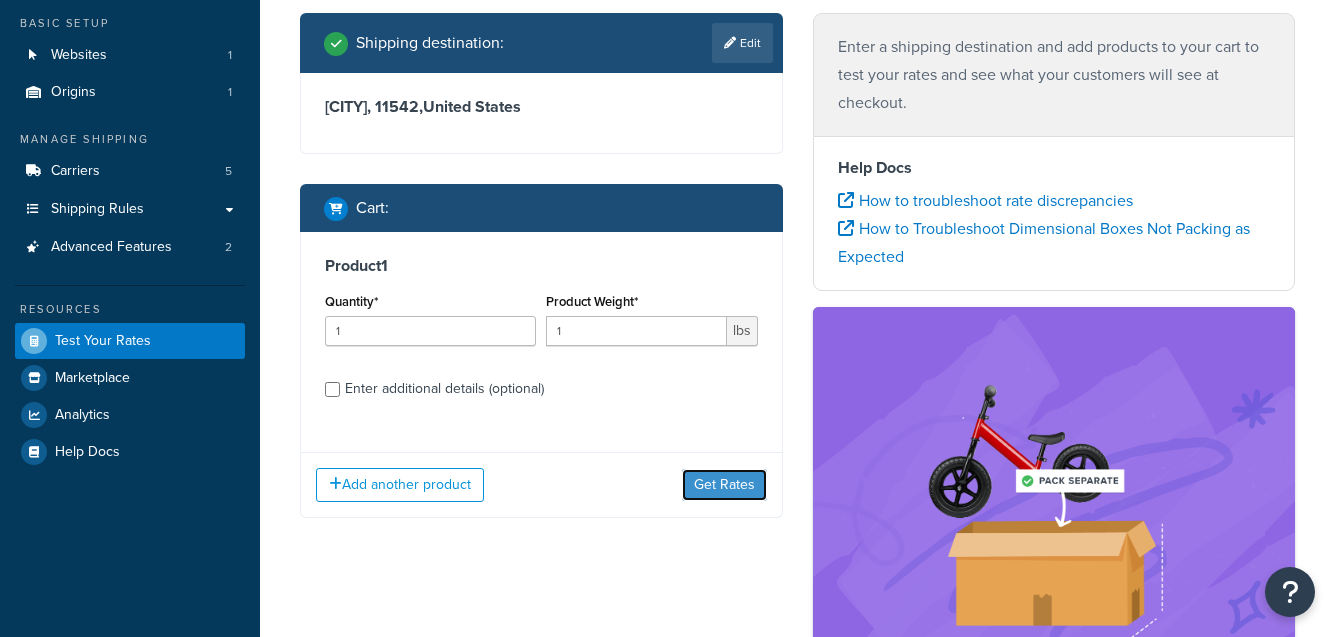 click on "Get Rates" at bounding box center (724, 485) 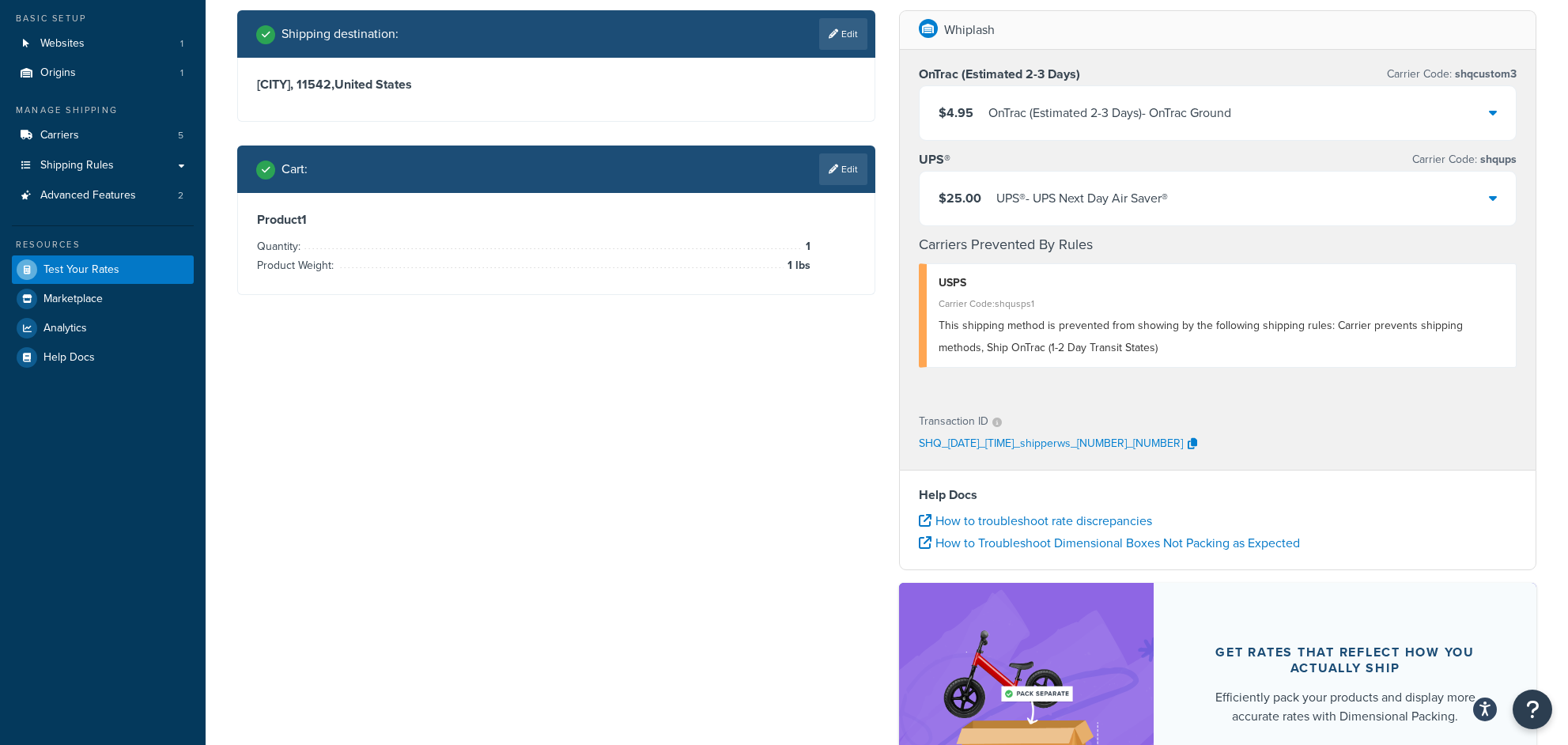 click on "UPS®  -   UPS Next Day Air Saver®" at bounding box center (1082, 199) 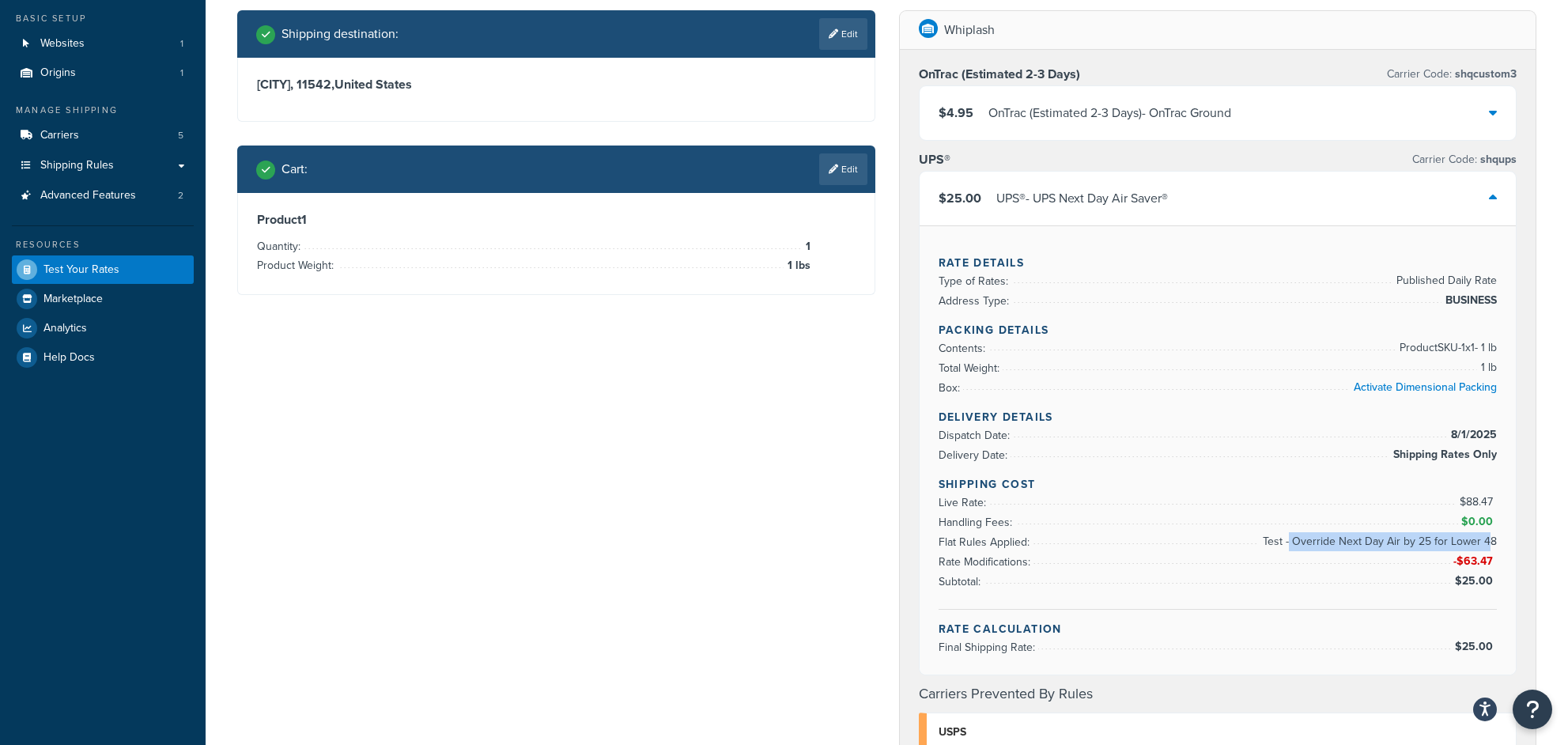 drag, startPoint x: 1293, startPoint y: 538, endPoint x: 1507, endPoint y: 538, distance: 214 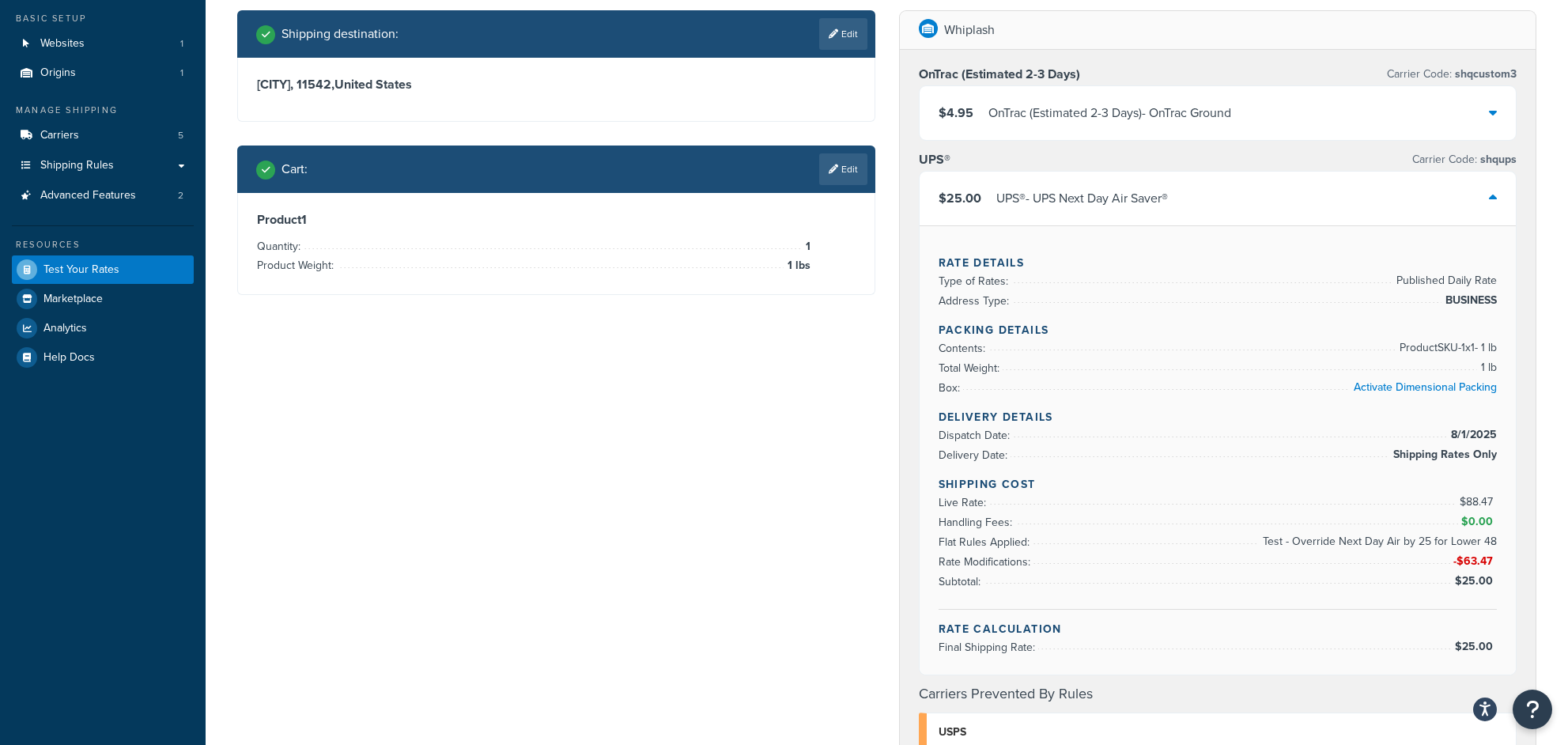 click on "Rate Details Type of Rates: Published Daily Rate Address Type: BUSINESS Packing Details Contents: Product  SKU-1  x  1  -   1 lb Total Weight: 1 lb Box: Activate Dimensional Packing Delivery Details Dispatch Date: 8/1/2025 Delivery Date: Shipping Rates Only Shipping Cost Live Rate: $88.47 Handling Fees: $0.00 Flat Rules Applied: Test - Override Next Day Air by 25 for Lower 48 Rate Modifications: -$63.47 Subtotal: $25.00 Rate Calculation Final Shipping Rate: $25.00" at bounding box center [1218, 450] 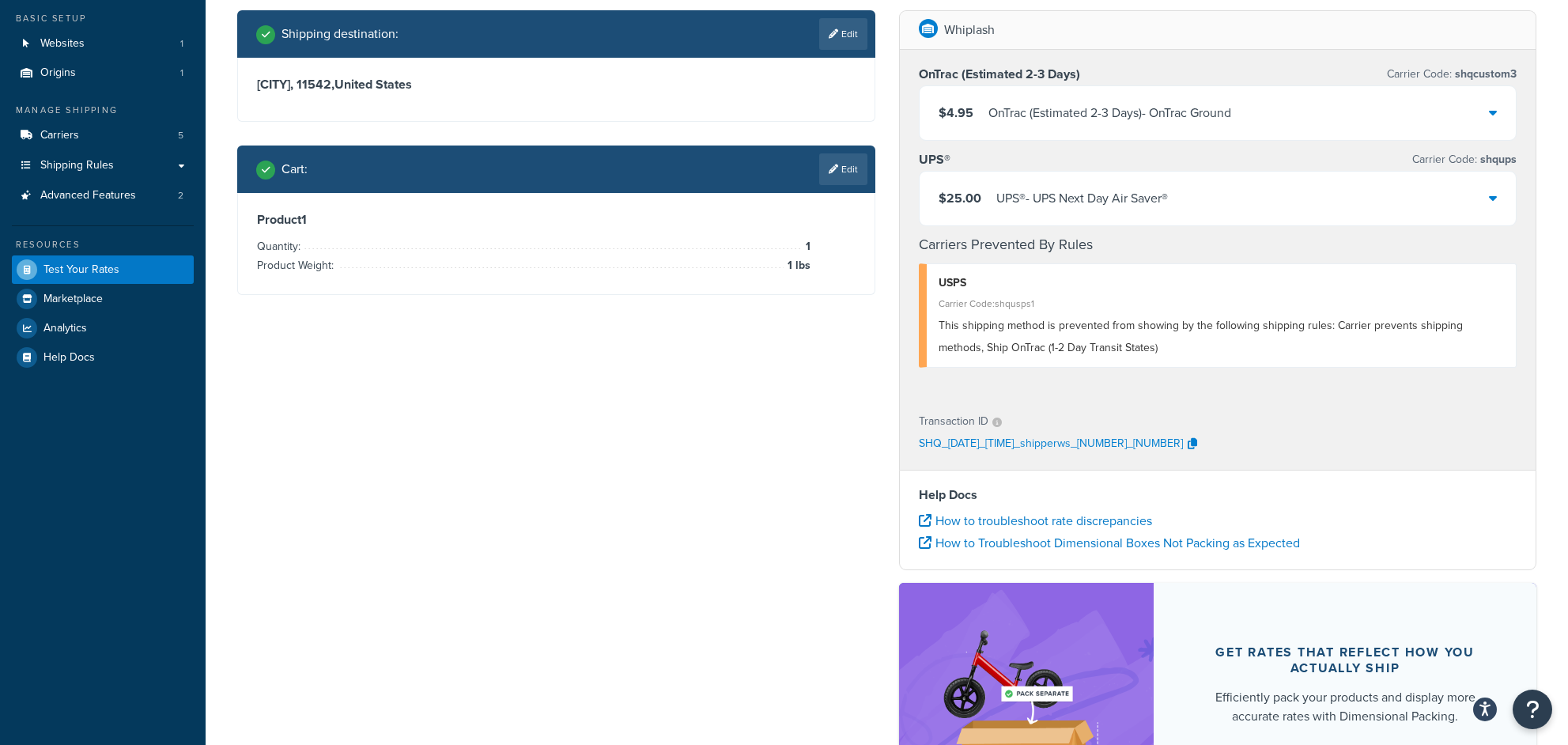 click on "UPS®  -   UPS Next Day Air Saver®" at bounding box center (1082, 199) 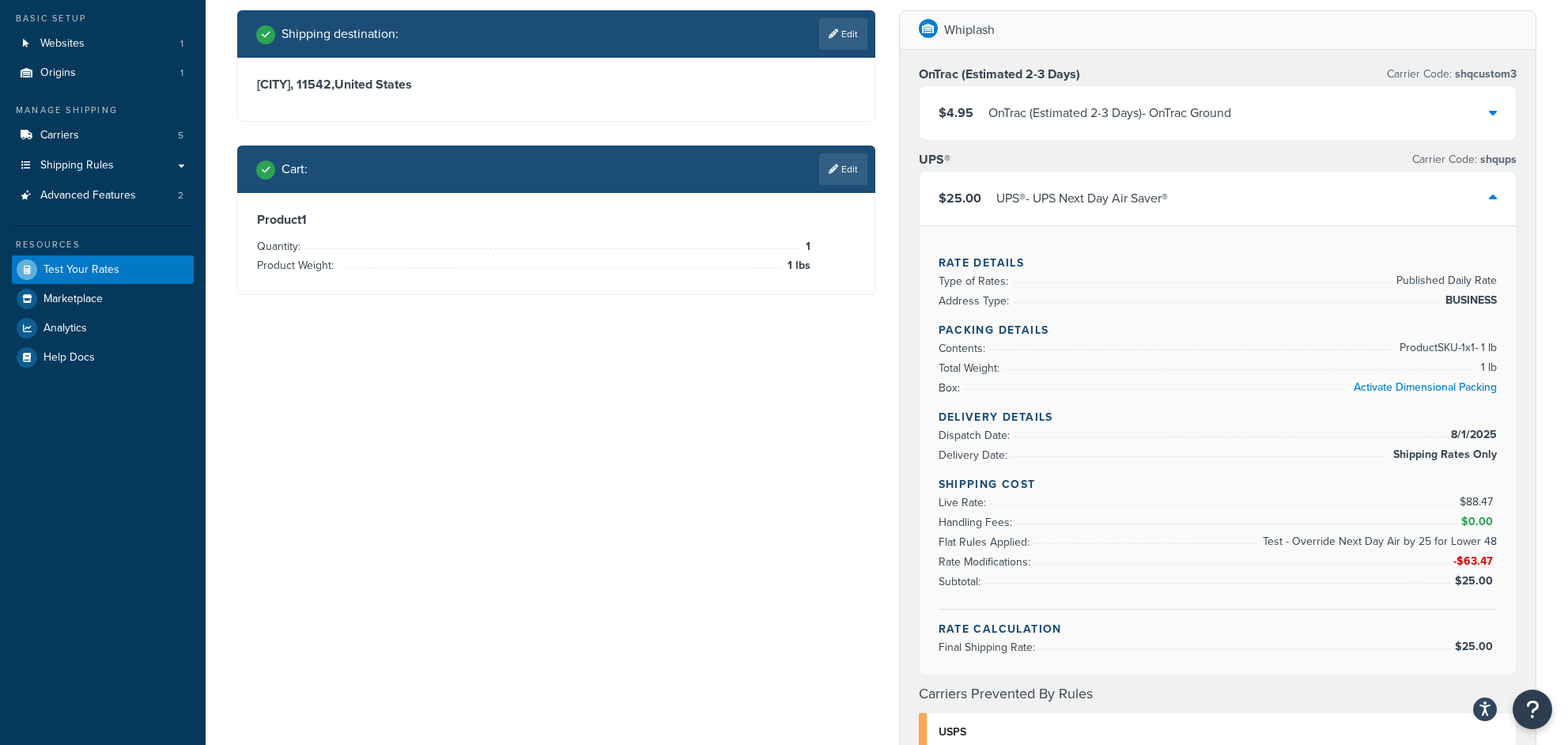 drag, startPoint x: 1264, startPoint y: 539, endPoint x: 1324, endPoint y: 542, distance: 60.07495 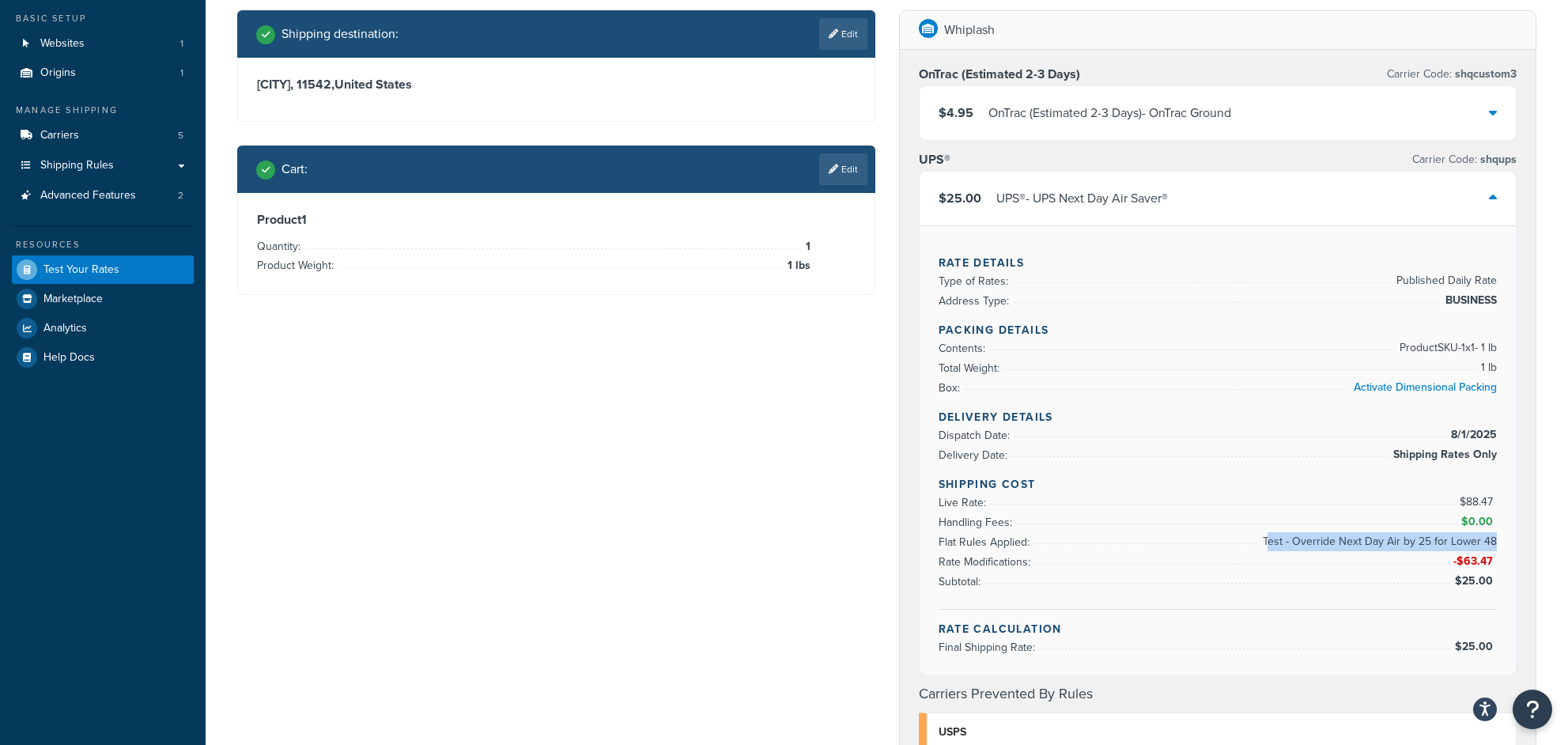 drag, startPoint x: 1271, startPoint y: 539, endPoint x: 1504, endPoint y: 540, distance: 233.0021 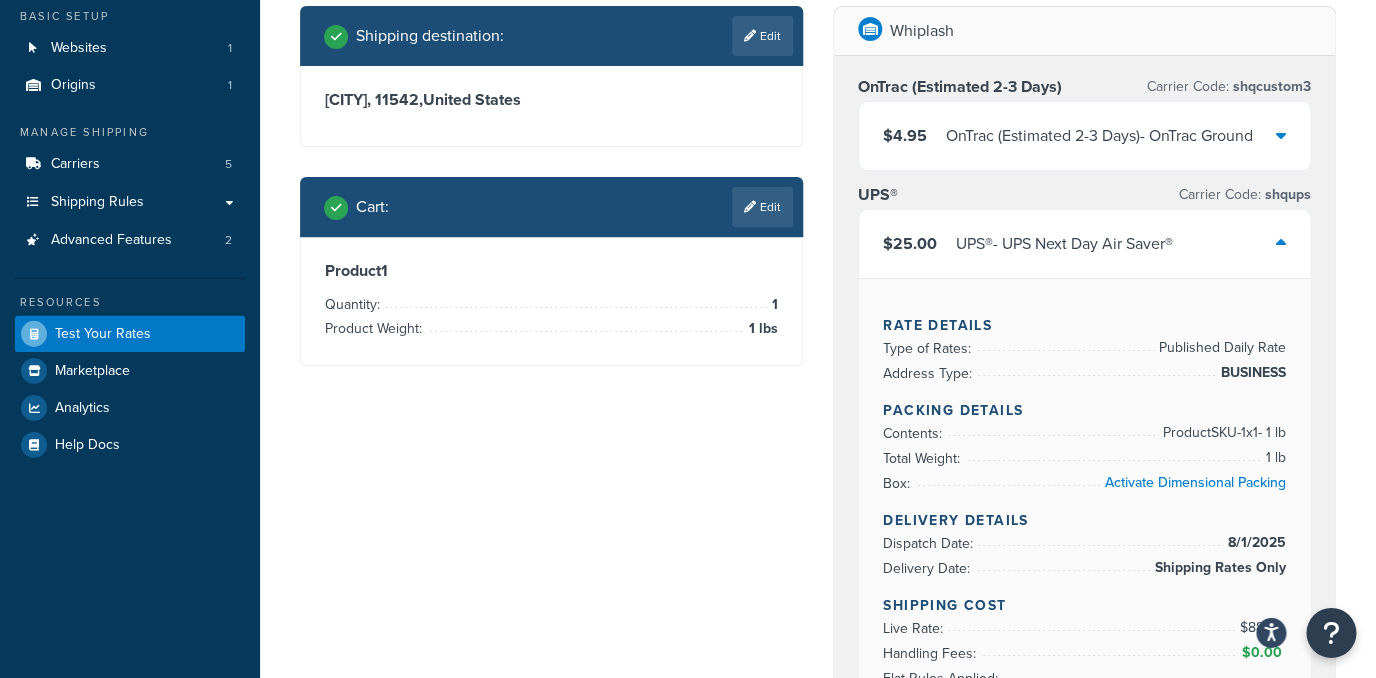 scroll, scrollTop: 0, scrollLeft: 0, axis: both 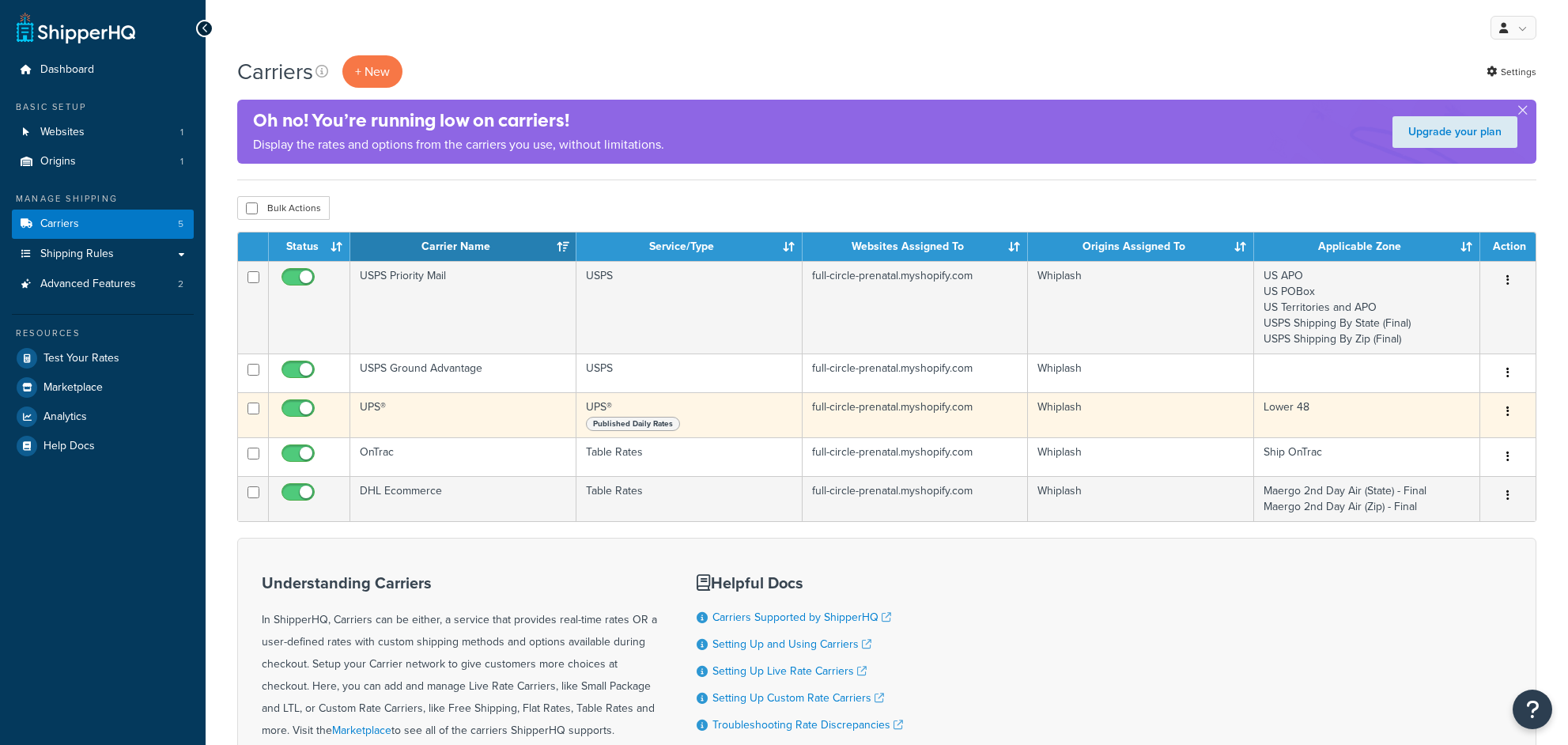 click on "UPS®" at bounding box center [463, 414] 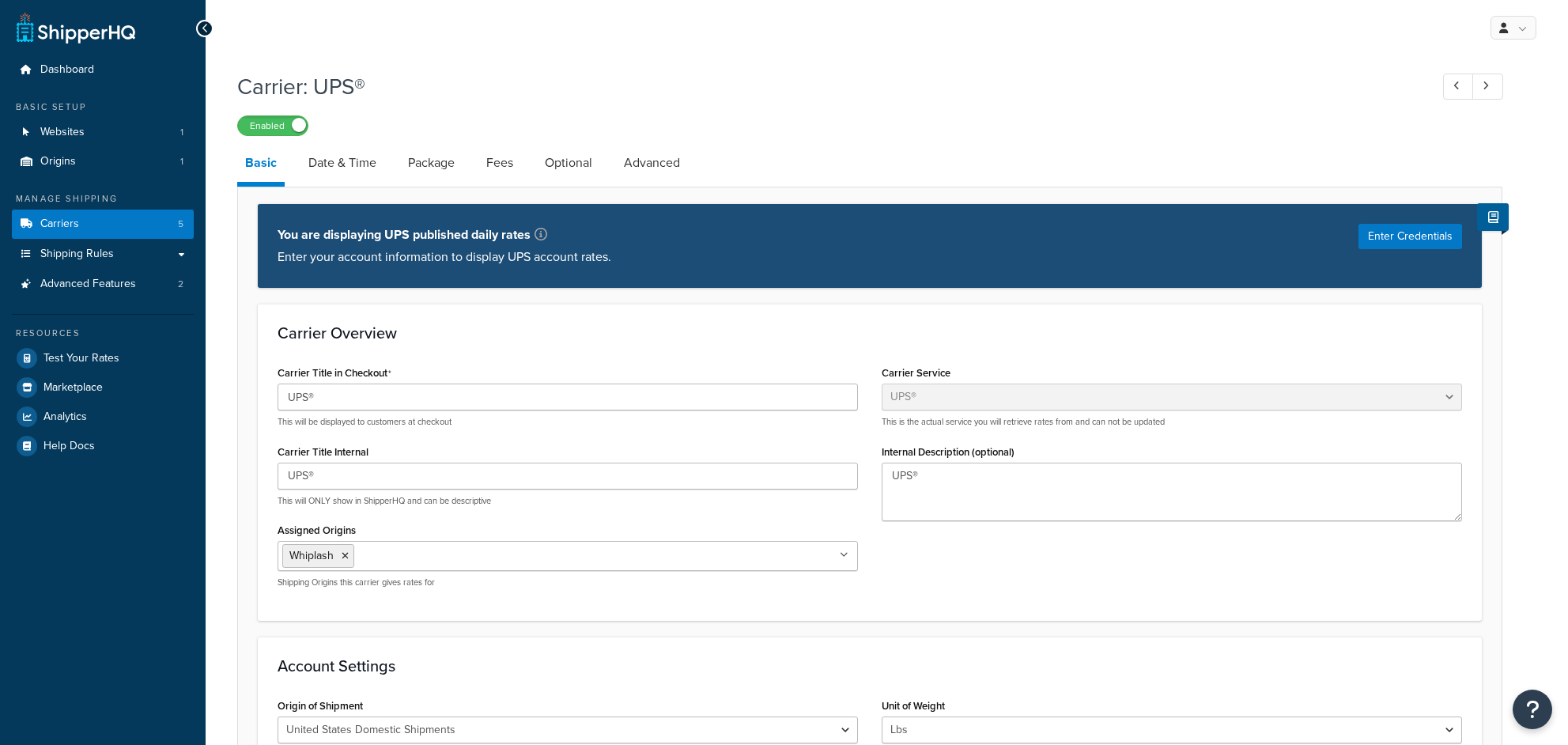 select on "ups" 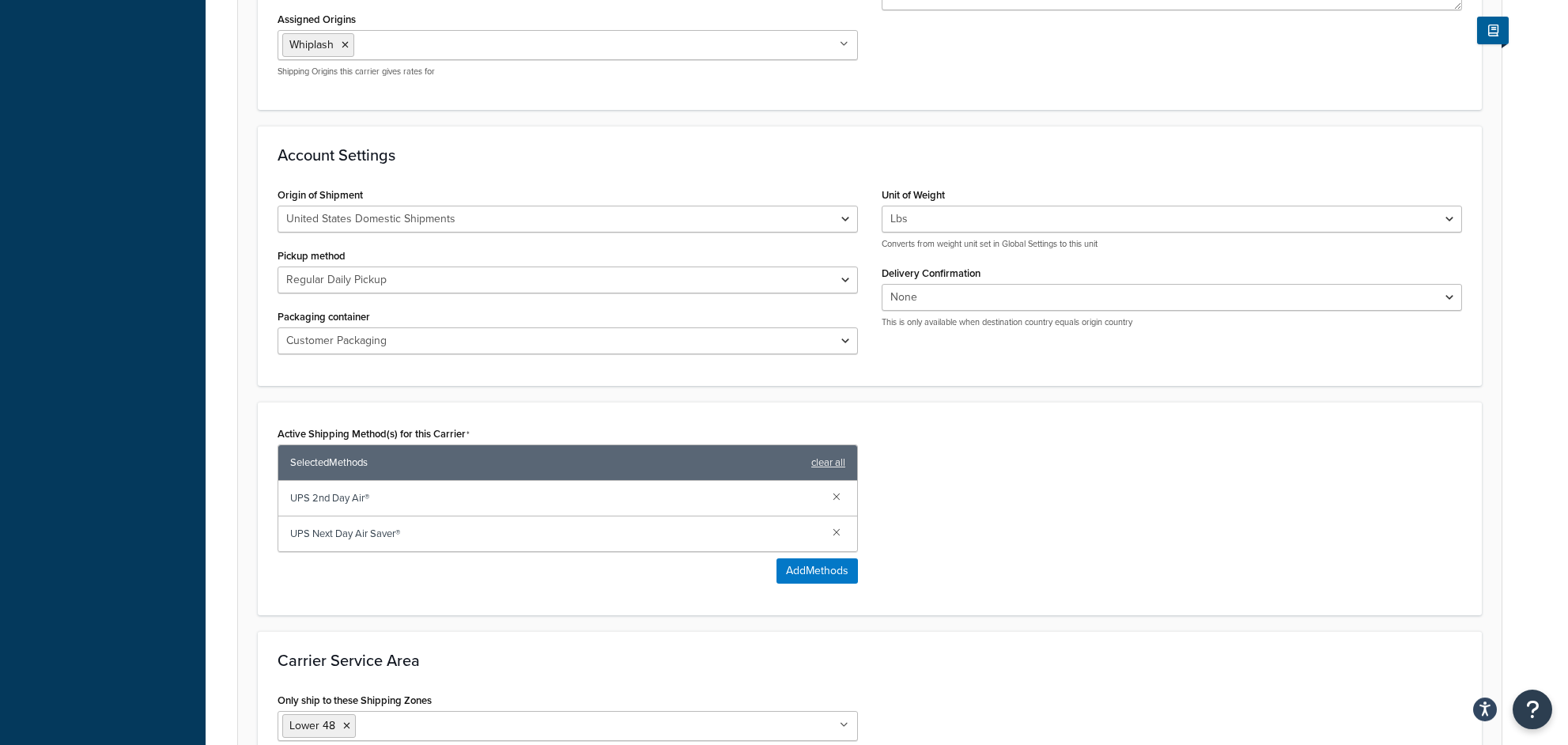 scroll, scrollTop: 633, scrollLeft: 0, axis: vertical 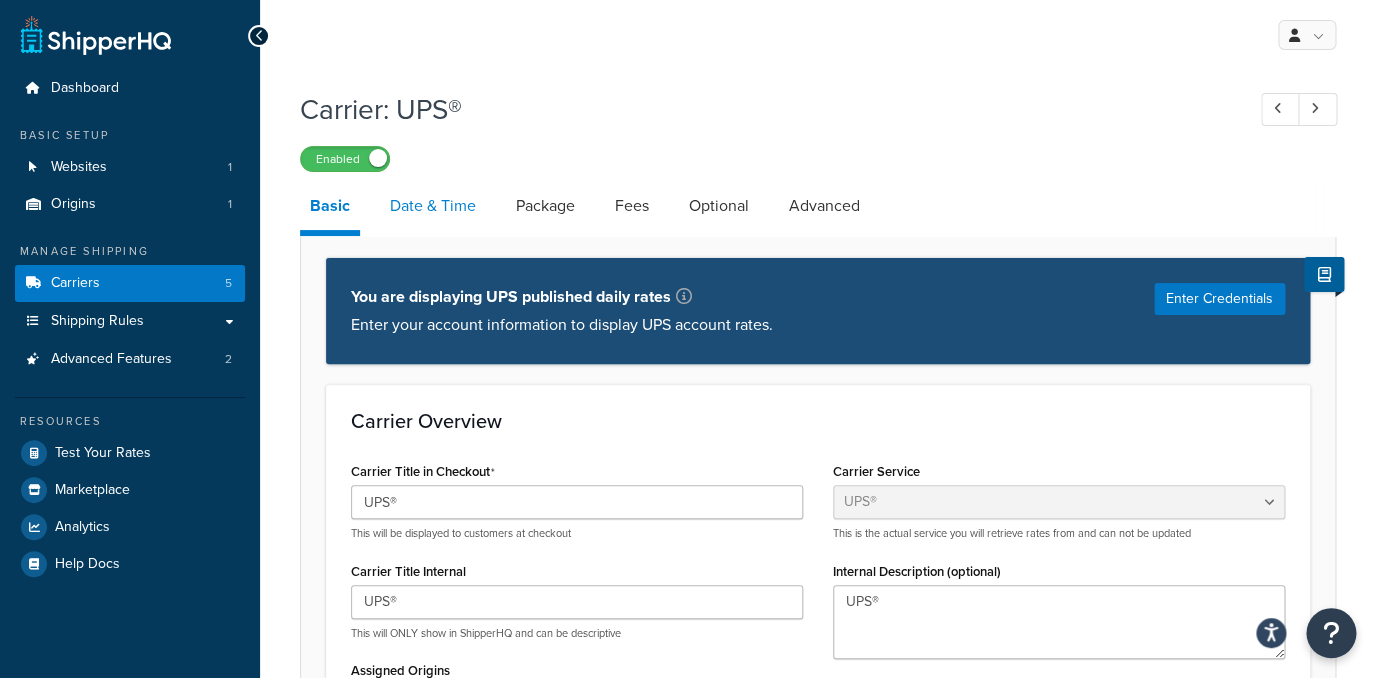 click on "Date & Time" at bounding box center [433, 206] 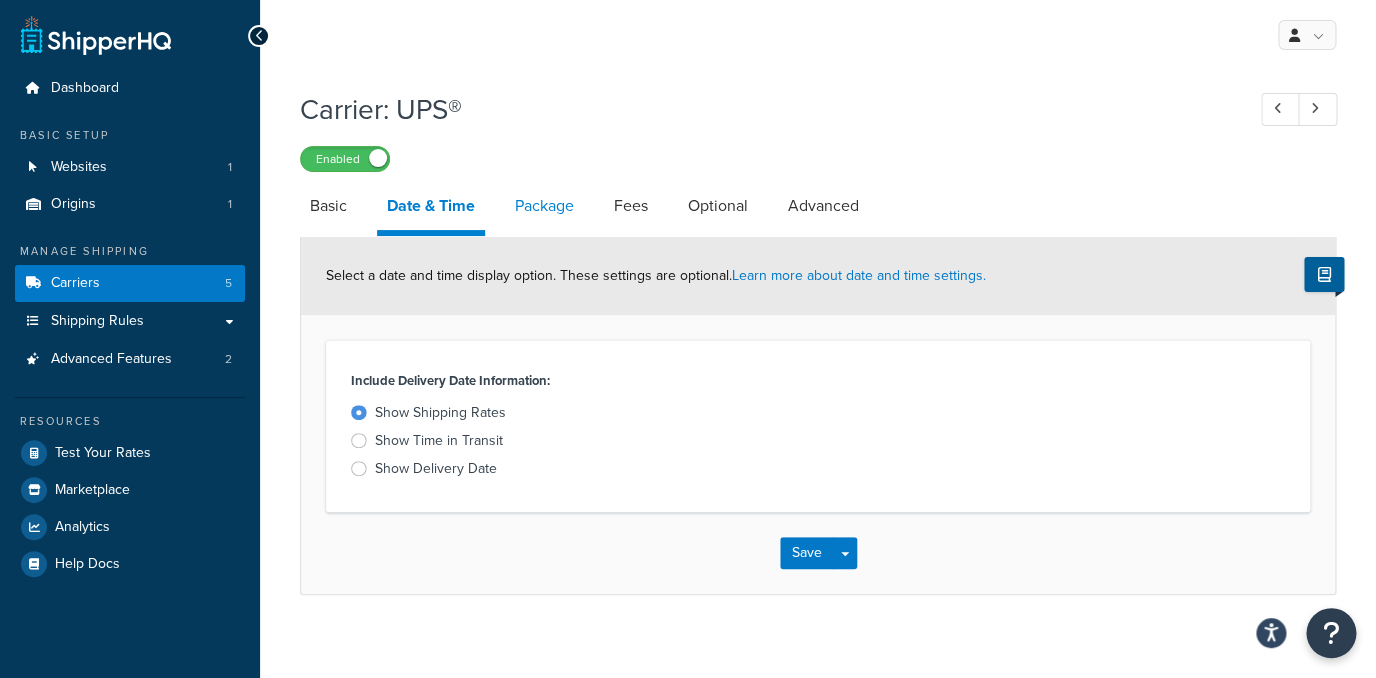 click on "Package" at bounding box center [544, 206] 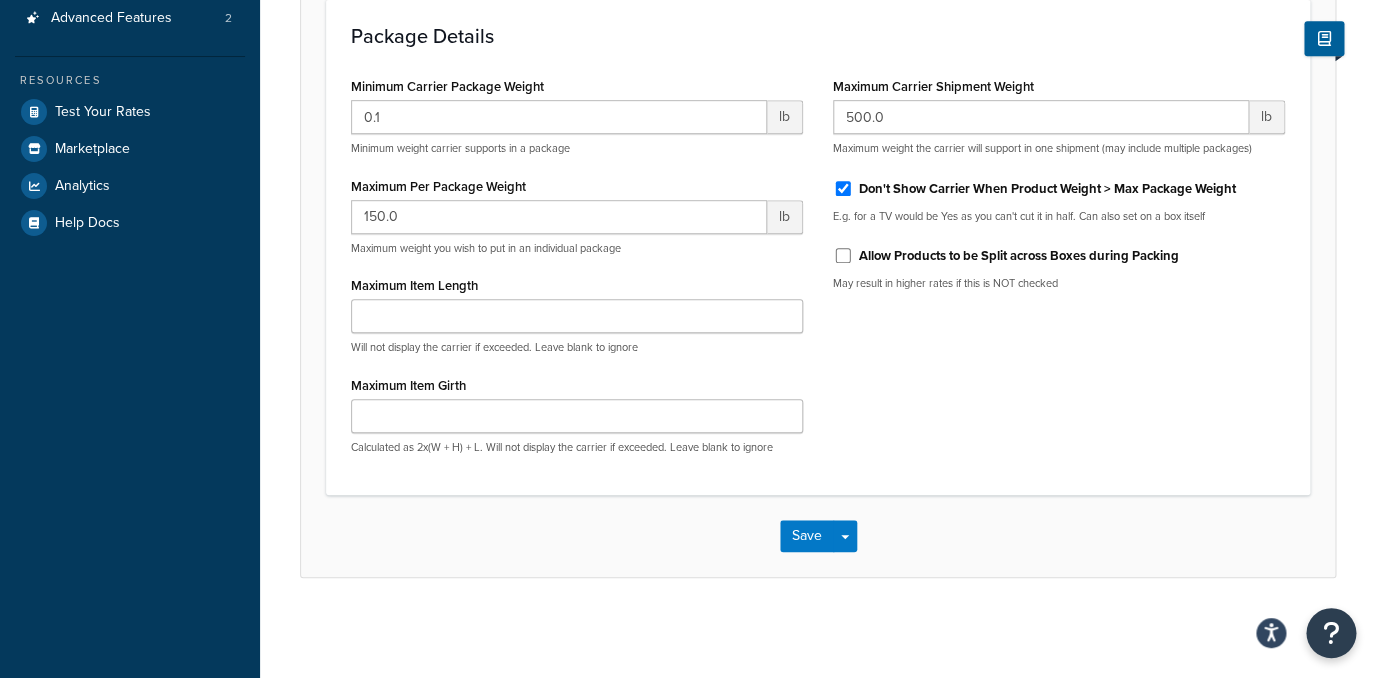scroll, scrollTop: 0, scrollLeft: 0, axis: both 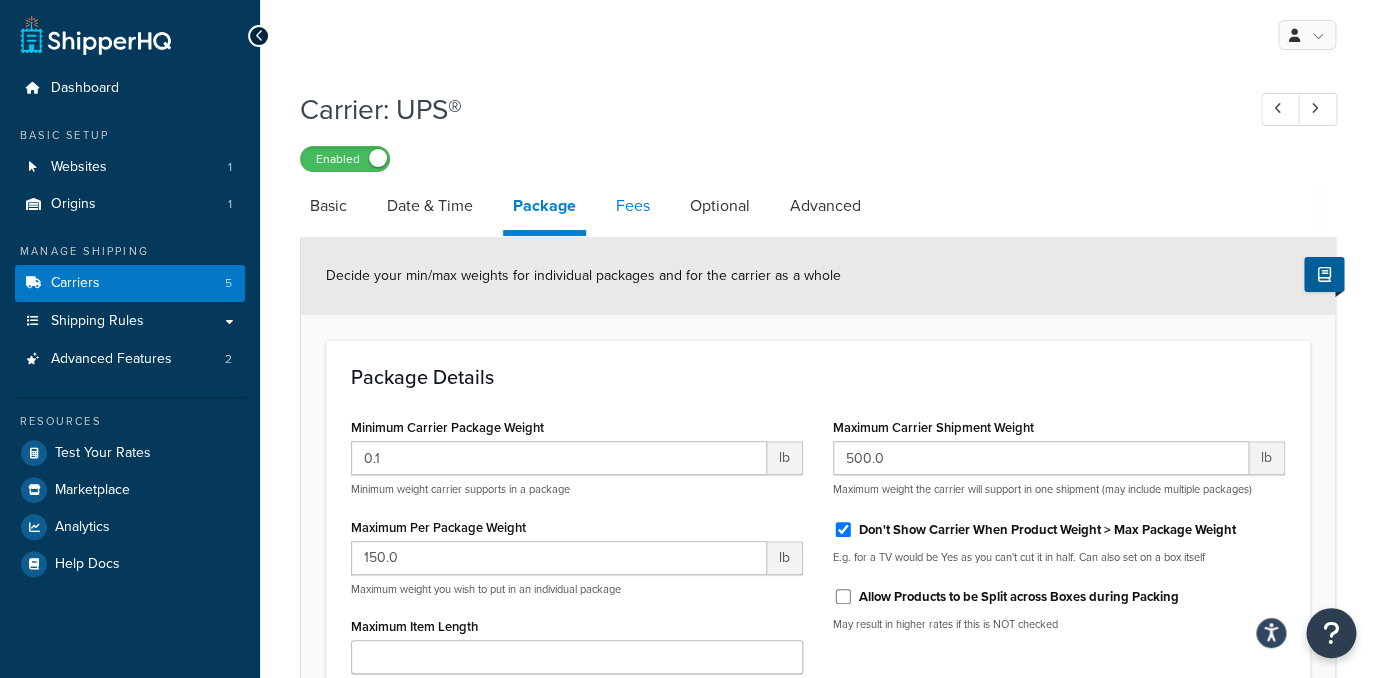 click on "Fees" at bounding box center [633, 206] 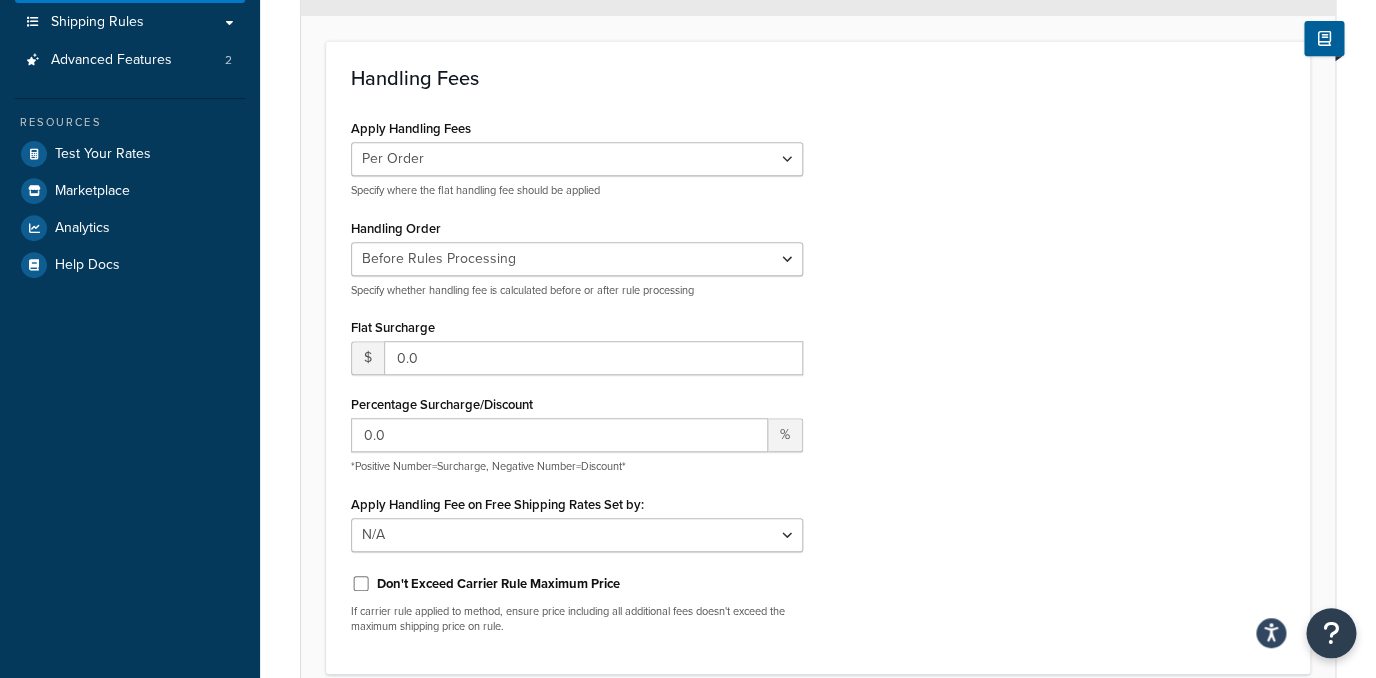 scroll, scrollTop: 80, scrollLeft: 0, axis: vertical 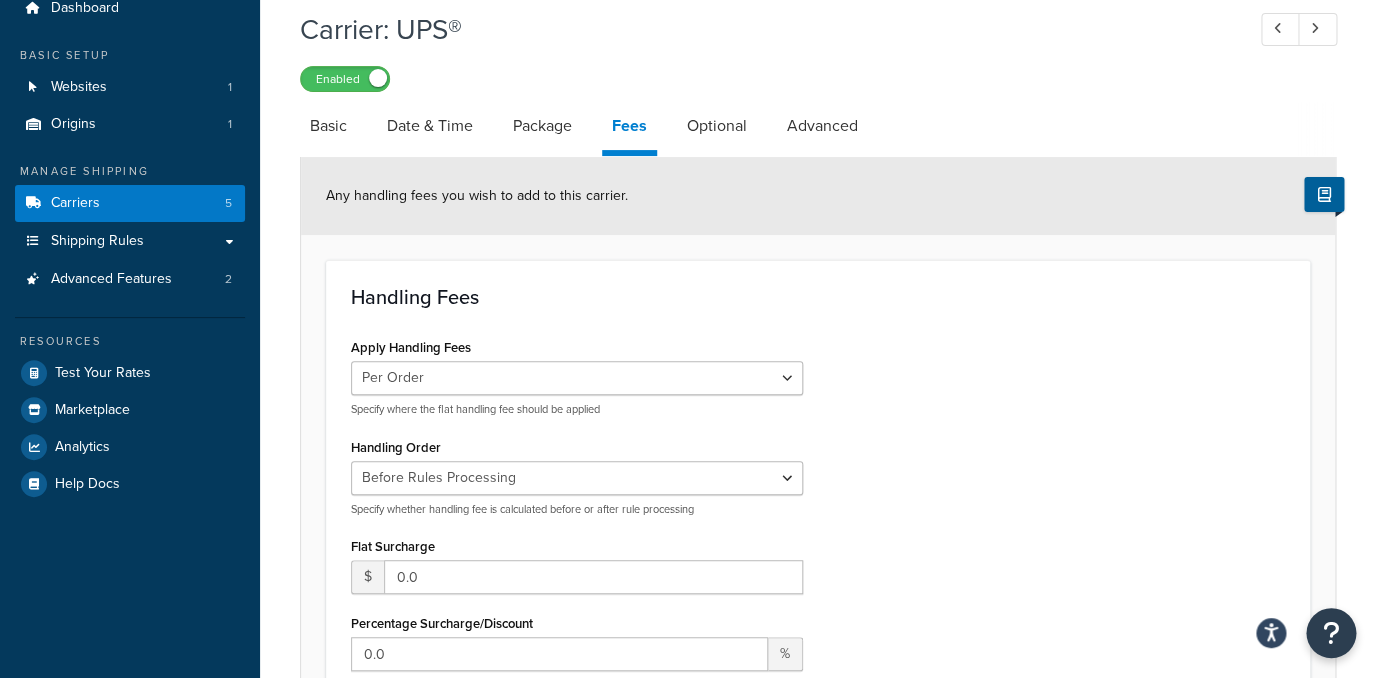 click on "Any handling fees you wish to add to this carrier." at bounding box center (818, 196) 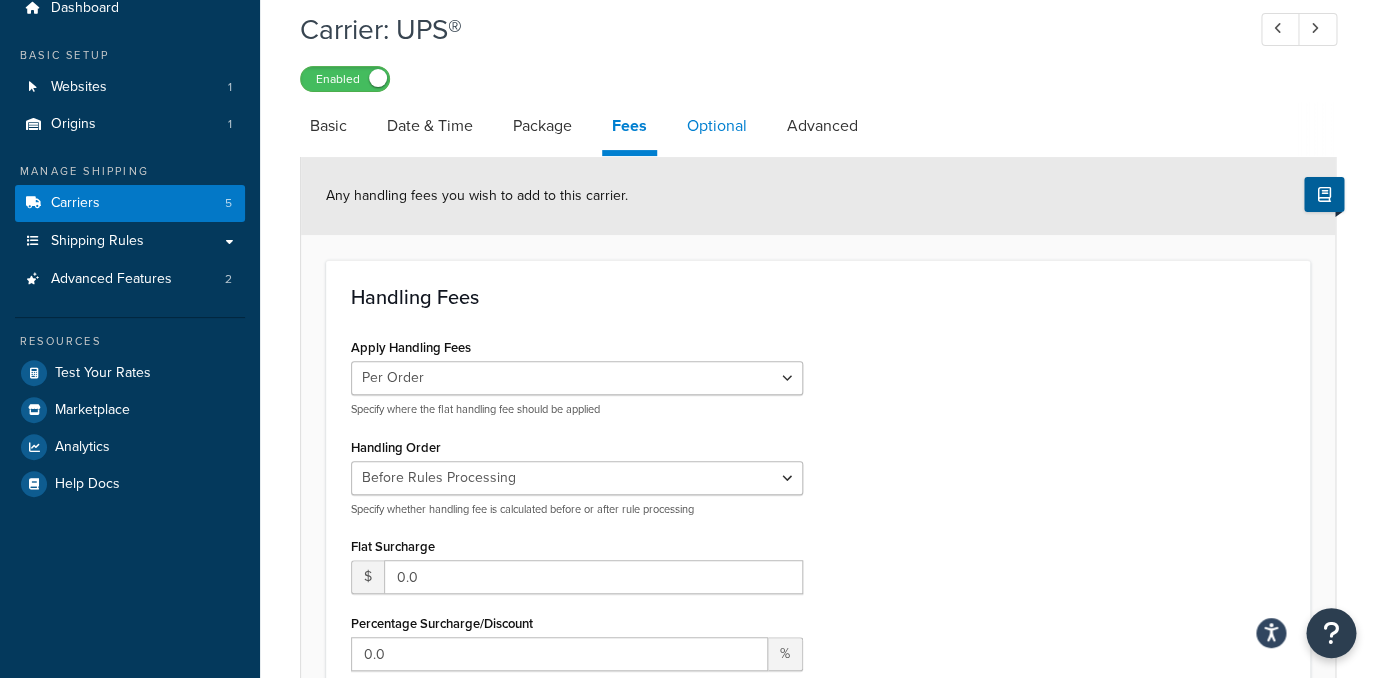 click on "Optional" at bounding box center [717, 126] 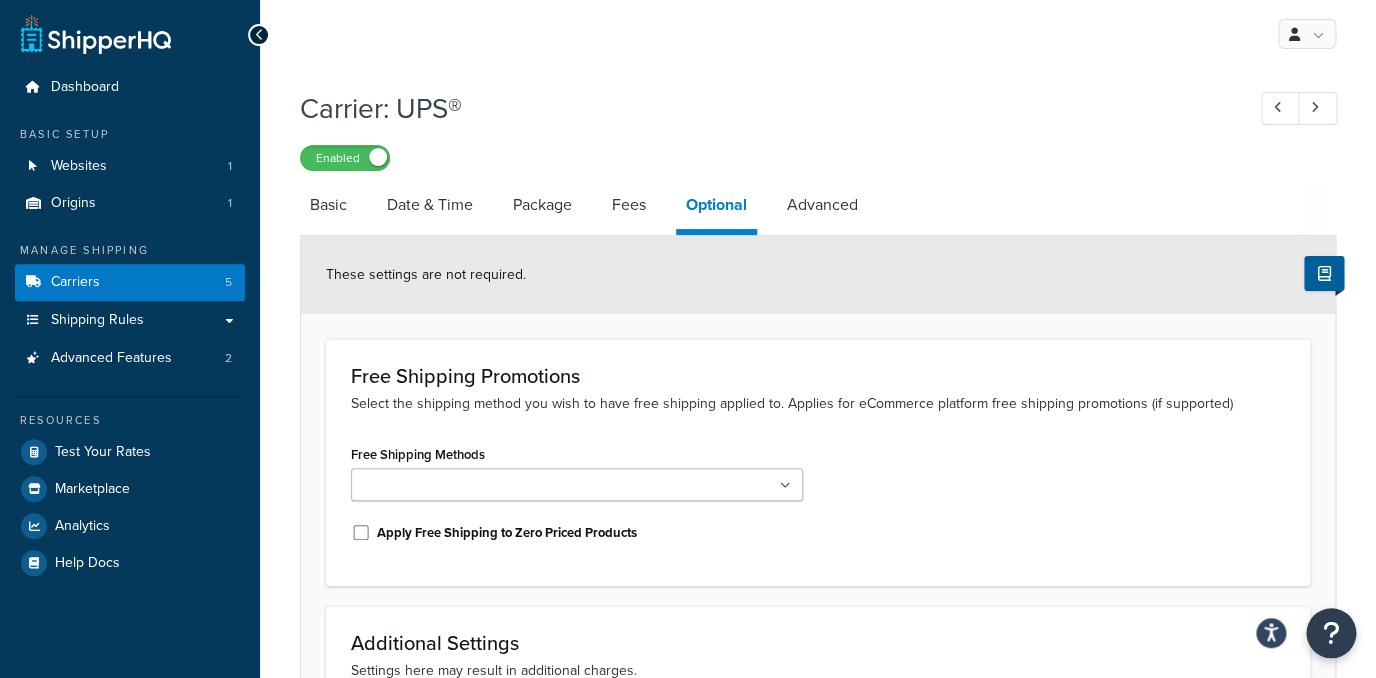 scroll, scrollTop: 0, scrollLeft: 0, axis: both 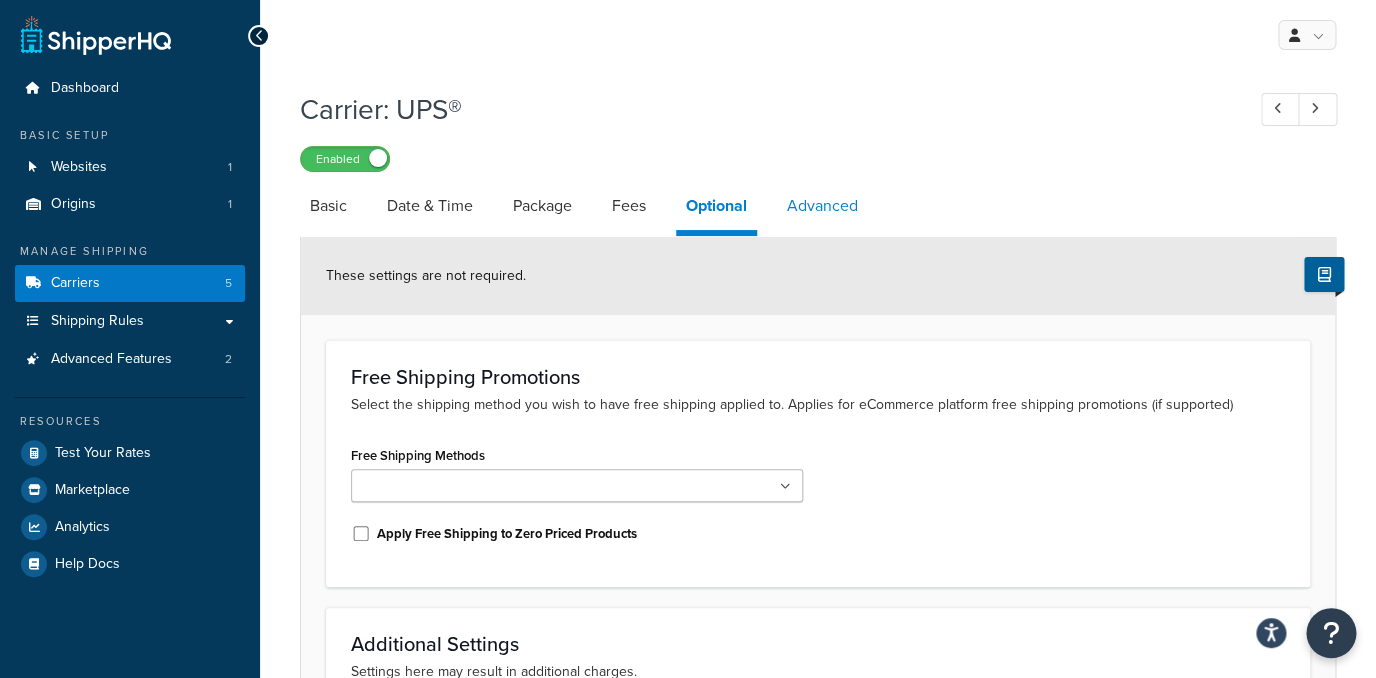 click on "Advanced" at bounding box center [822, 206] 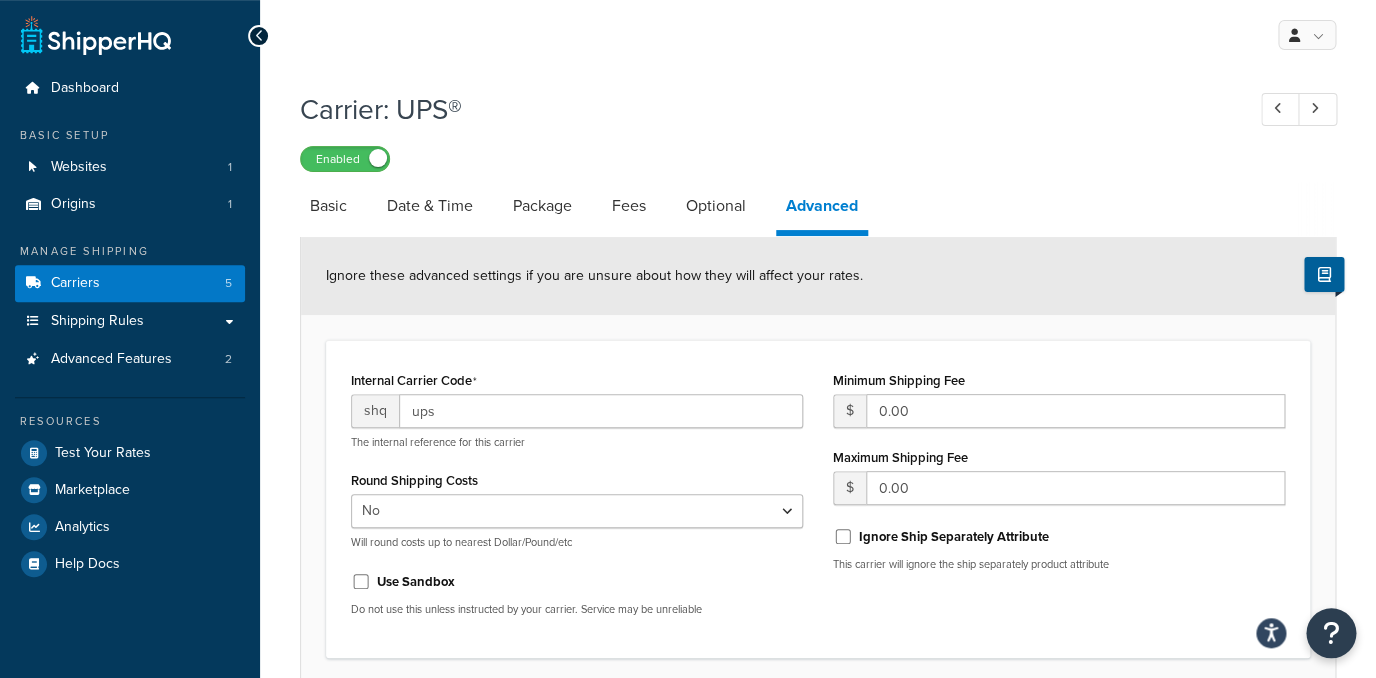 scroll, scrollTop: 163, scrollLeft: 0, axis: vertical 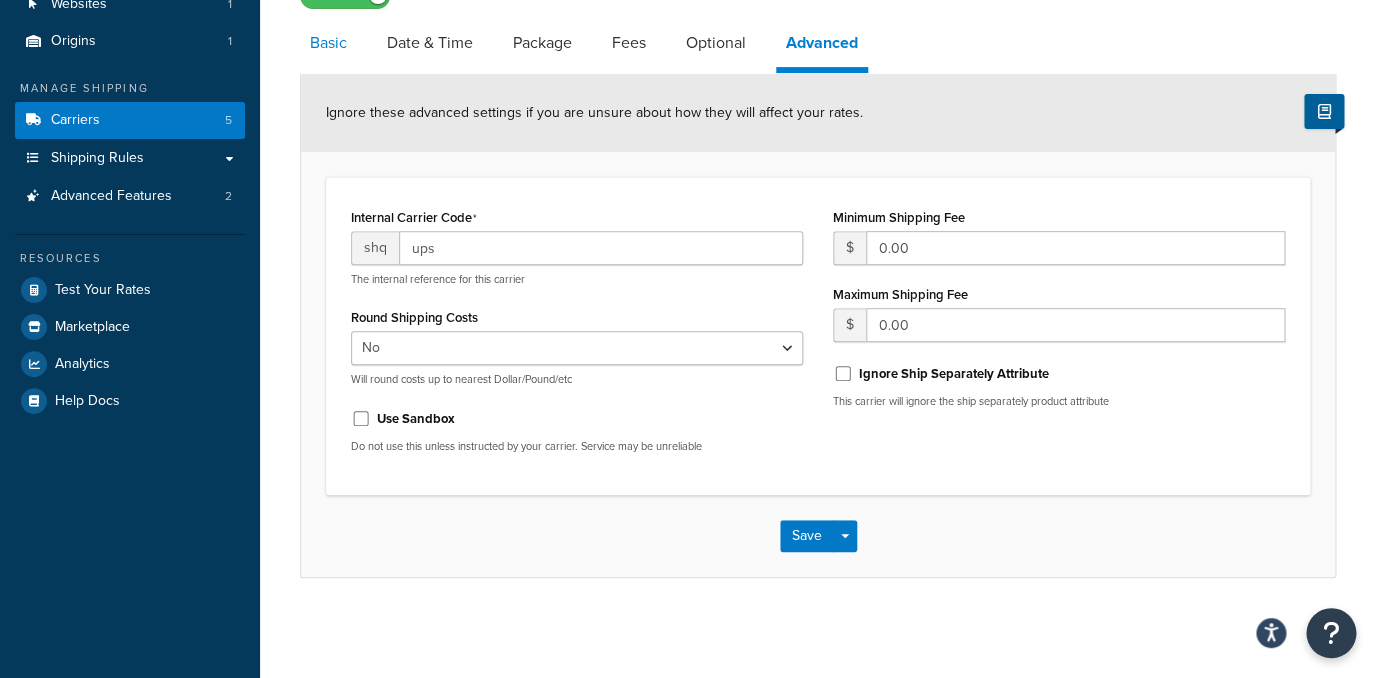 click on "Basic" at bounding box center (328, 43) 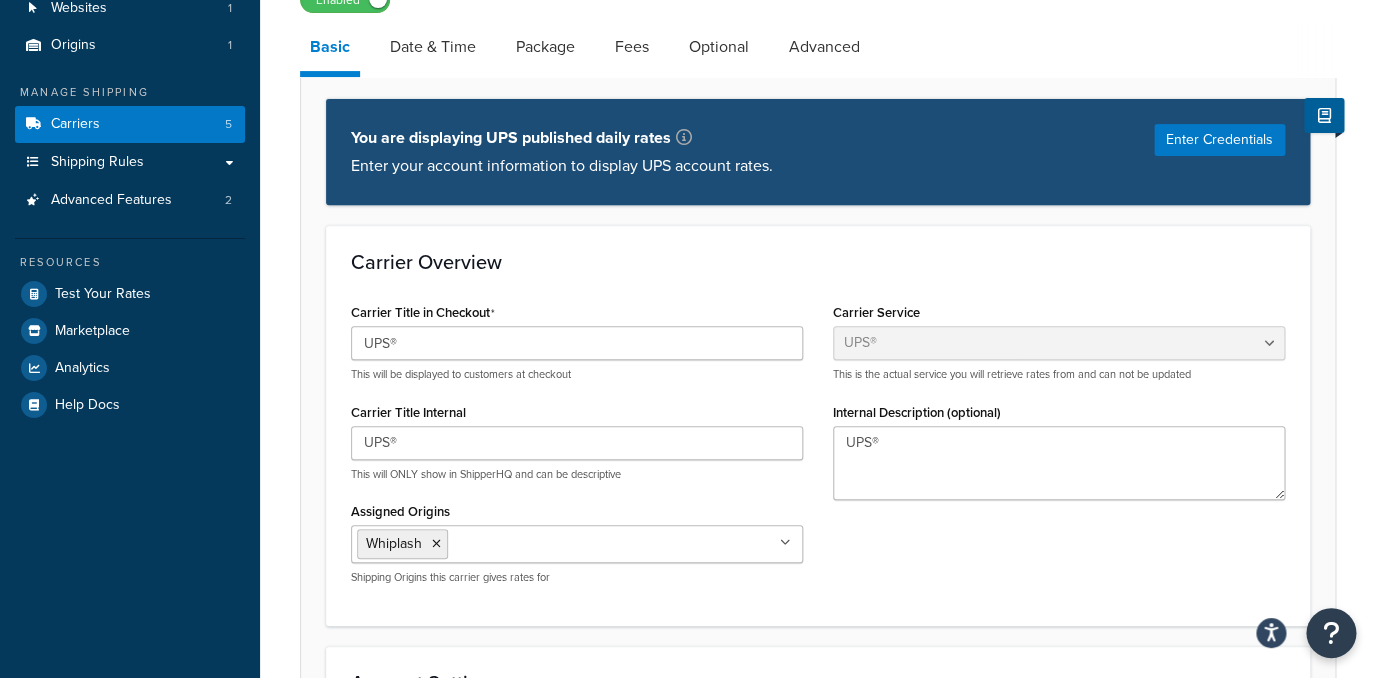 scroll, scrollTop: 0, scrollLeft: 0, axis: both 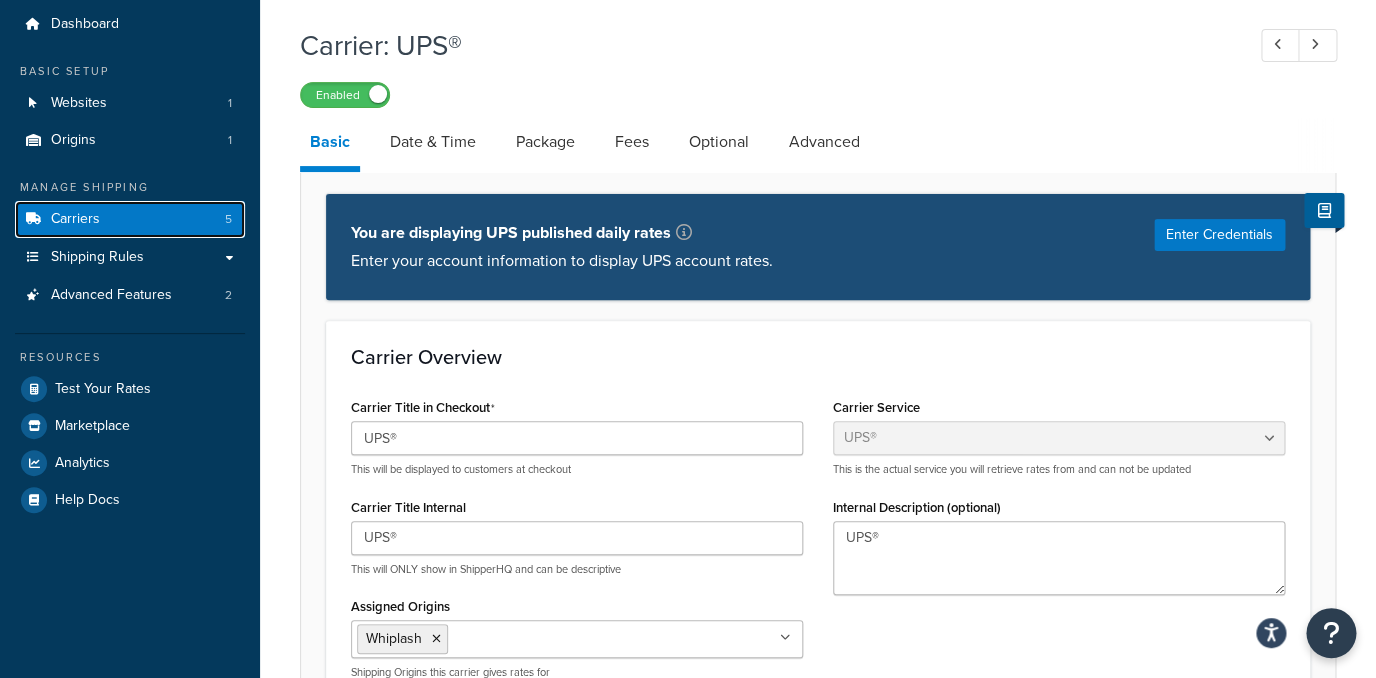 click on "Carriers 5" at bounding box center (130, 219) 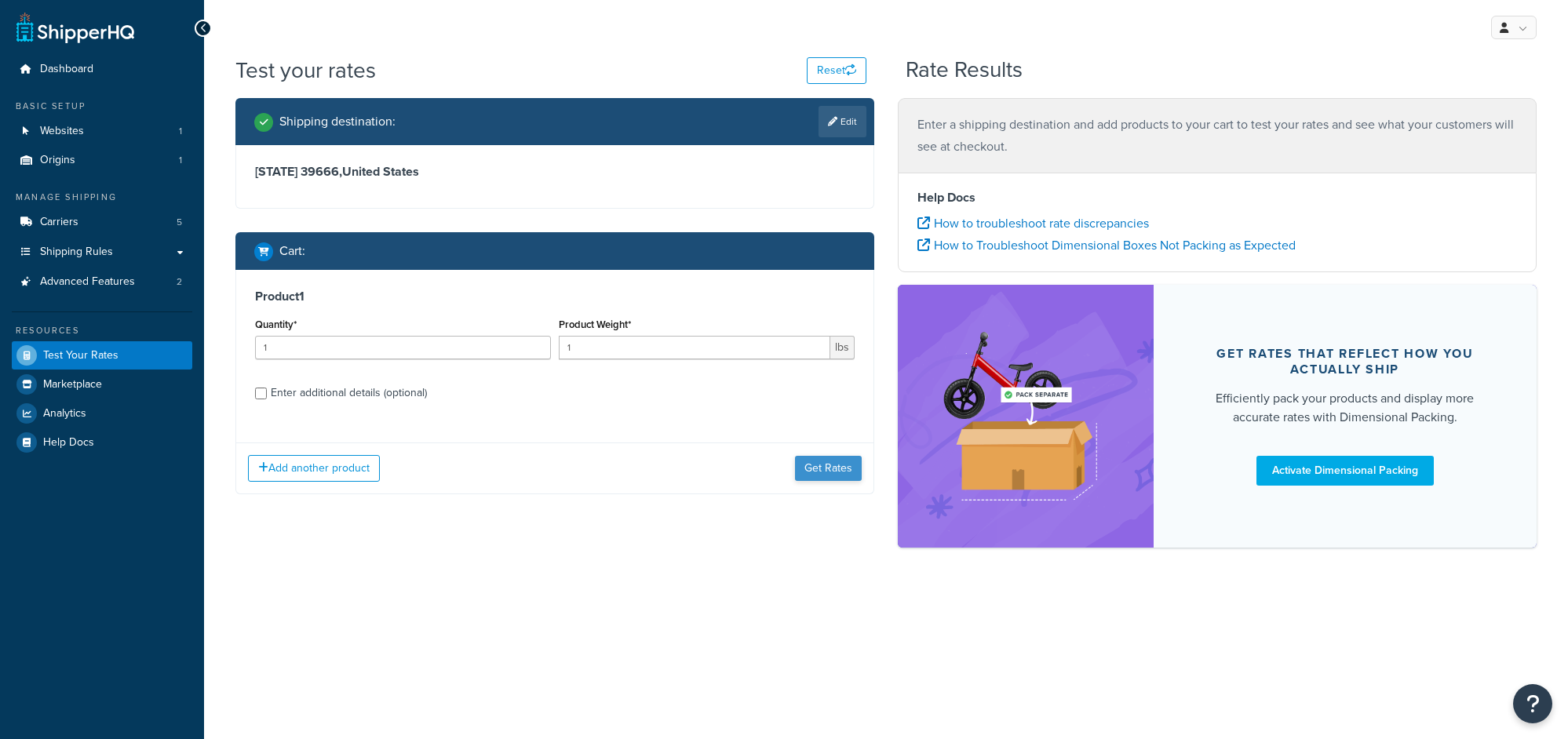 scroll, scrollTop: 0, scrollLeft: 0, axis: both 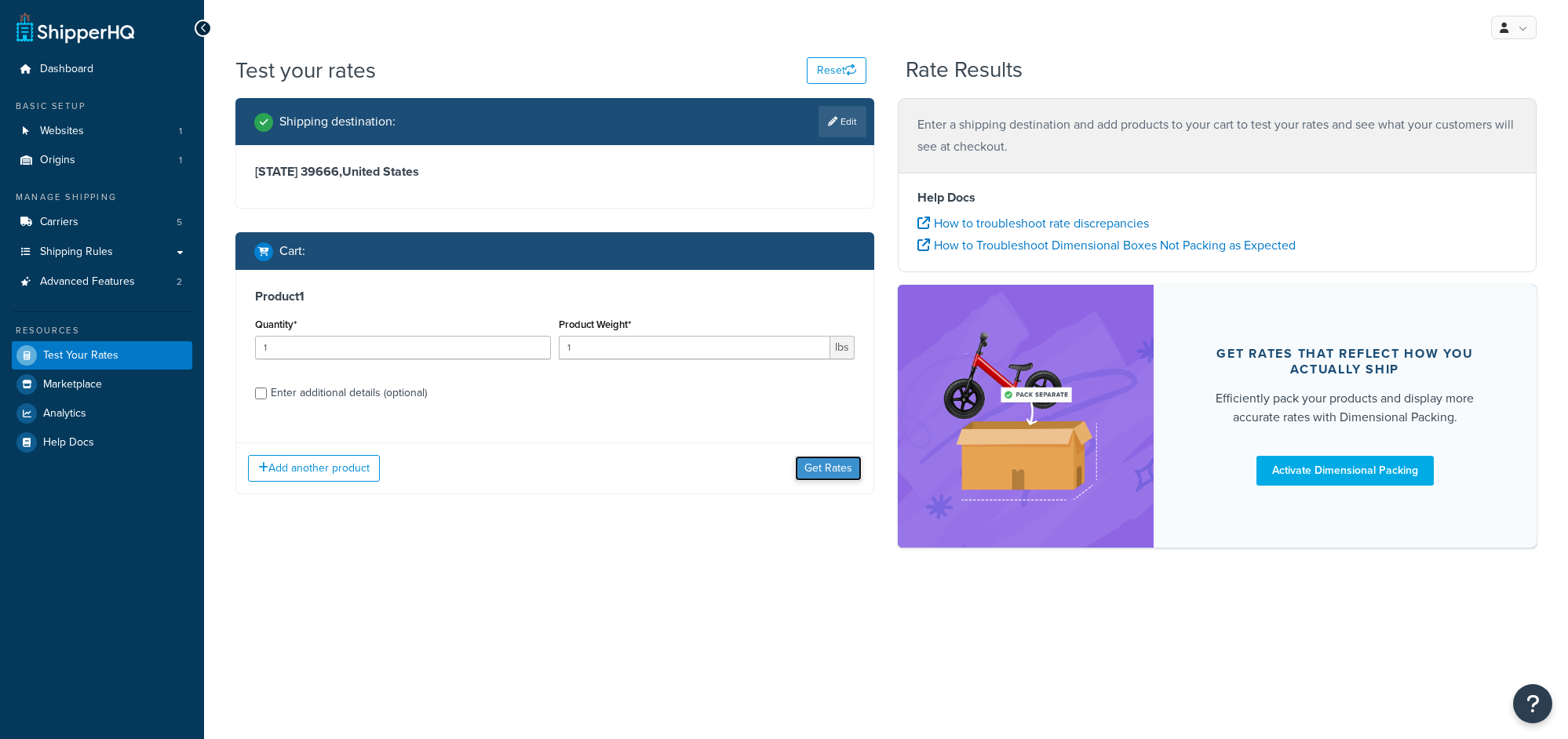 click on "Get Rates" at bounding box center [828, 468] 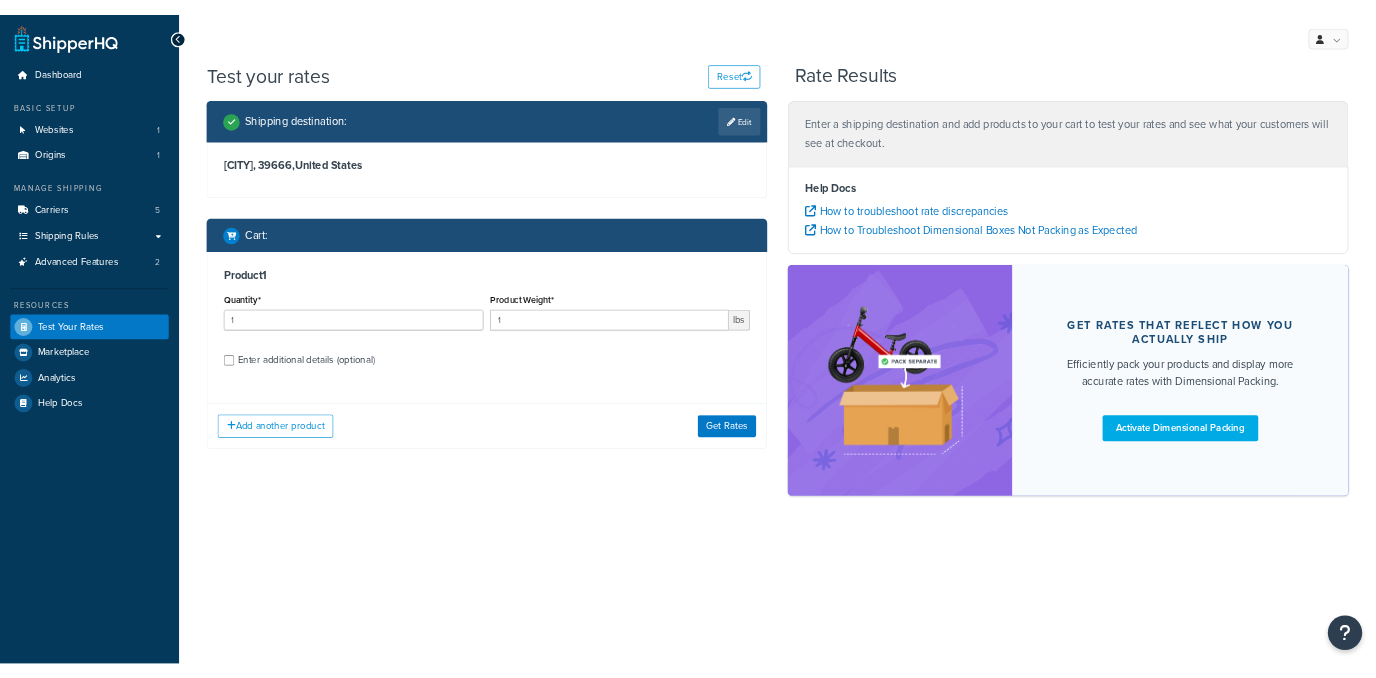 scroll, scrollTop: 0, scrollLeft: 0, axis: both 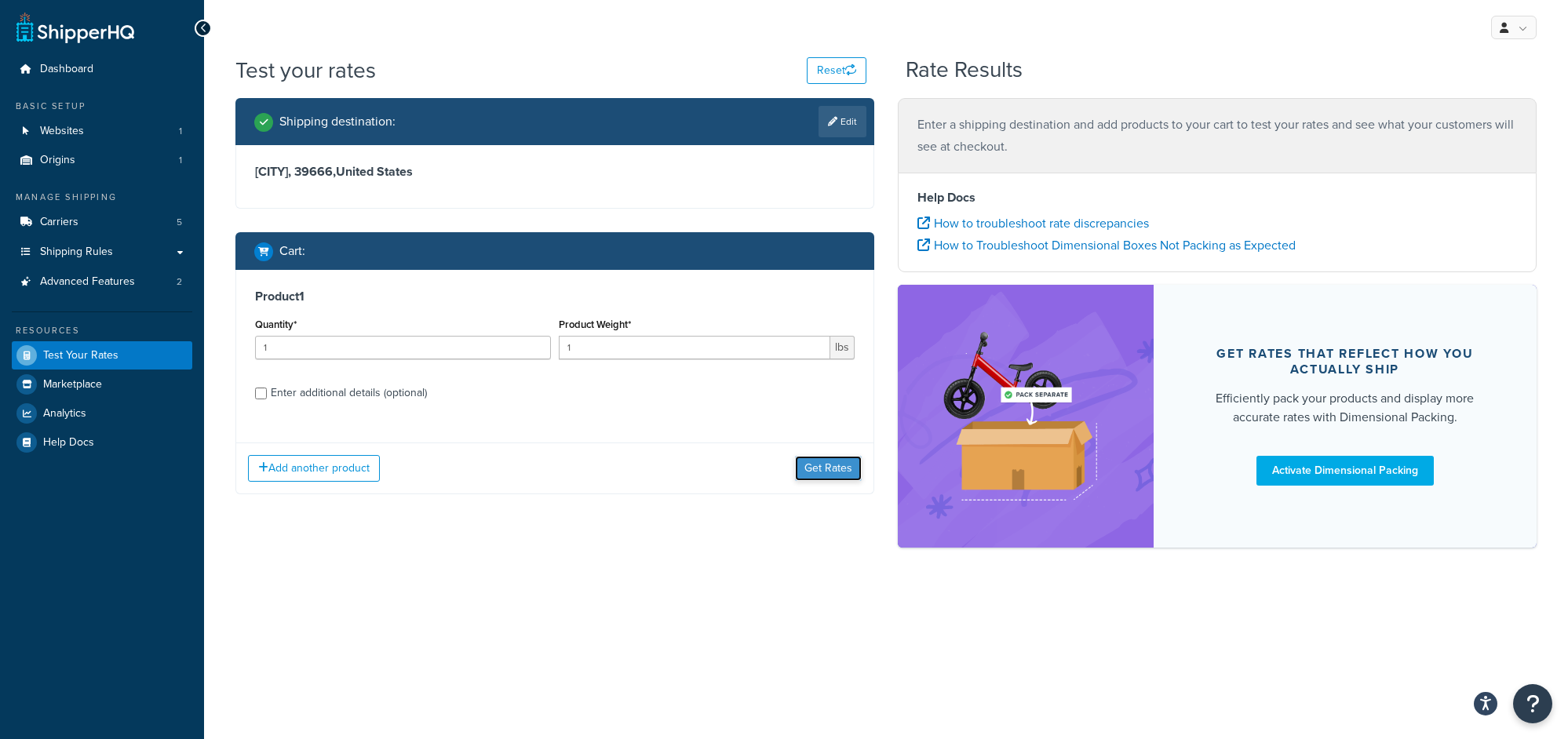 click on "Get Rates" at bounding box center [828, 468] 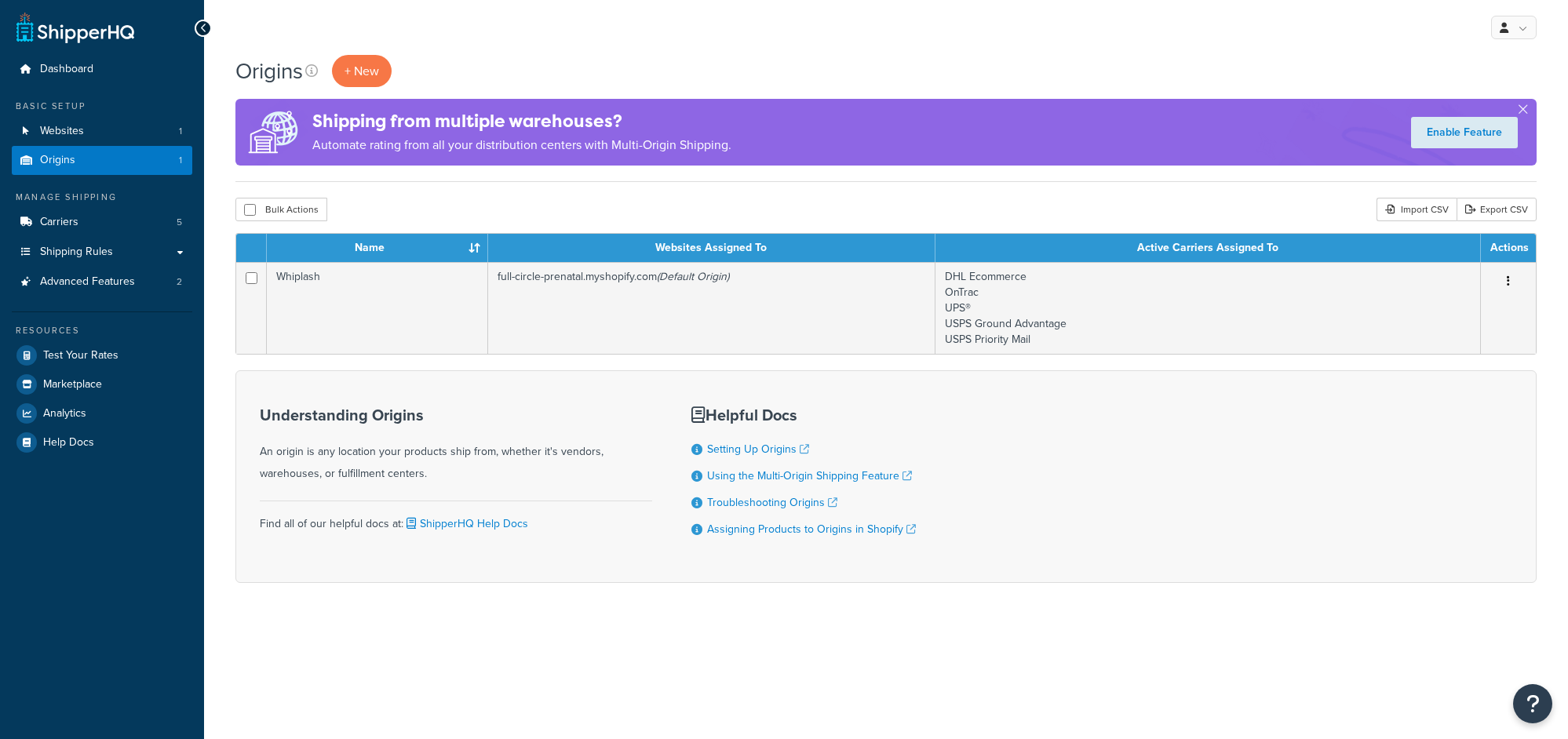 scroll, scrollTop: 0, scrollLeft: 0, axis: both 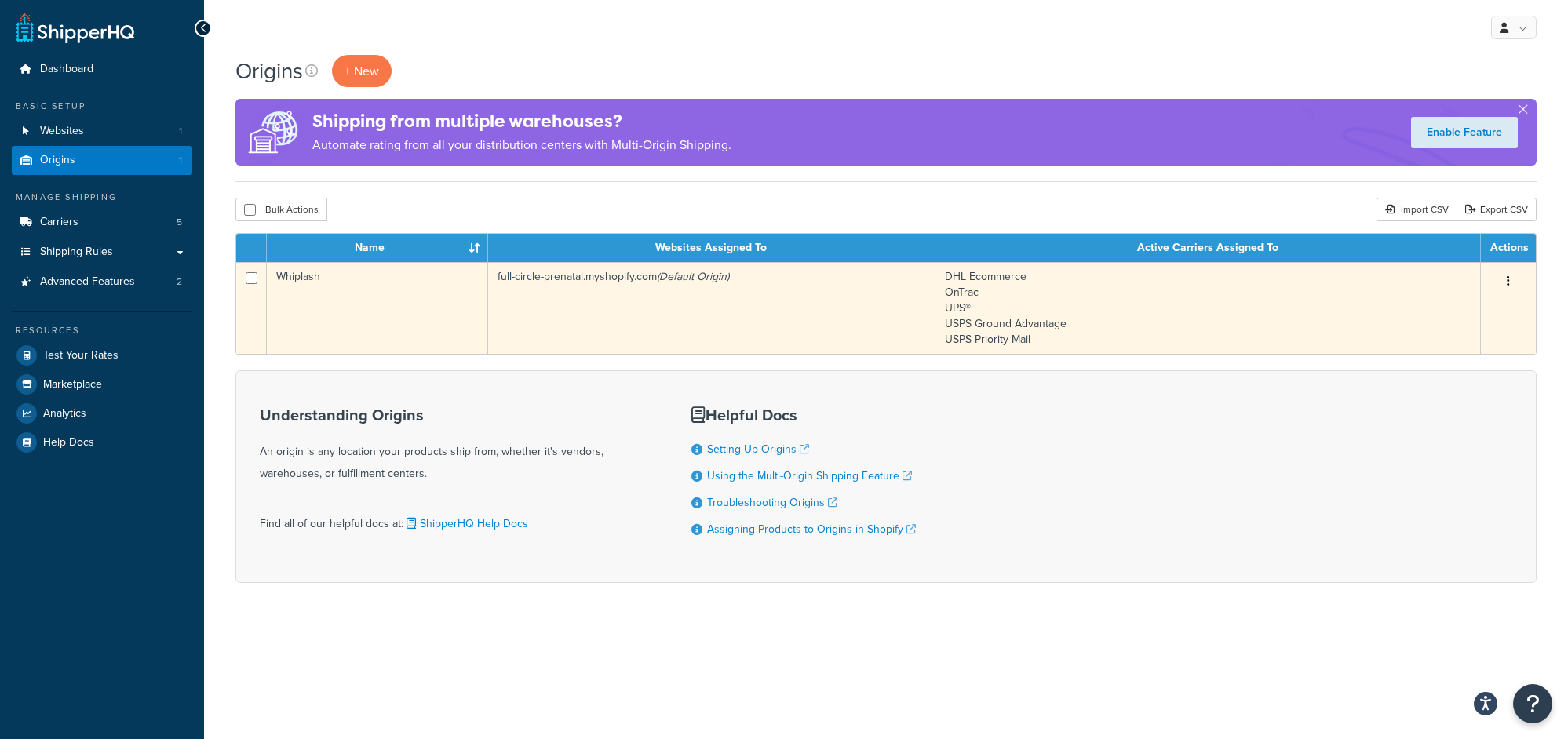 click on "Whiplash" at bounding box center (377, 308) 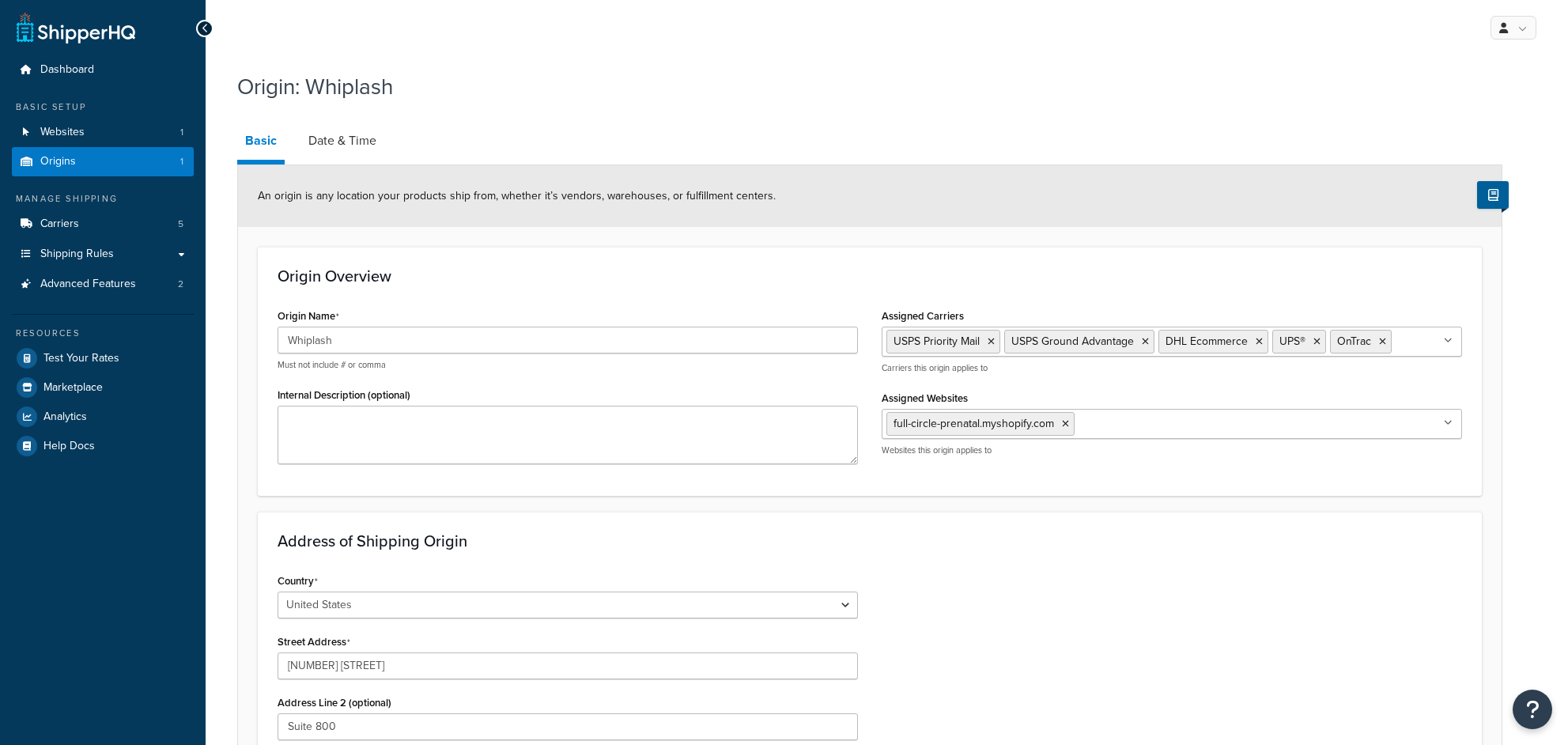 select on "35" 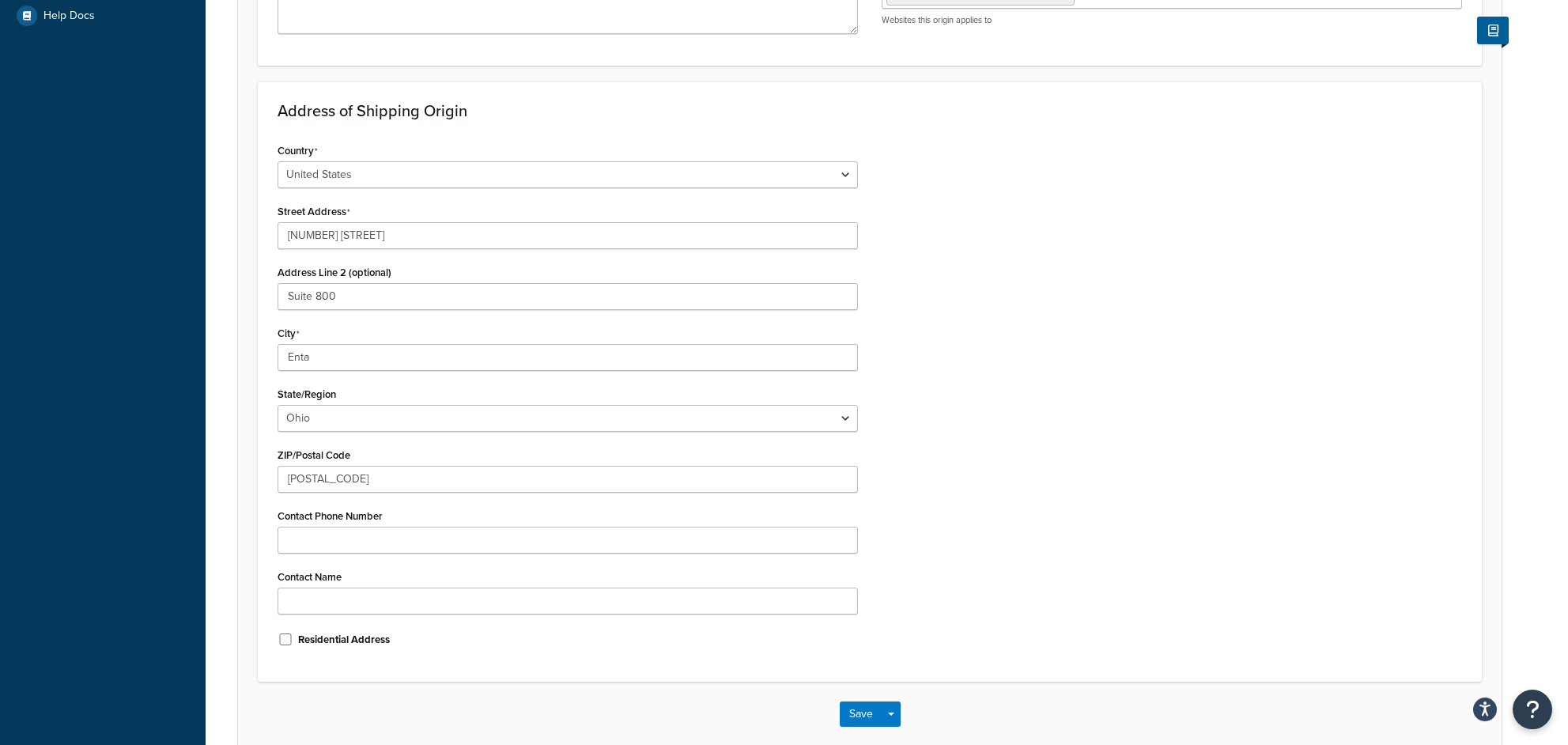 scroll, scrollTop: 385, scrollLeft: 0, axis: vertical 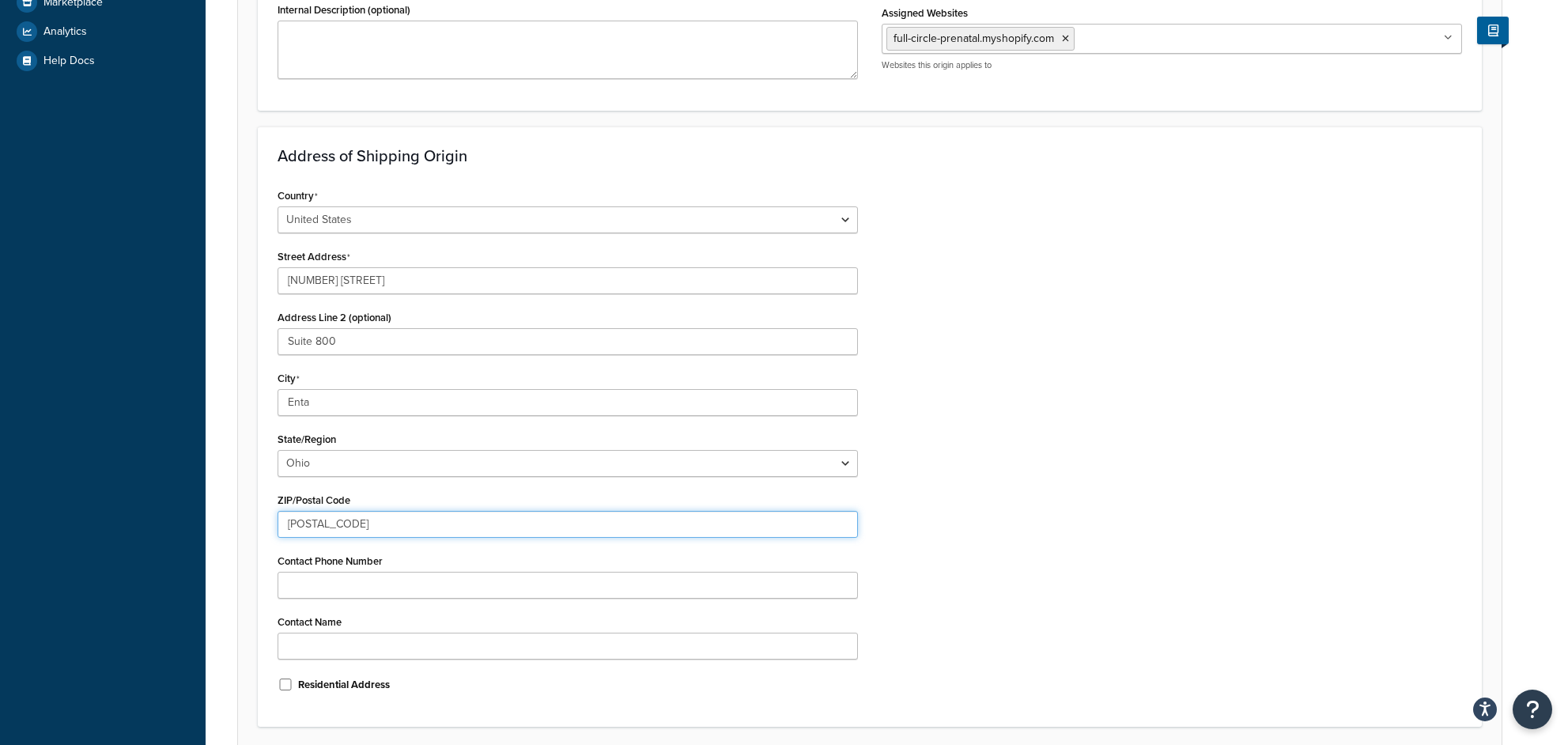 click on "43062" at bounding box center (568, 524) 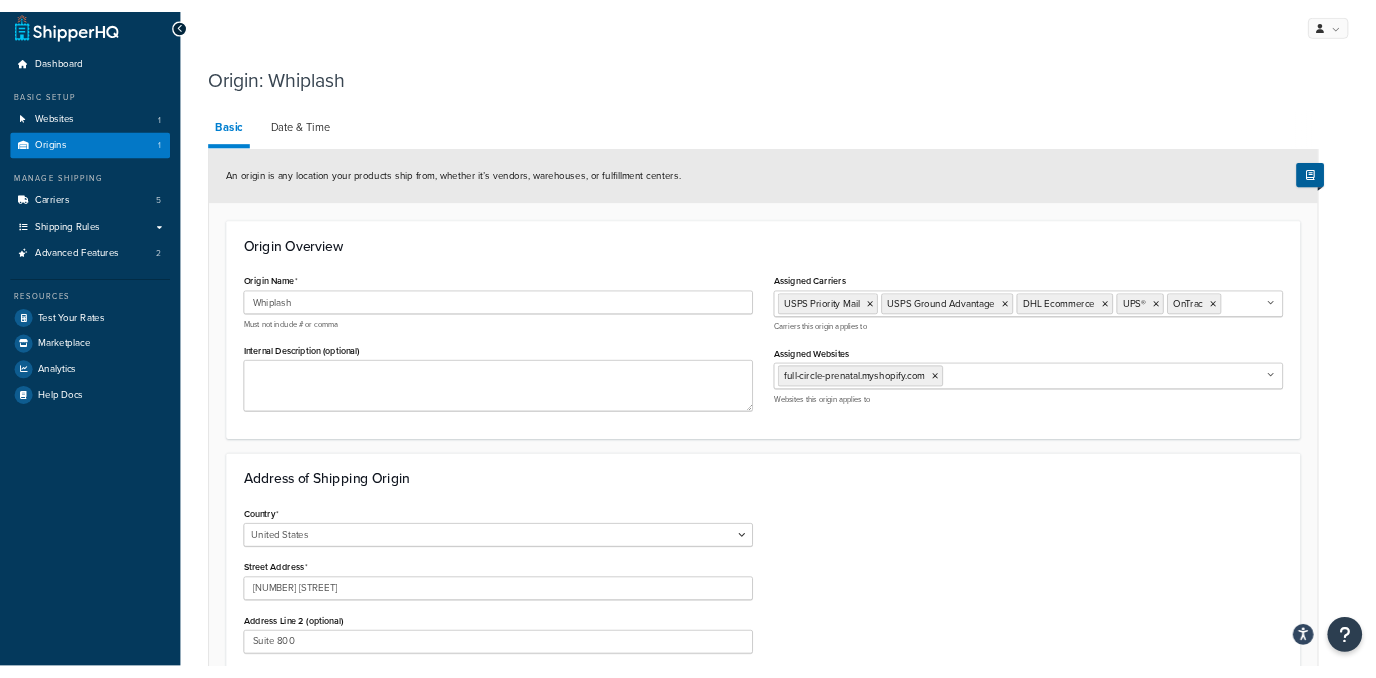 scroll, scrollTop: 0, scrollLeft: 0, axis: both 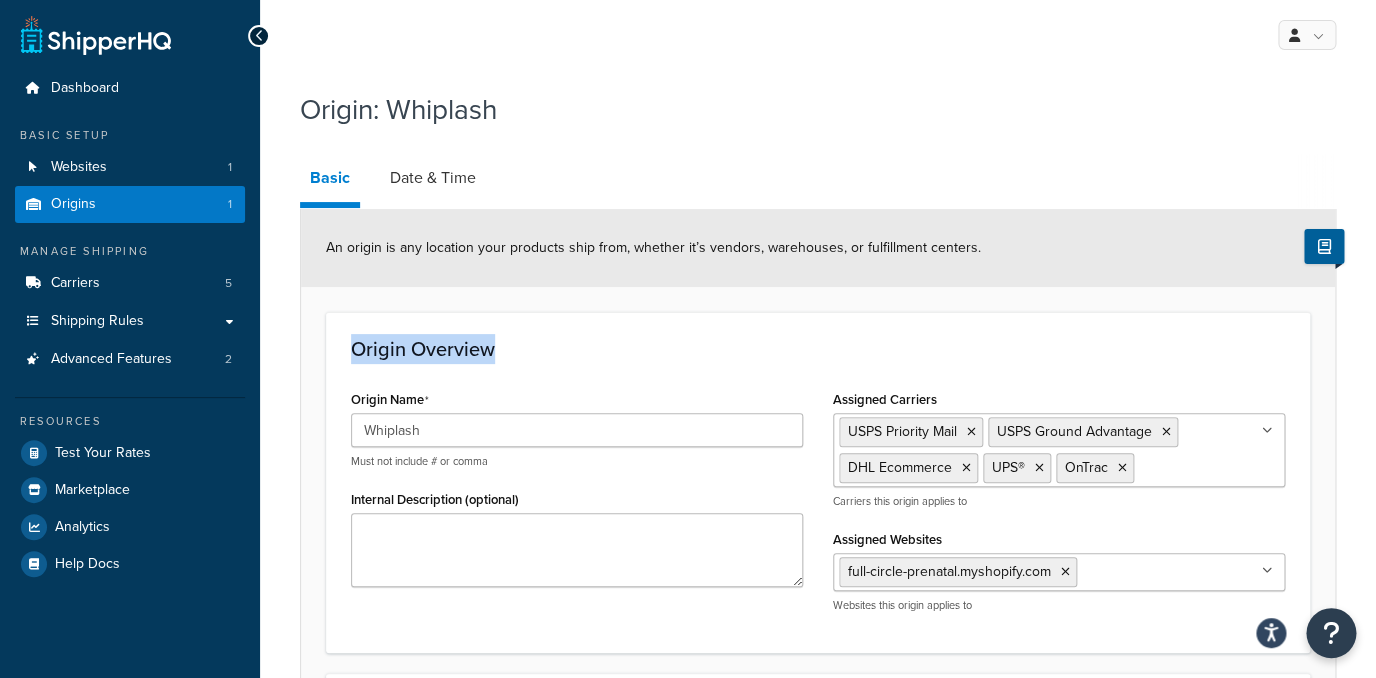 click on "Origin Overview Origin Name   Whiplash Must not include # or comma Internal Description (optional)   Assigned Carriers   USPS Priority Mail   USPS Ground Advantage   DHL Ecommerce   UPS®   OnTrac   No results found Carriers this origin applies to Assigned Websites   full-circle-prenatal.myshopify.com   No results found Websites this origin applies to" at bounding box center [818, 482] 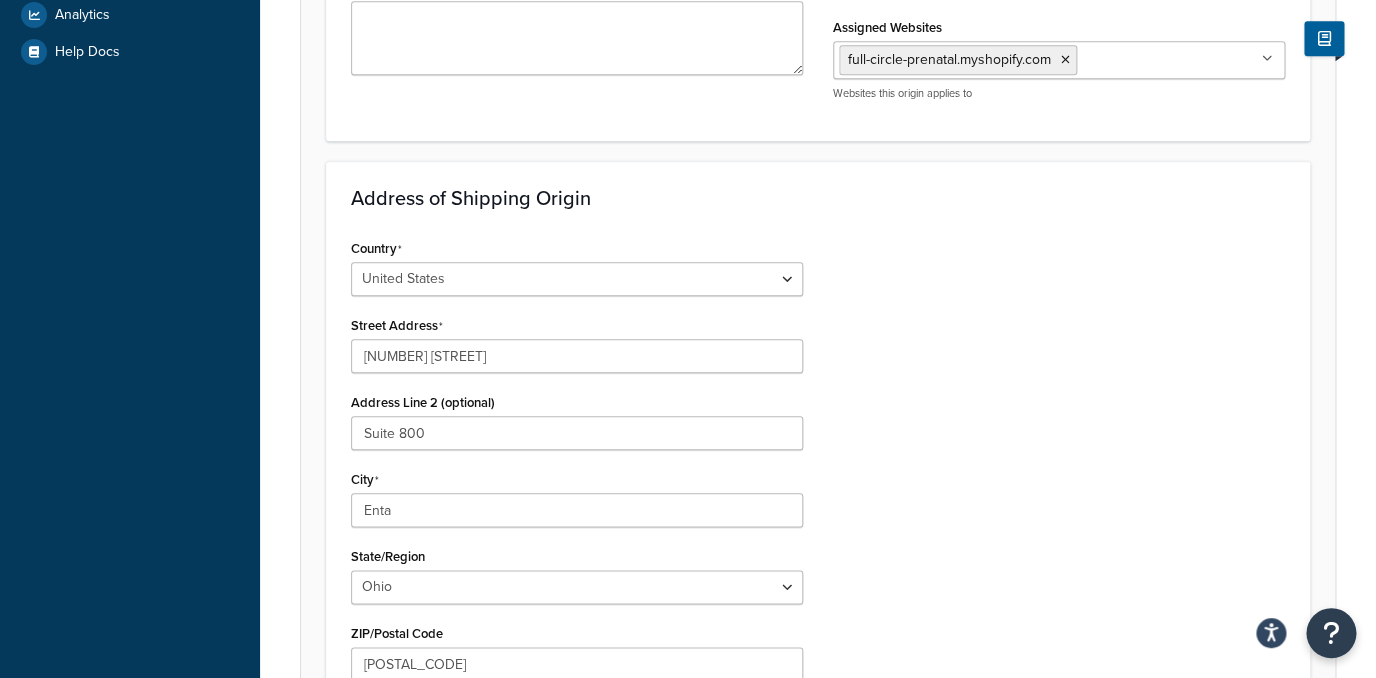 scroll, scrollTop: 544, scrollLeft: 0, axis: vertical 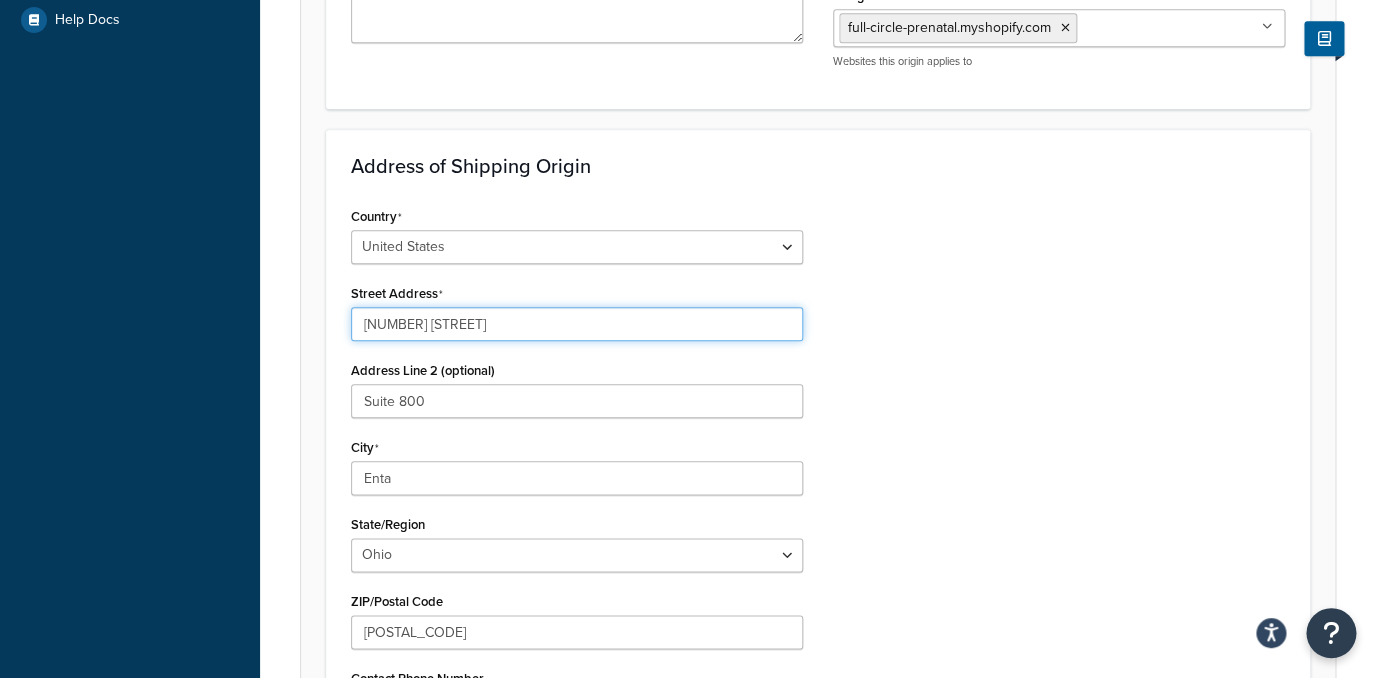 click on "1225 Southgate Parkway" at bounding box center [577, 324] 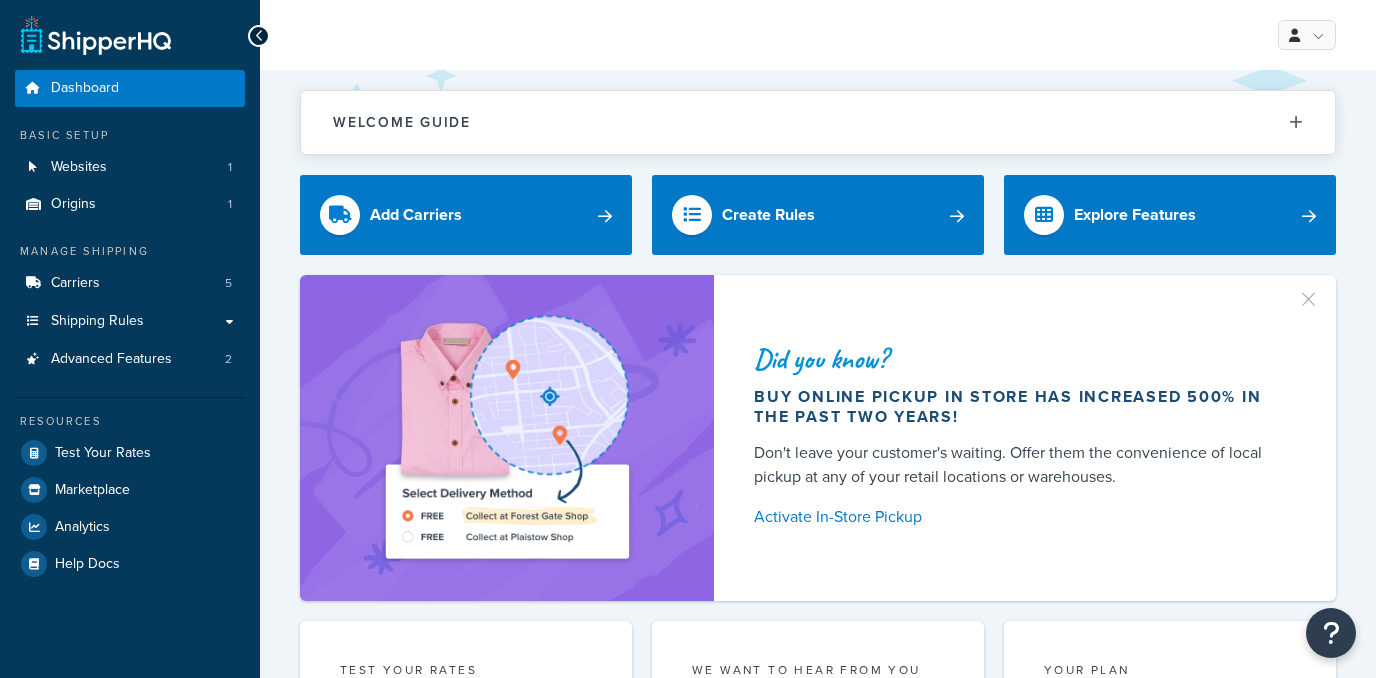 scroll, scrollTop: 0, scrollLeft: 0, axis: both 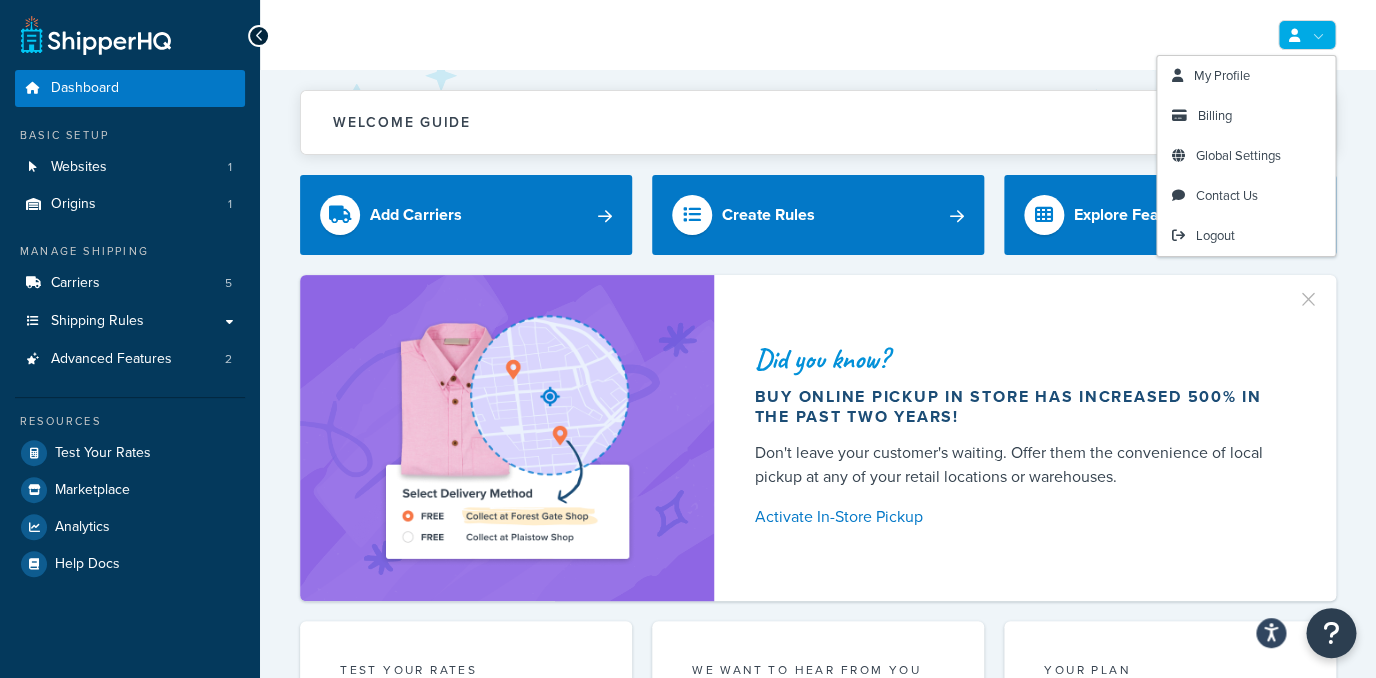 click at bounding box center [1307, 35] 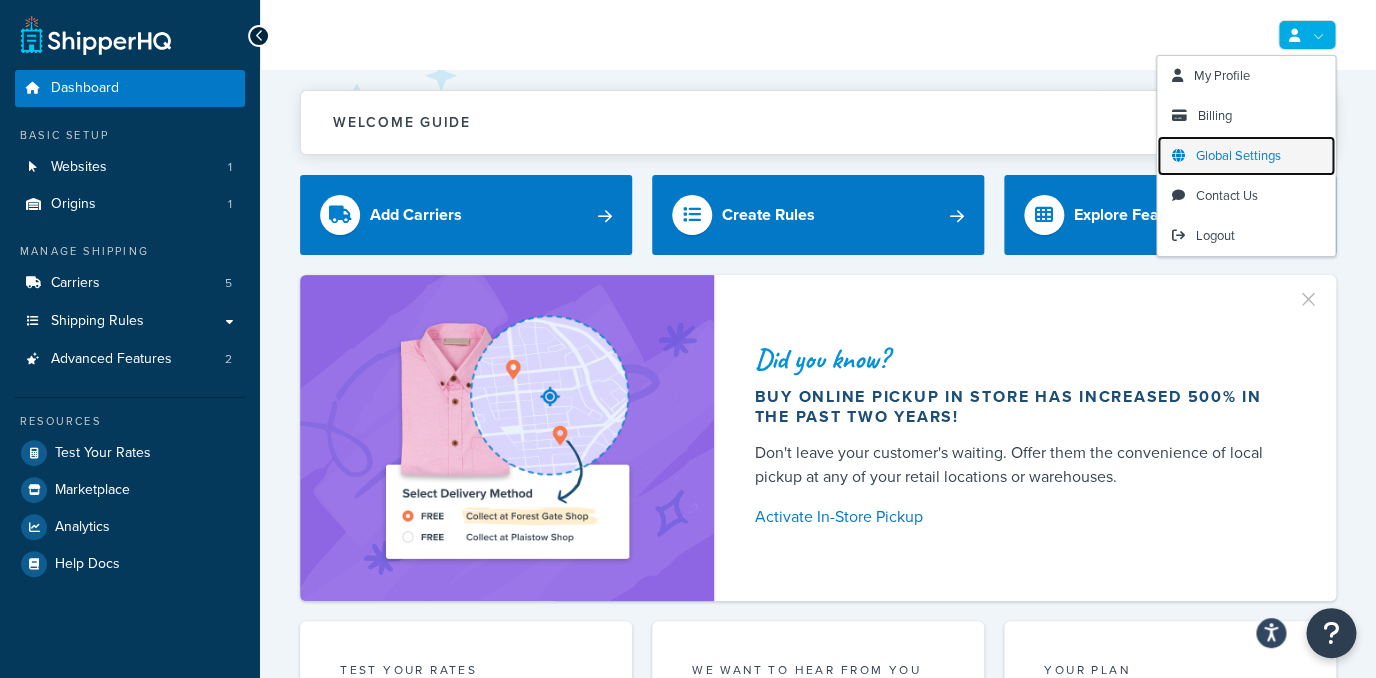 click on "Global Settings" at bounding box center [1238, 155] 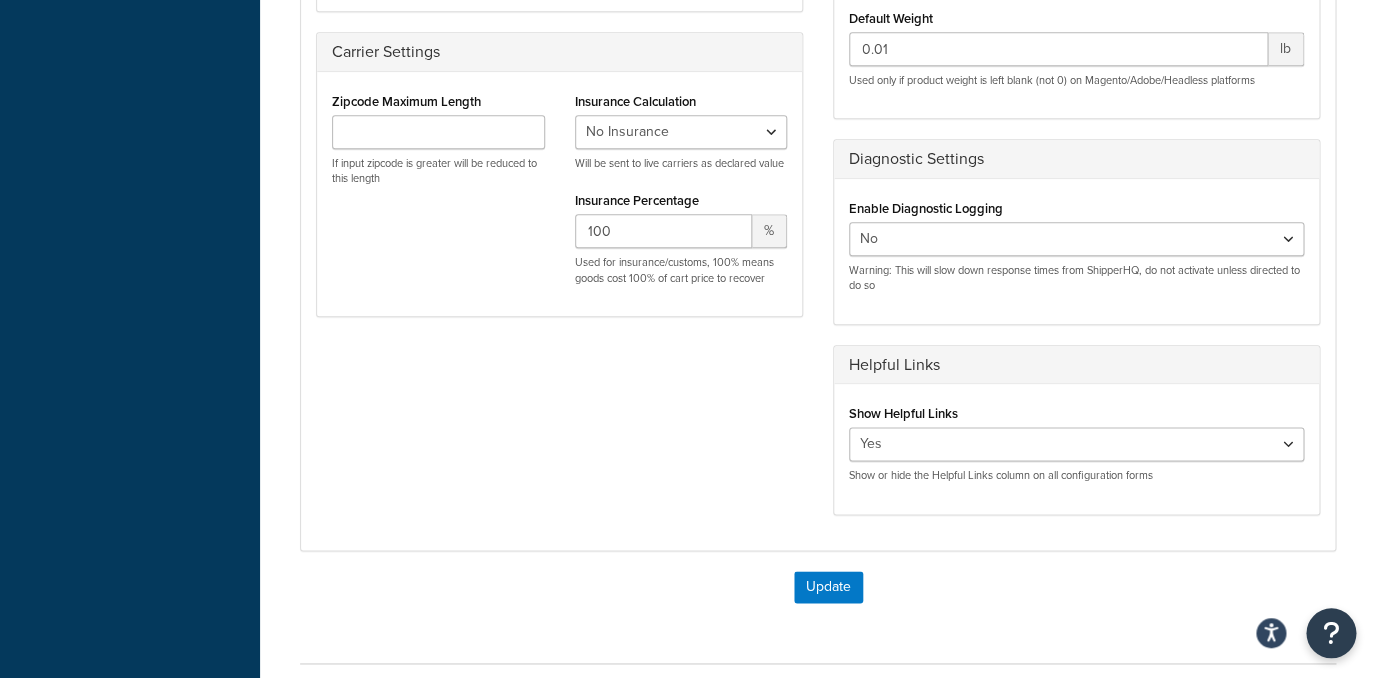 scroll, scrollTop: 656, scrollLeft: 0, axis: vertical 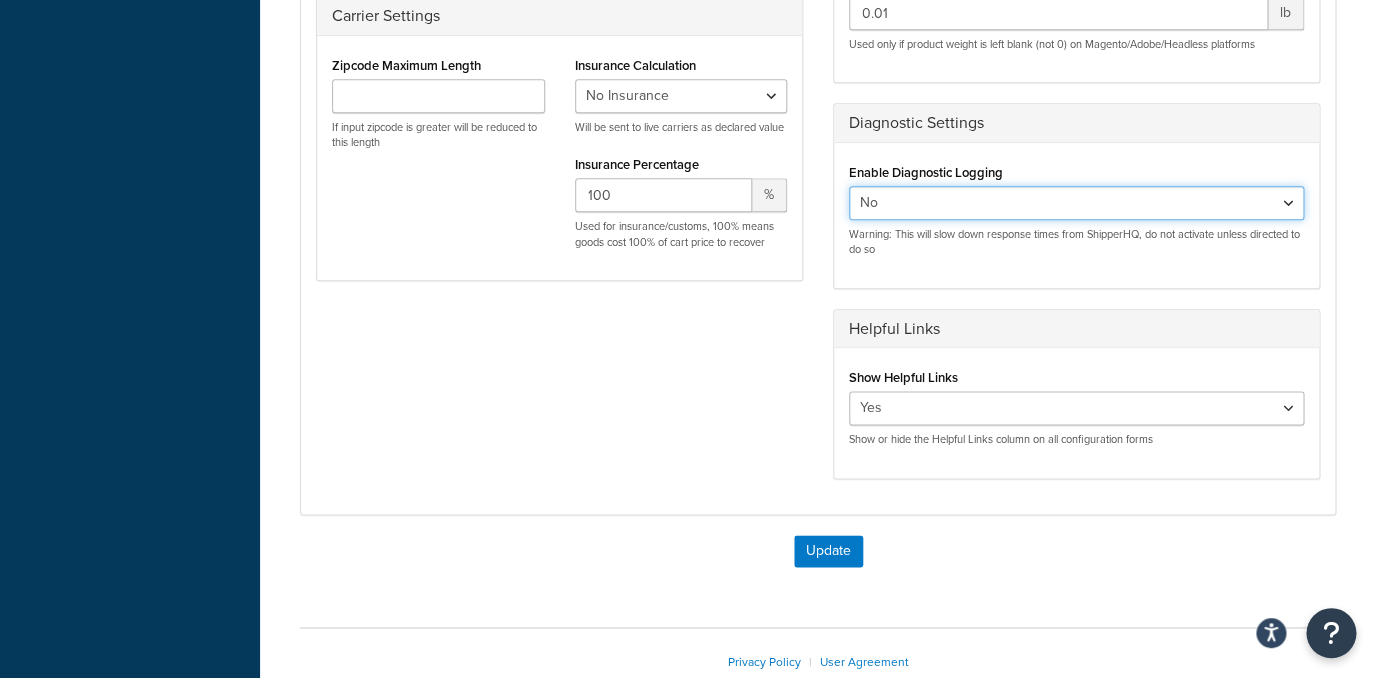 click on "Yes
No" at bounding box center [1076, 203] 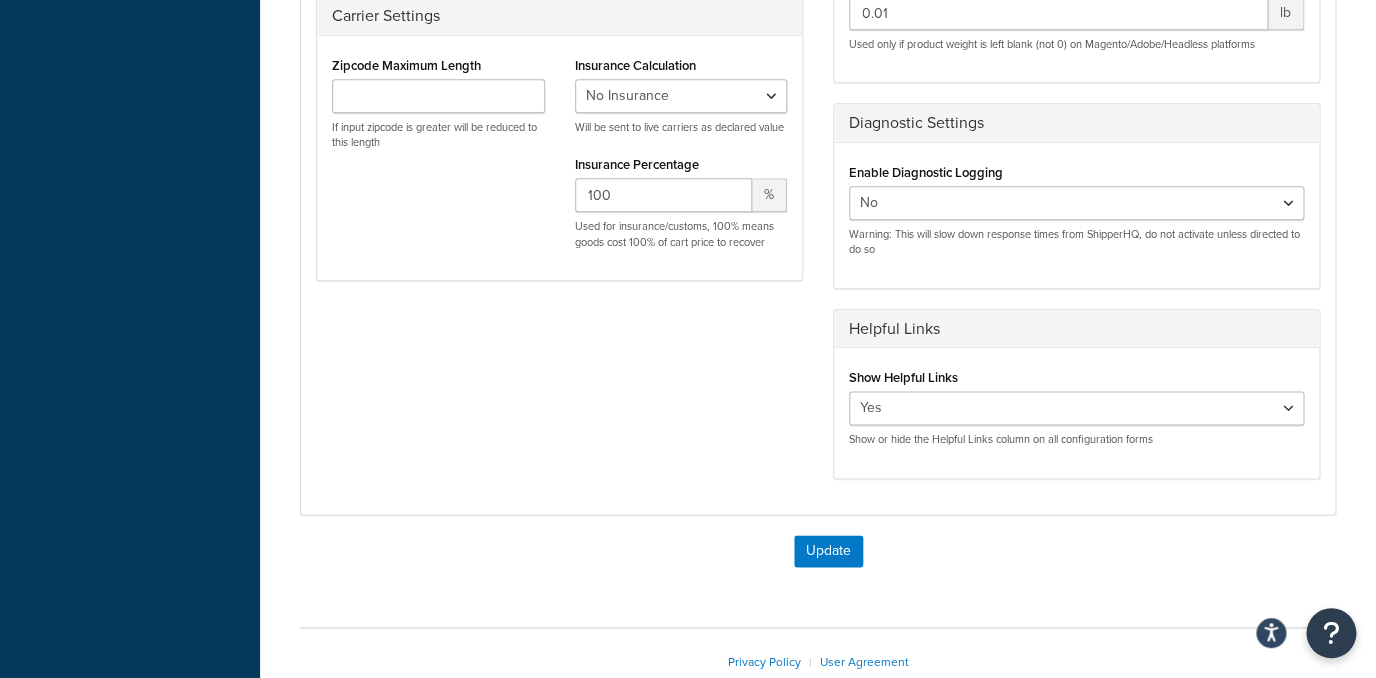 click on "Enable Diagnostic Logging" at bounding box center (926, 172) 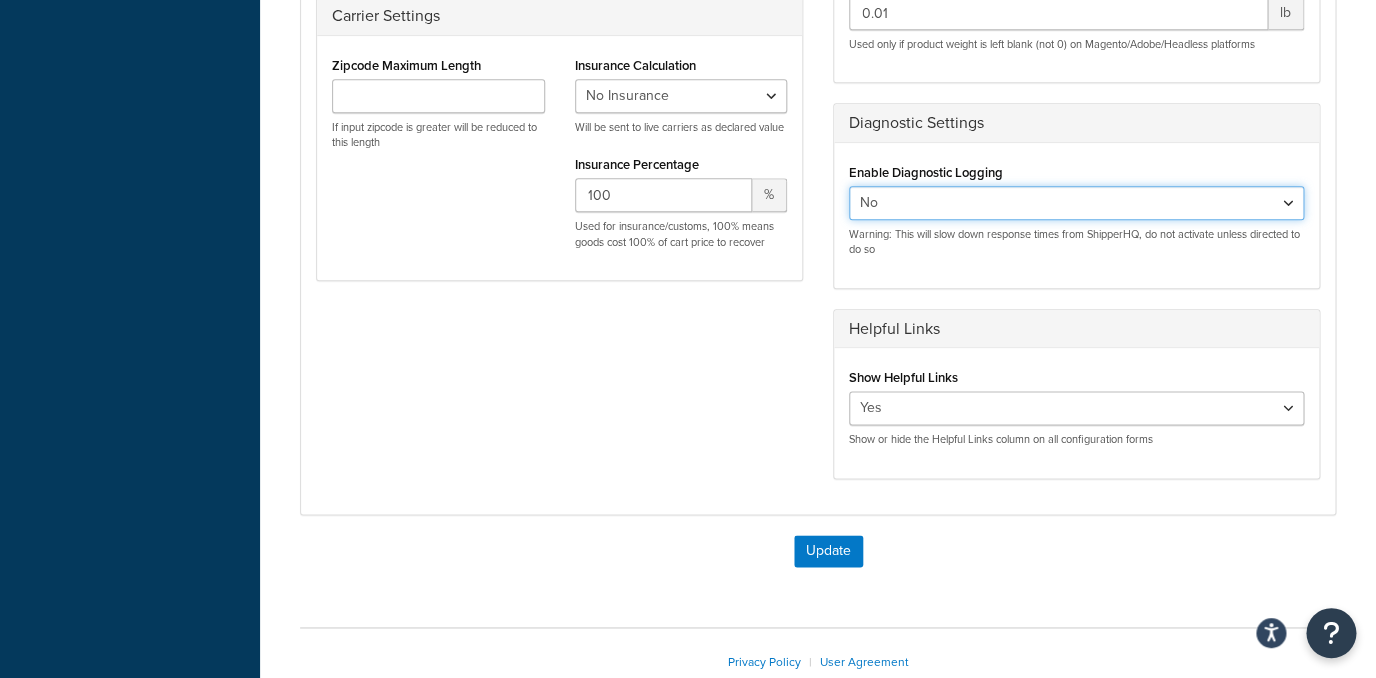 click on "Yes
No" at bounding box center (1076, 203) 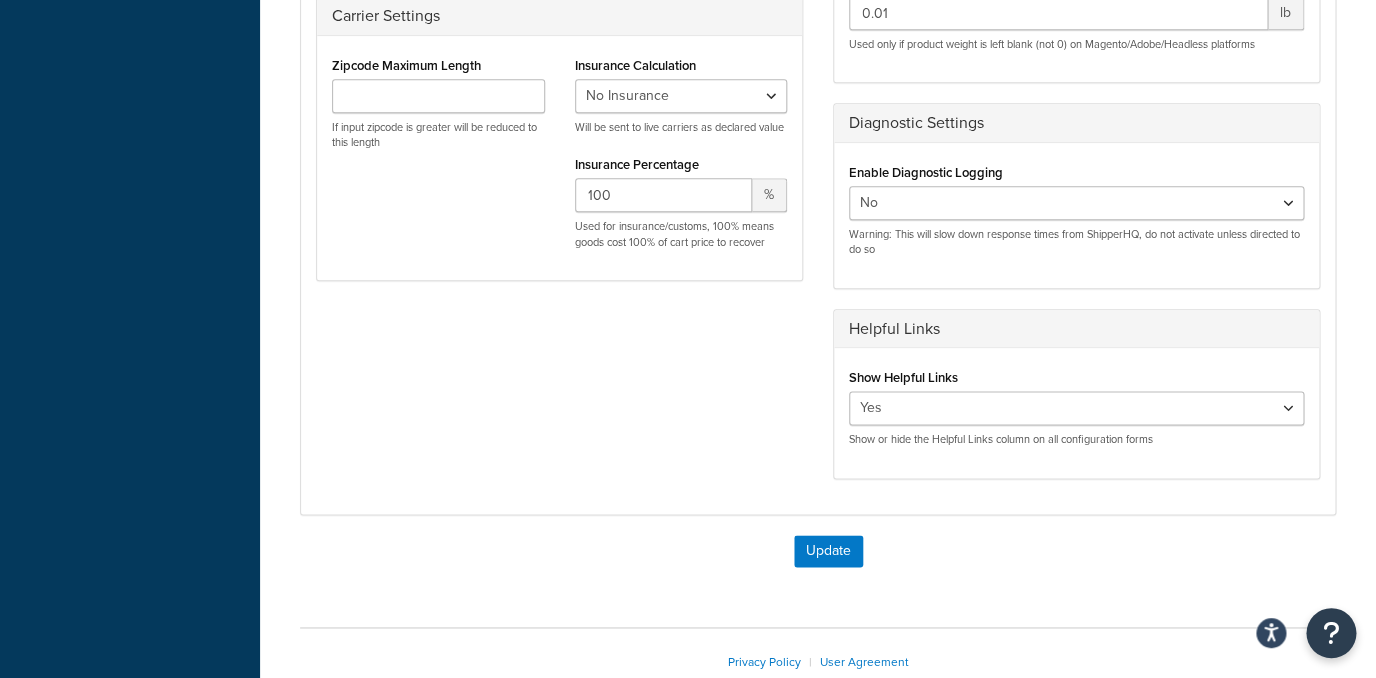 click on "Yes
No Warning: This will slow down response times from ShipperHQ, do not activate unless directed to do so" at bounding box center (1076, 222) 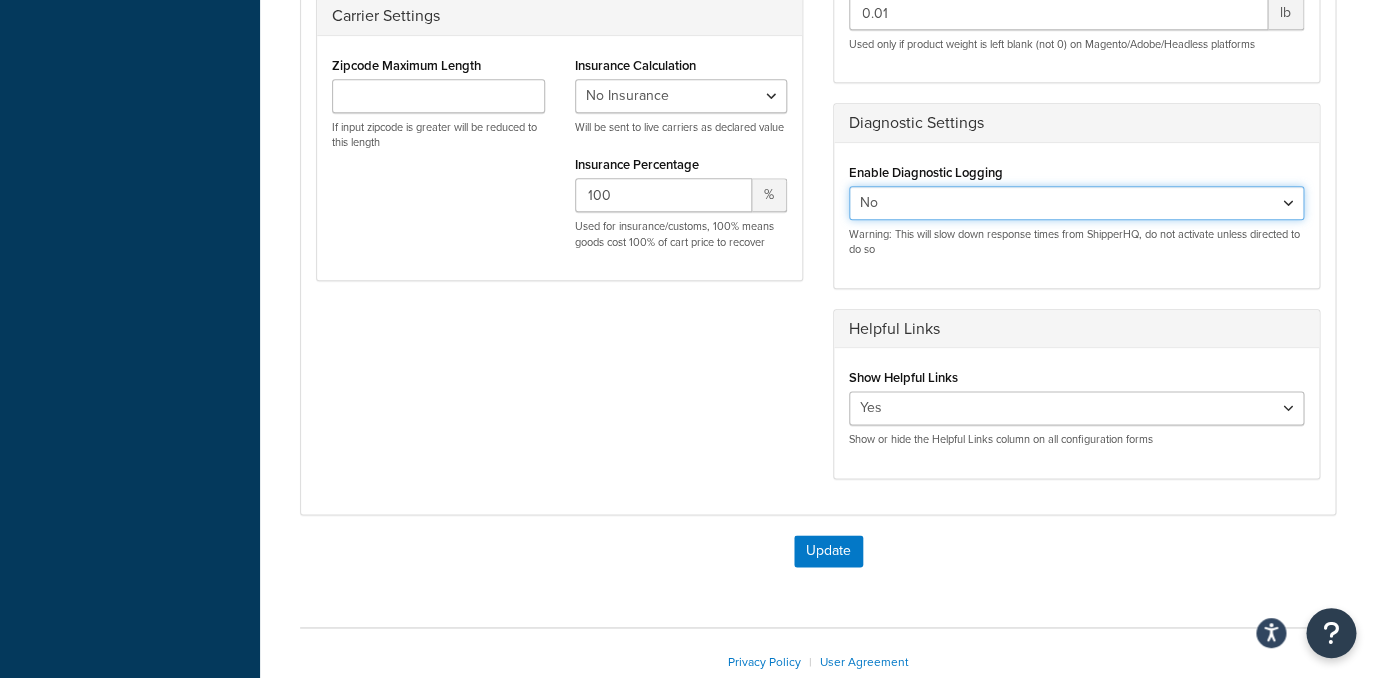 select on "true" 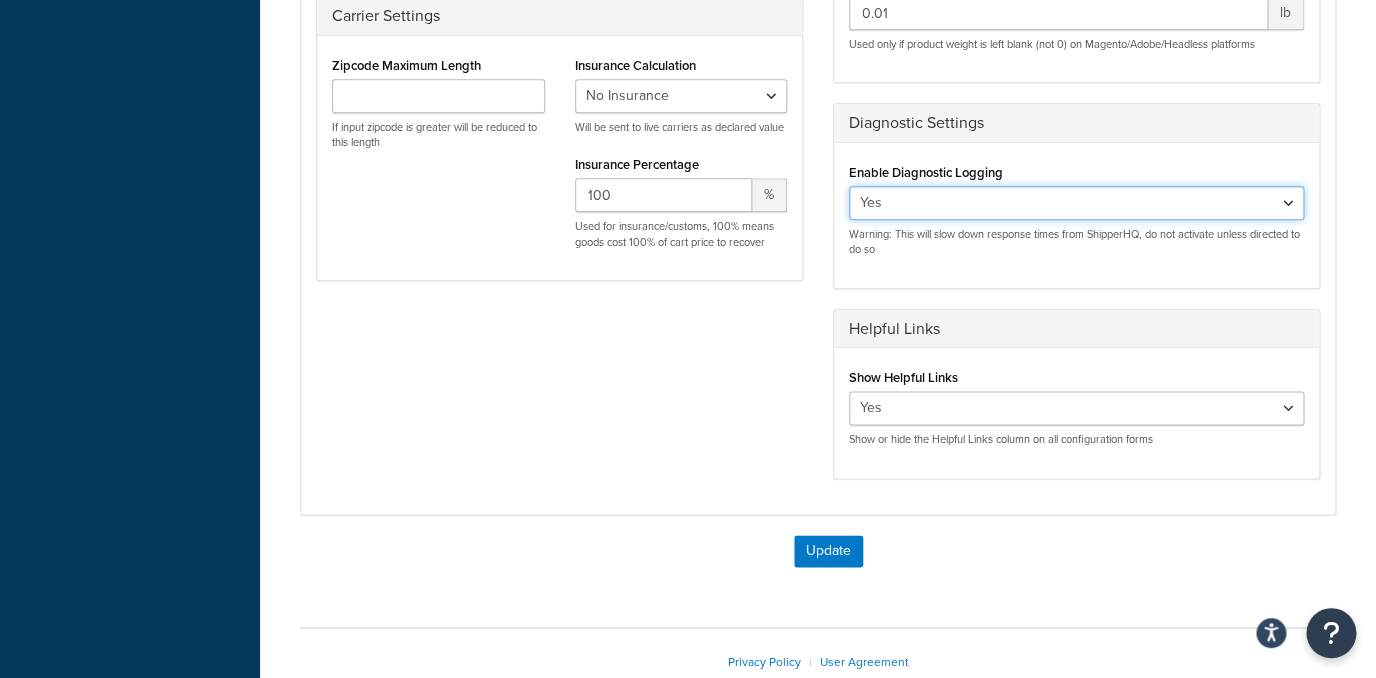 click on "Yes" at bounding box center (0, 0) 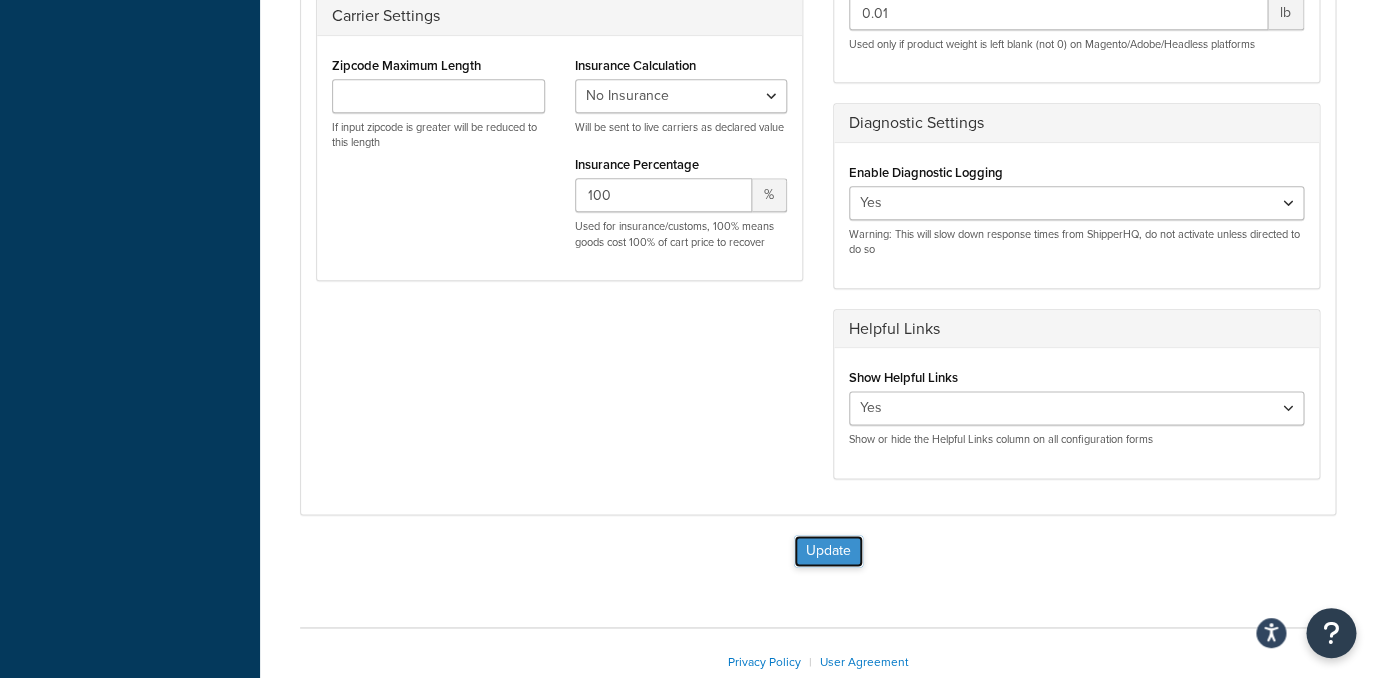 click on "Update" at bounding box center (828, 551) 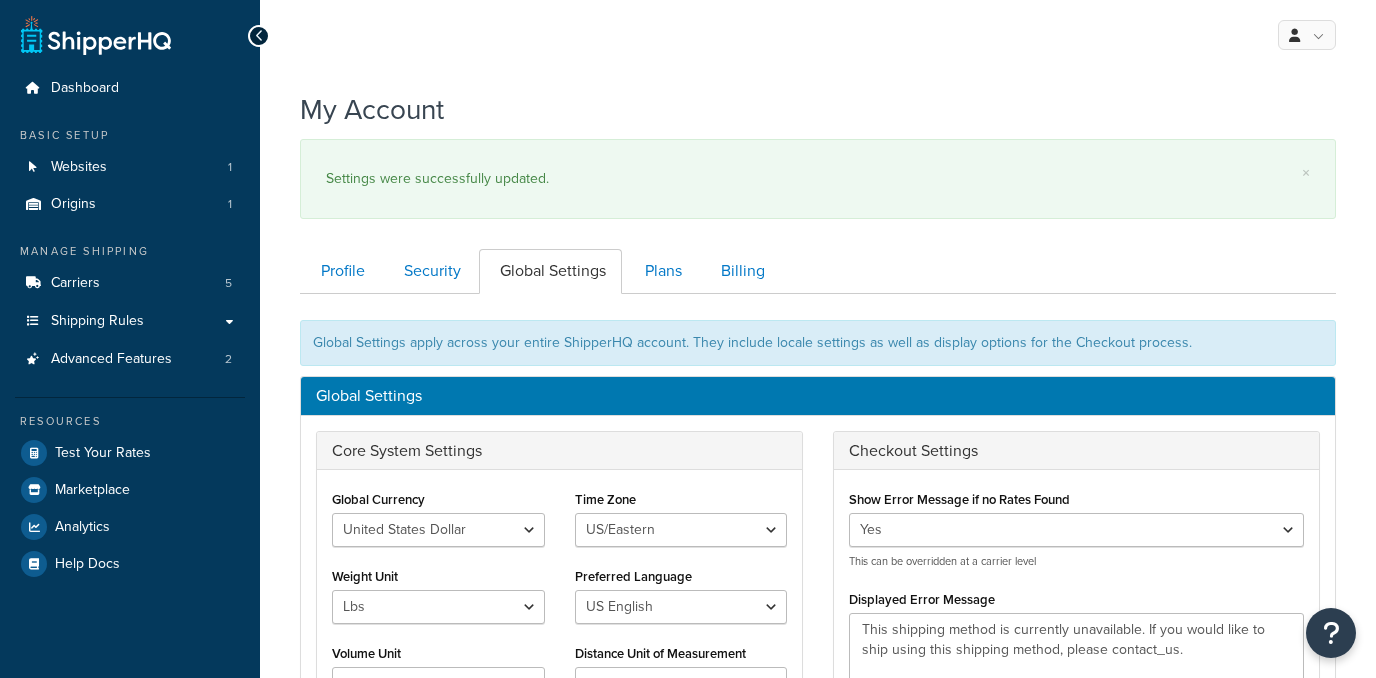 scroll, scrollTop: 0, scrollLeft: 0, axis: both 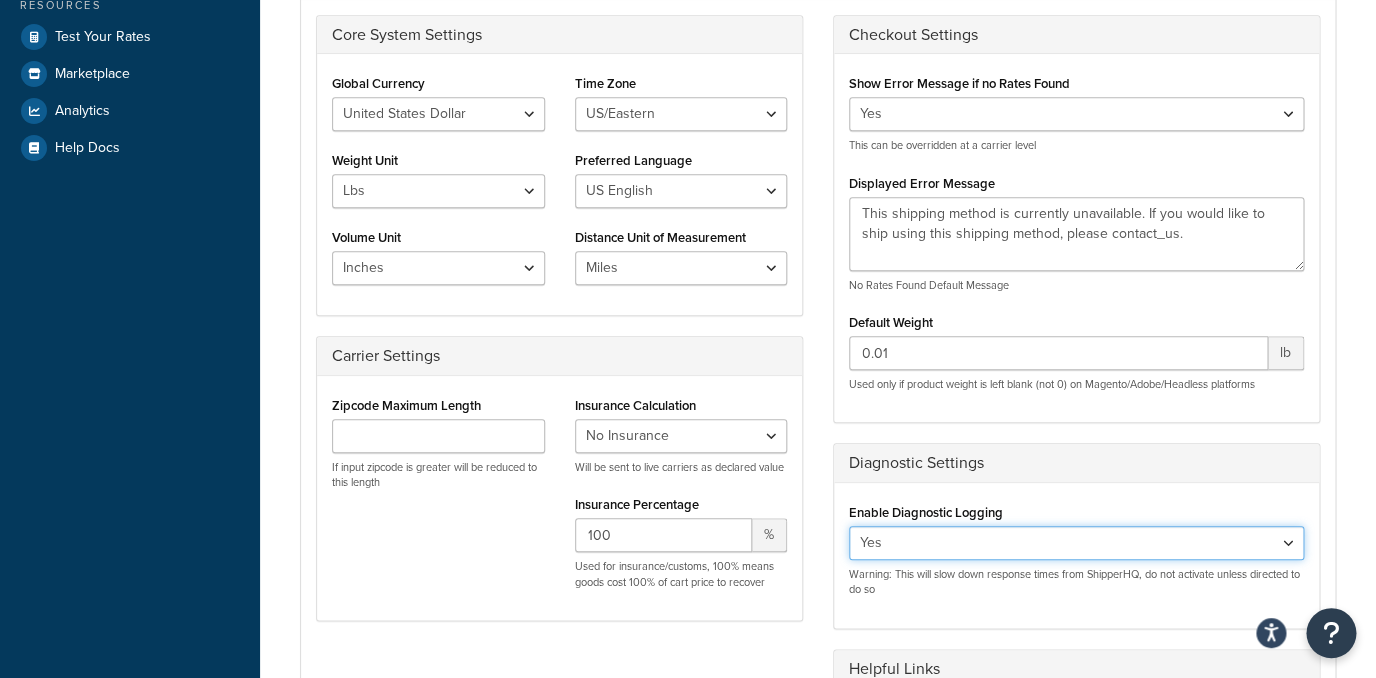 select on "false" 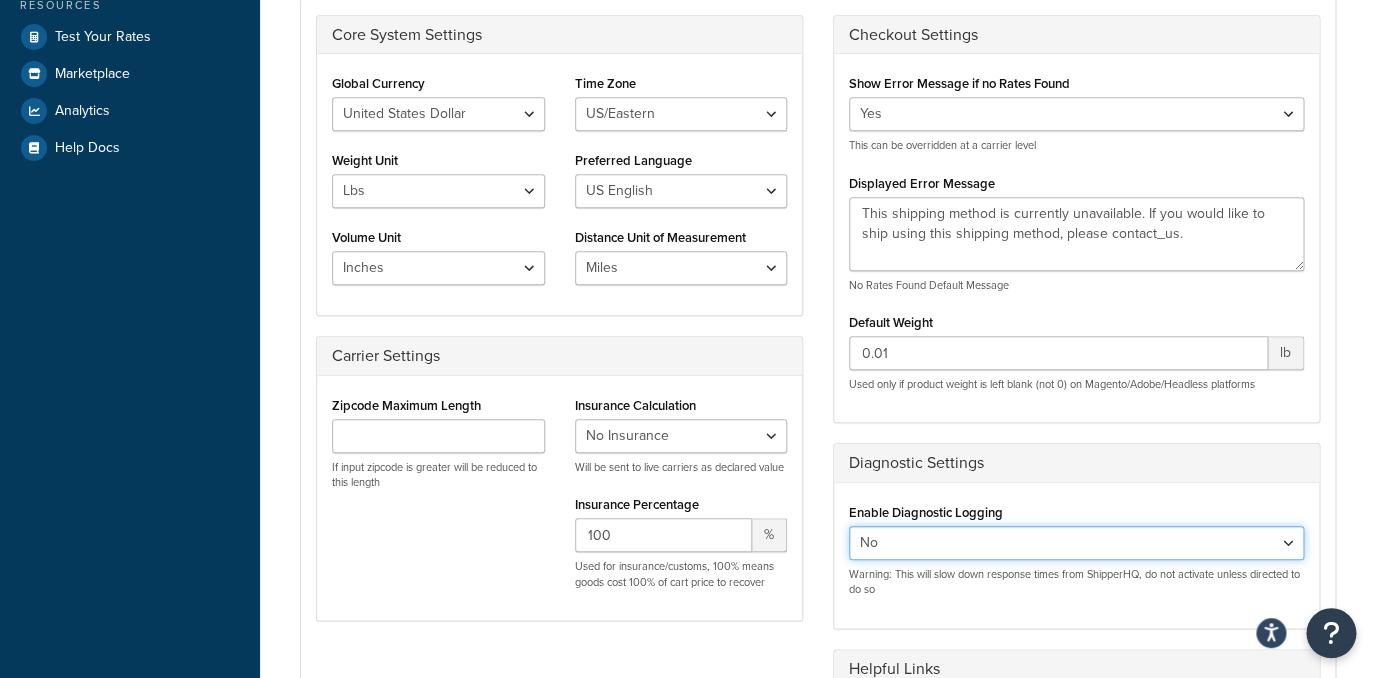 click on "No" at bounding box center (0, 0) 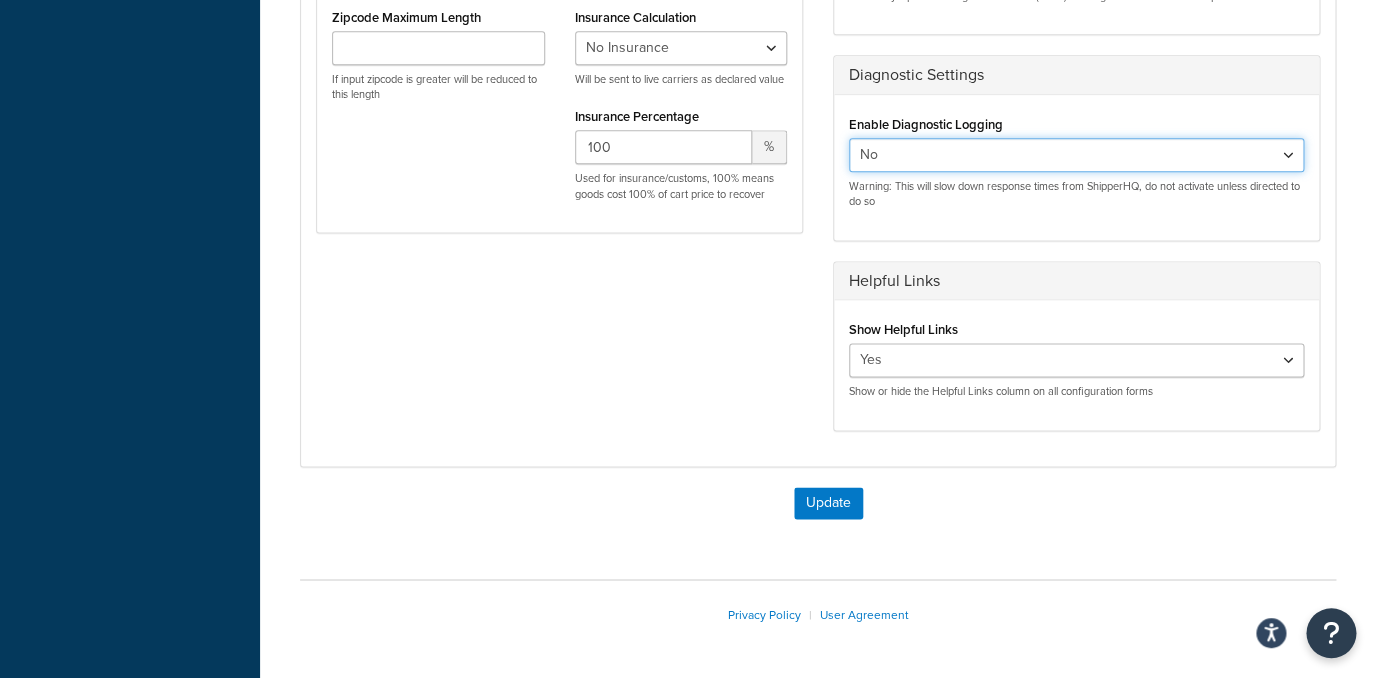 scroll, scrollTop: 816, scrollLeft: 0, axis: vertical 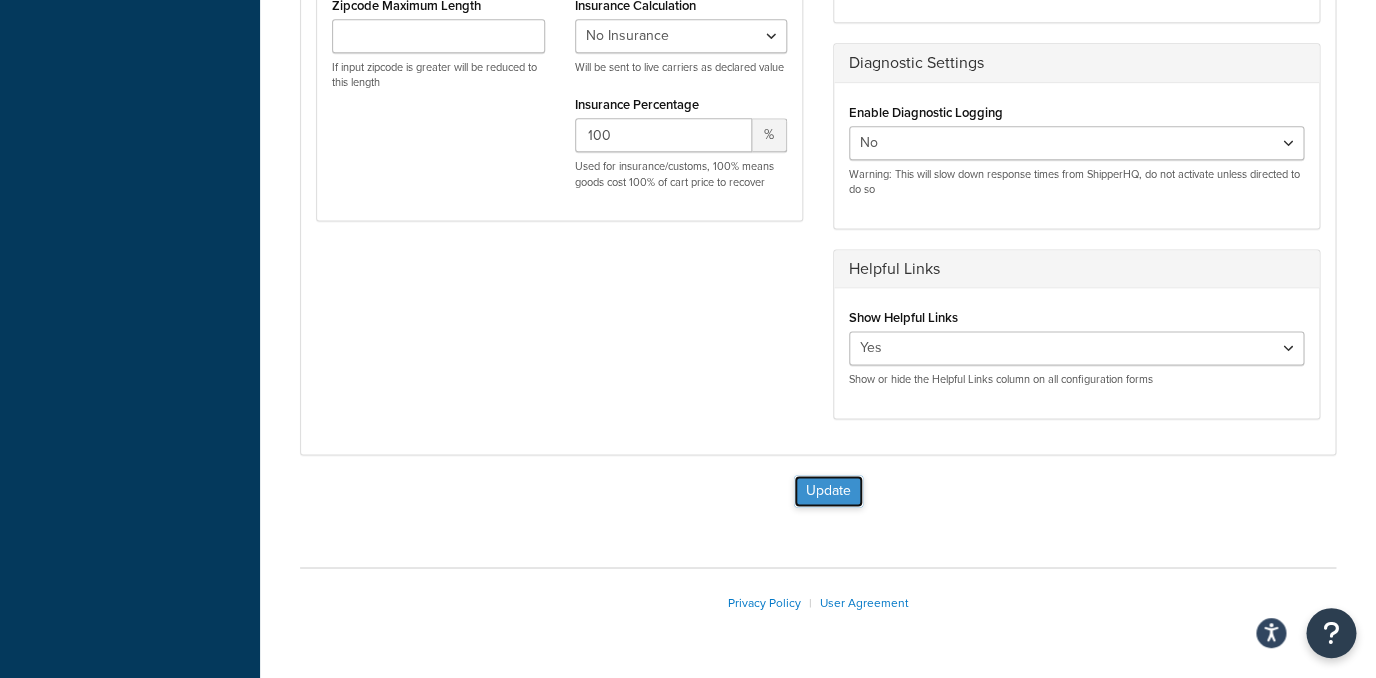 click on "Update" at bounding box center [828, 491] 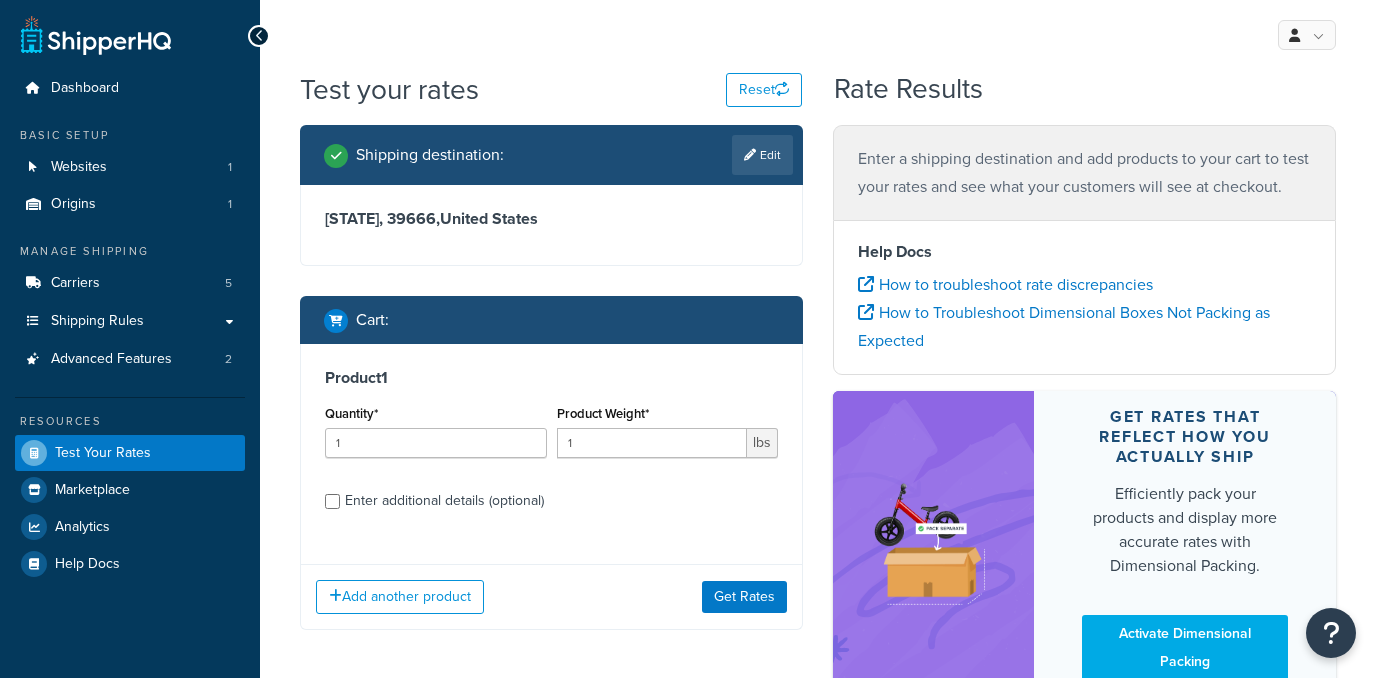 scroll, scrollTop: 0, scrollLeft: 0, axis: both 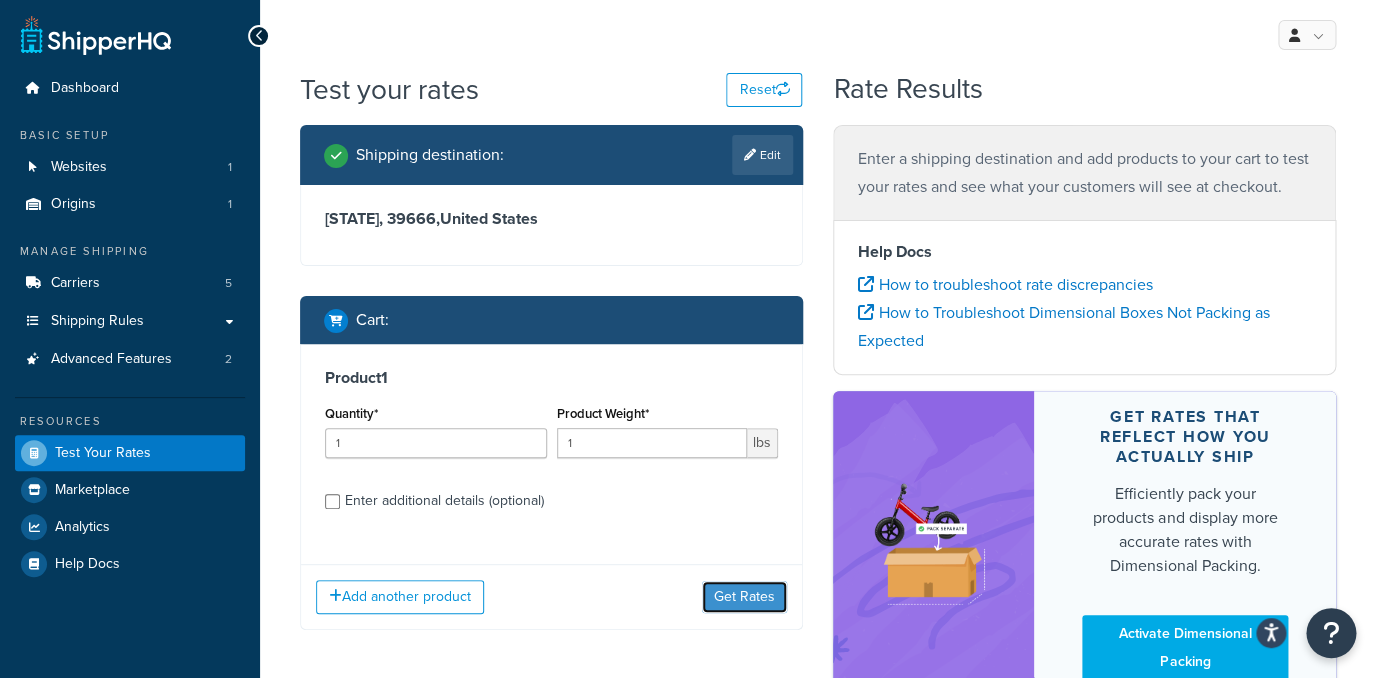 click on "Get Rates" at bounding box center (744, 597) 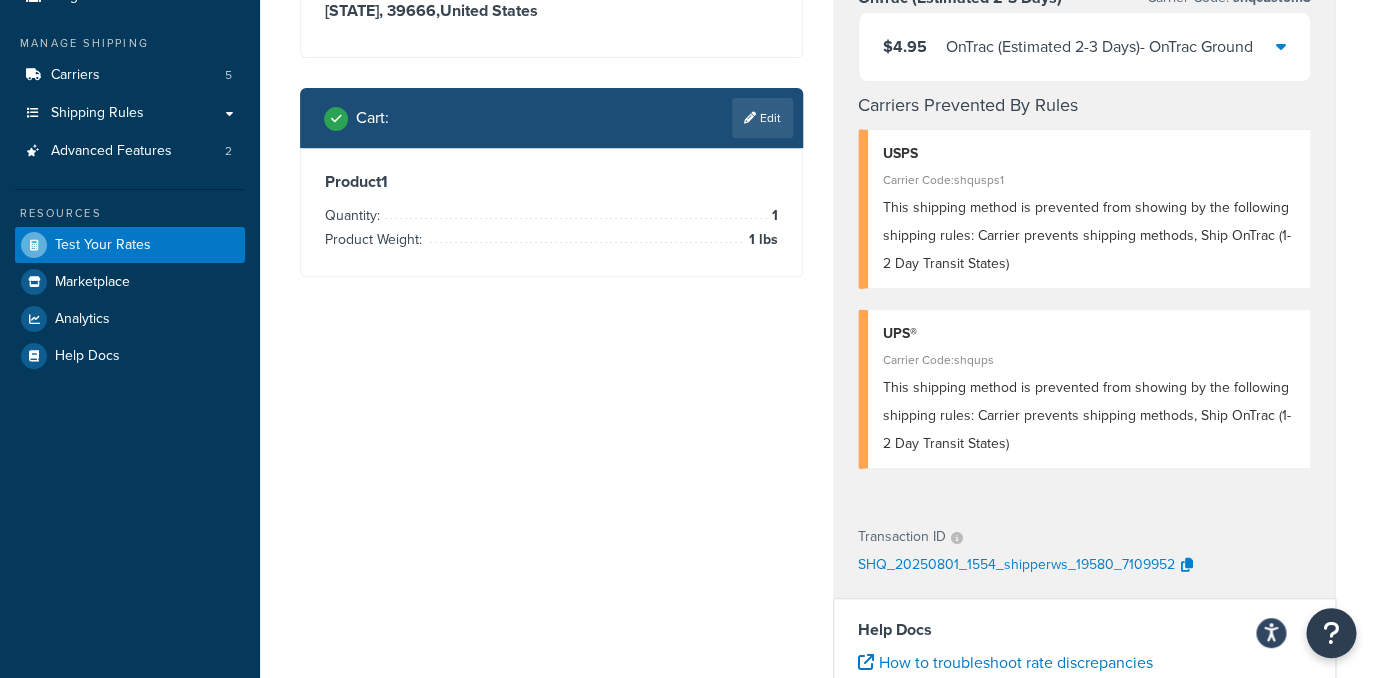 scroll, scrollTop: 432, scrollLeft: 0, axis: vertical 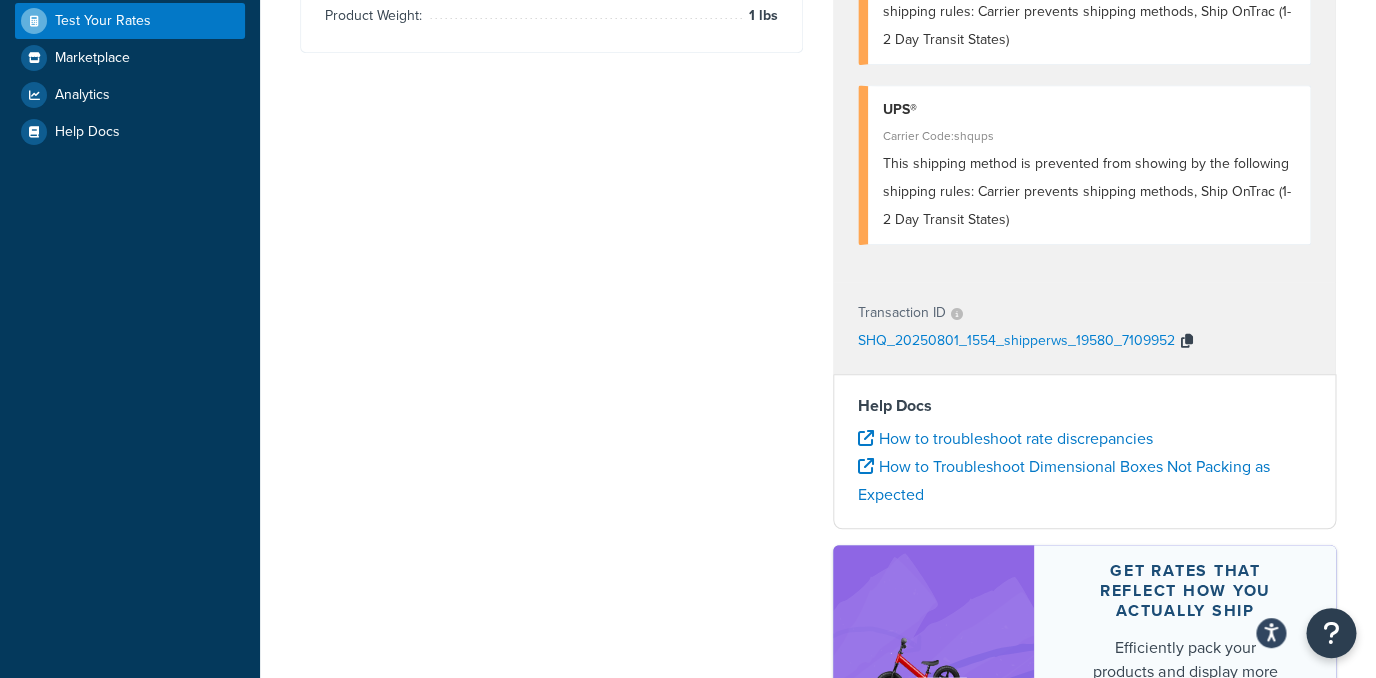 click at bounding box center (1187, 341) 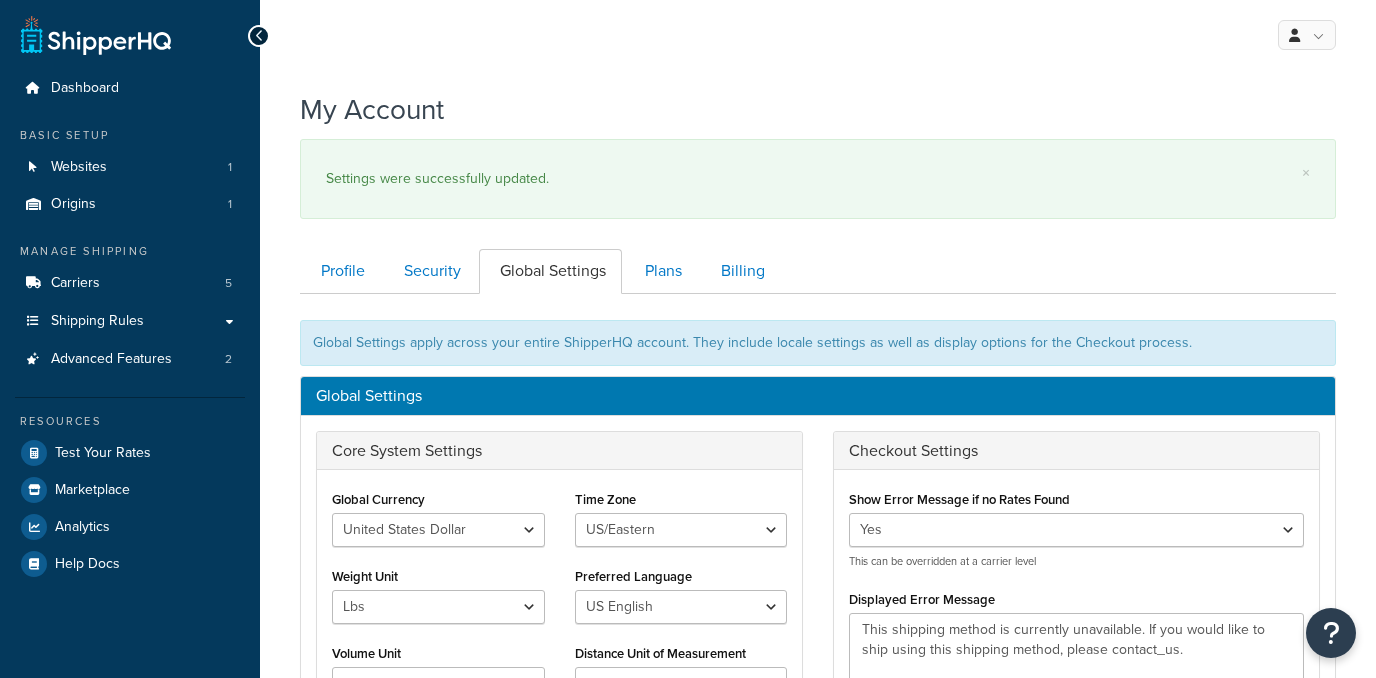 scroll, scrollTop: 0, scrollLeft: 0, axis: both 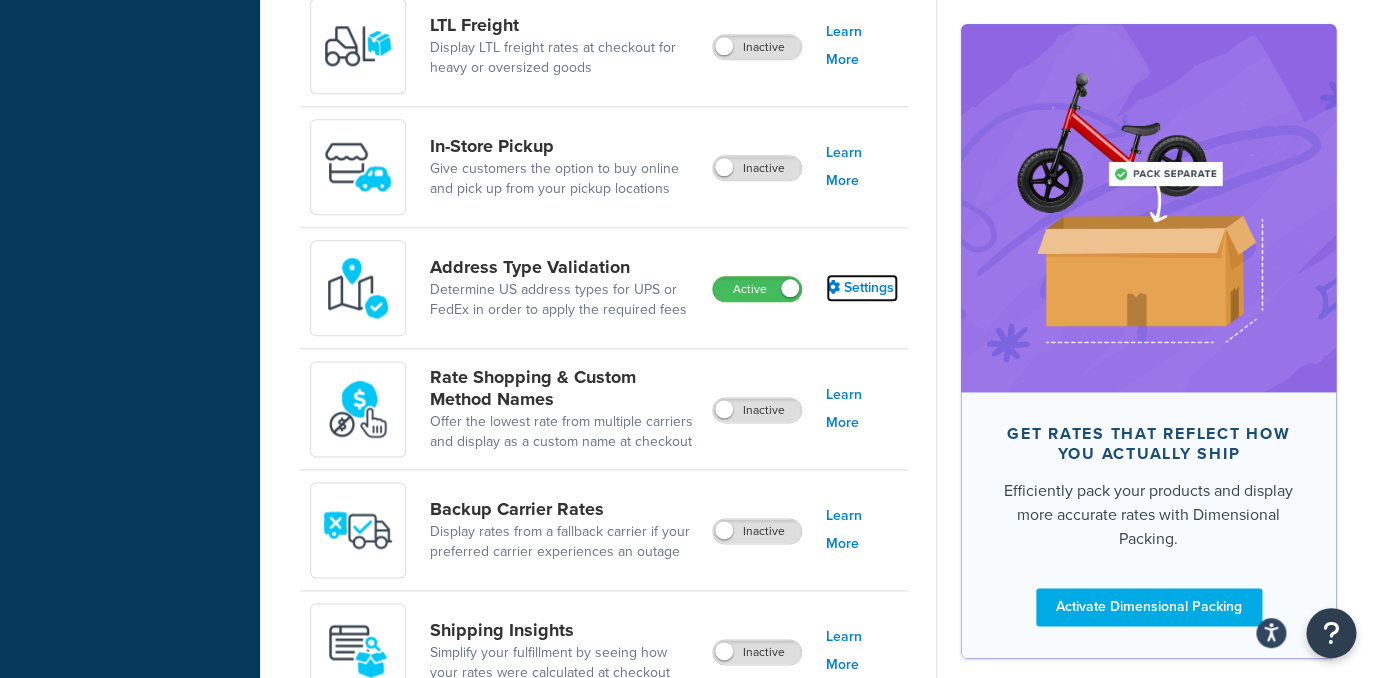 click on "Settings" at bounding box center (862, 288) 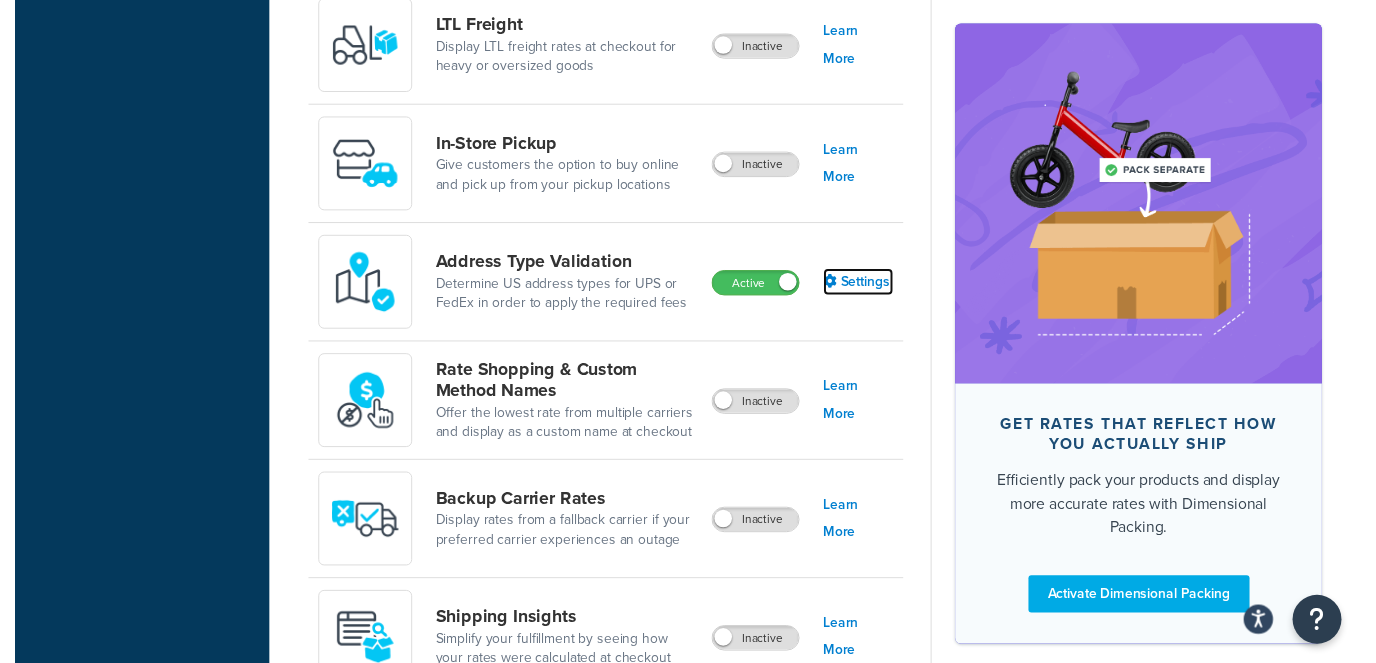 scroll, scrollTop: 0, scrollLeft: 0, axis: both 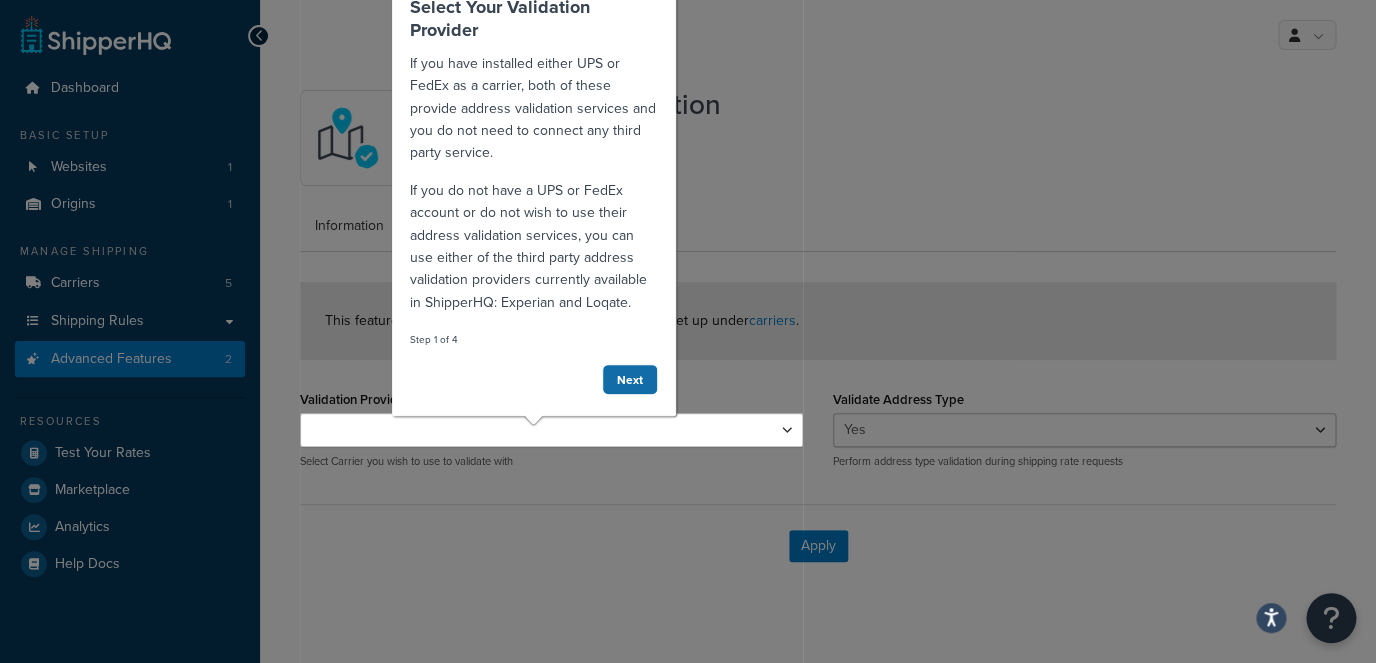 click on "Next" at bounding box center (630, 379) 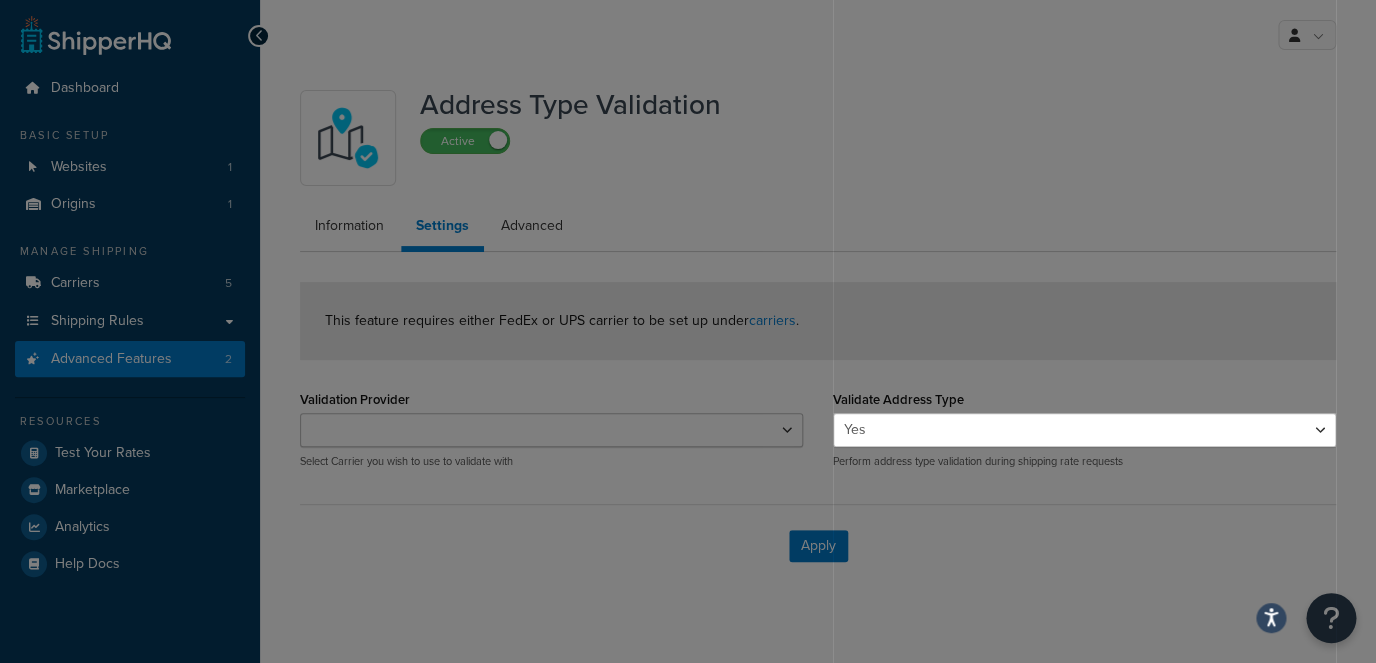 scroll, scrollTop: 0, scrollLeft: 0, axis: both 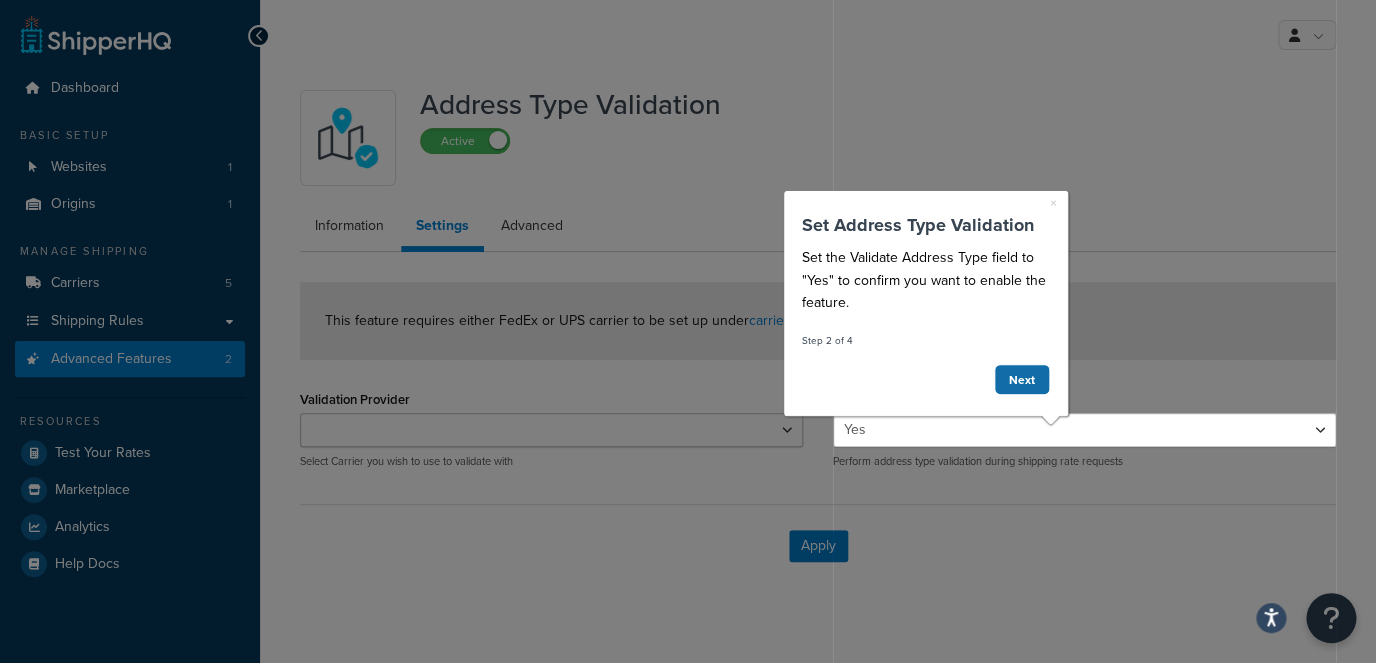 click on "Next" at bounding box center [1022, 379] 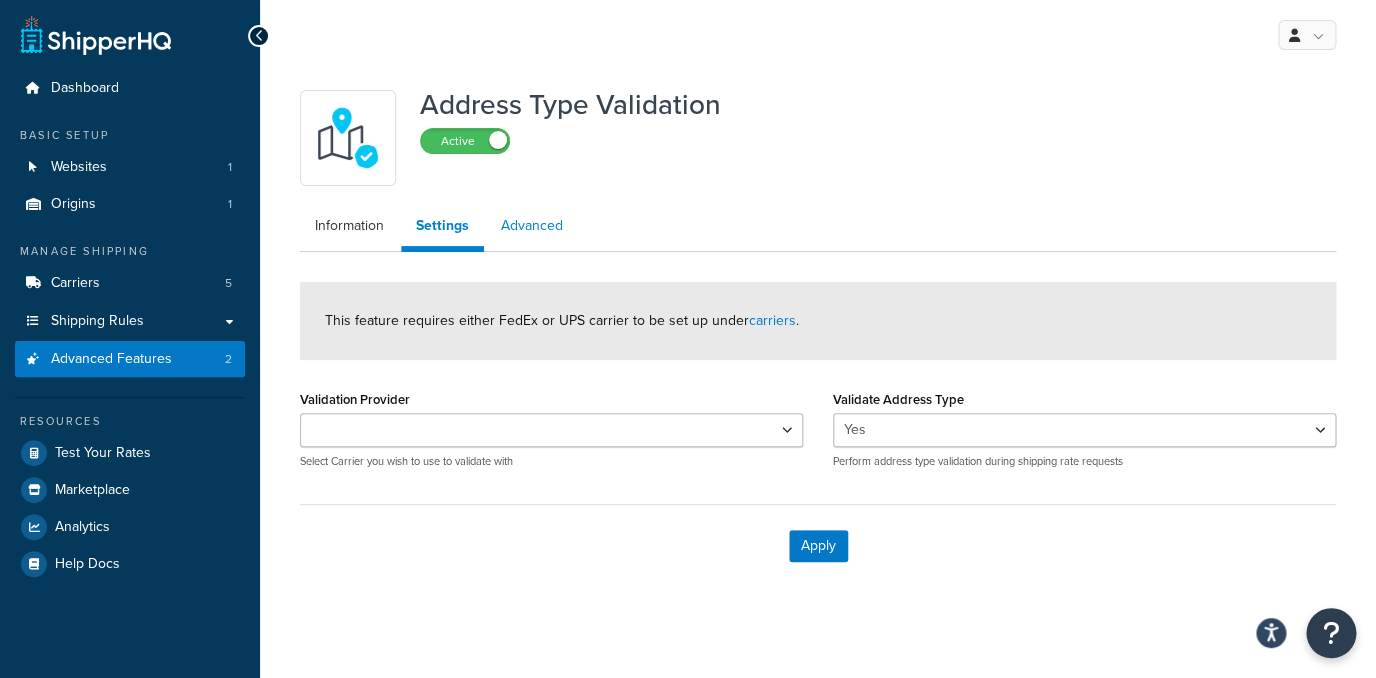 click on "Press Option+1 for screen-reader mode, Option+0 to cancel Accessibility Screen-Reader Guide, Feedback, and Issue Reporting | New window
ShipperHQ Dashboard - Manage Your Shipping Rates
Dashboard Basic Setup   Websites 1   Origins 1 Manage Shipping   Carriers 5   Shipping Rules Shipping Rules All  Shipping Rules 21   Shipping Zones 20   Shipping Groups 17   Filters 27   Advanced Features 2 Resources   Test Your Rates   Marketplace   Analytics   Help Docs       My Profile   Billing   Global Settings   Contact Us   Logout Address Type Validation Active Information   Settings   Advanced   This feature requires either FedEx or UPS carrier to be set up under  carriers . Validation Provider   UPS®  Select Carrier you wish to use to validate with Validate Address Type   Yes No Perform address type validation during shipping rate requests Apply" at bounding box center (688, 343) 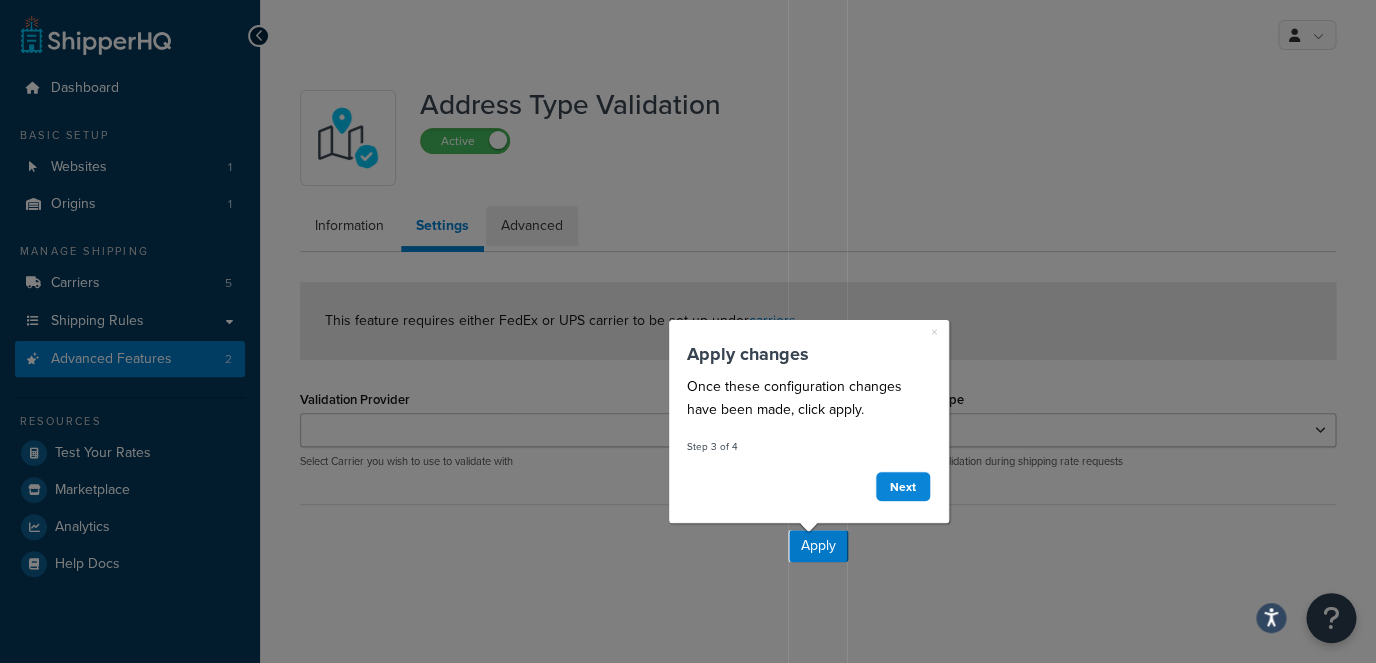 scroll, scrollTop: 0, scrollLeft: 0, axis: both 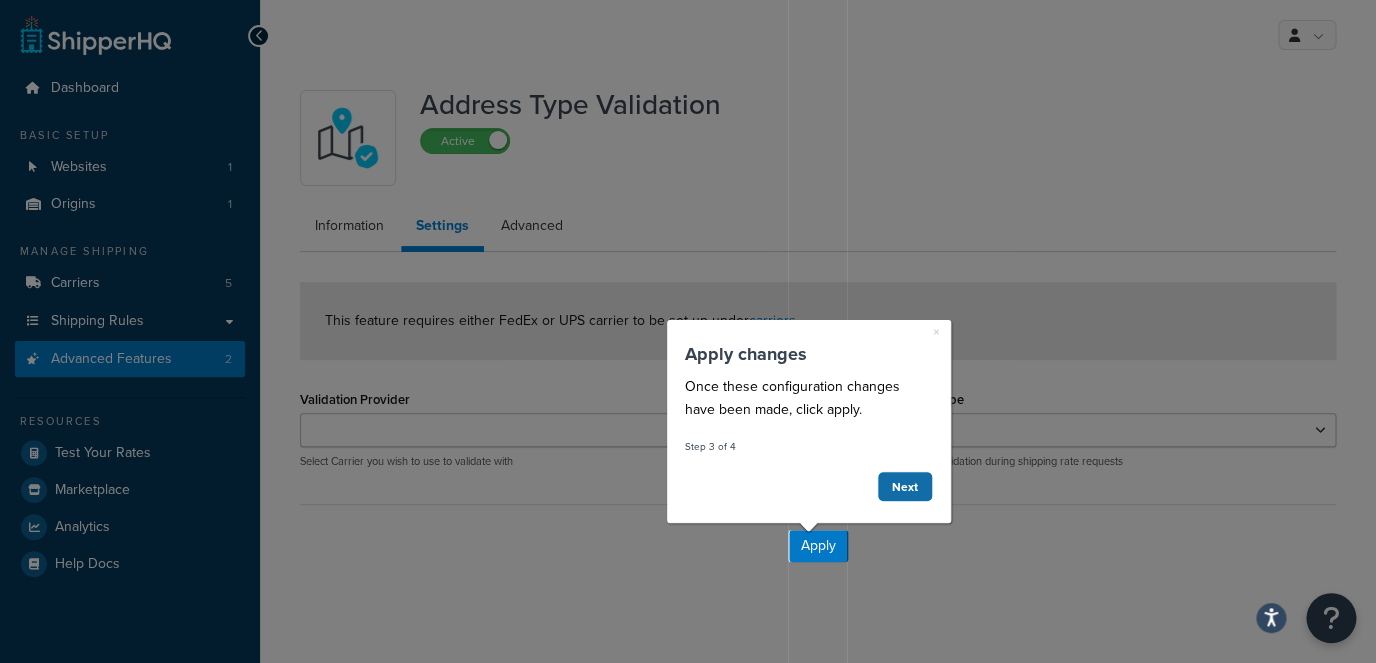 click on "Next" at bounding box center (904, 486) 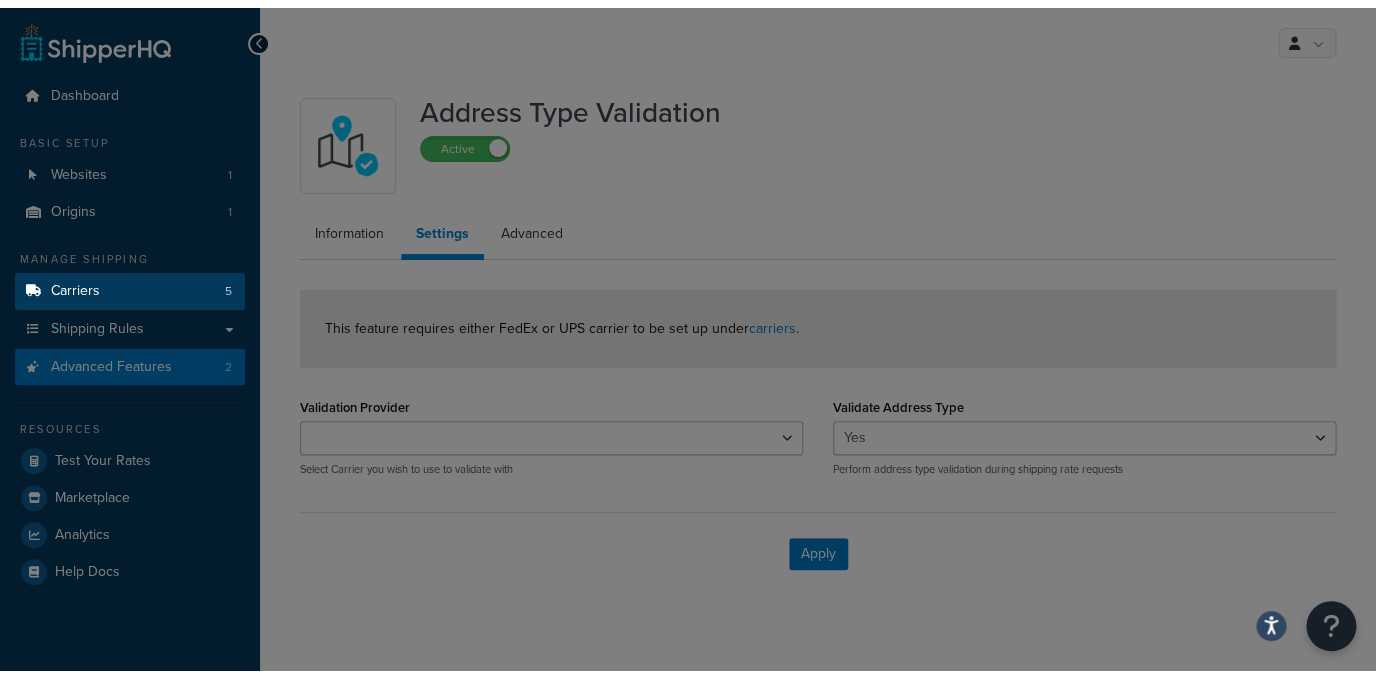 scroll, scrollTop: 0, scrollLeft: 0, axis: both 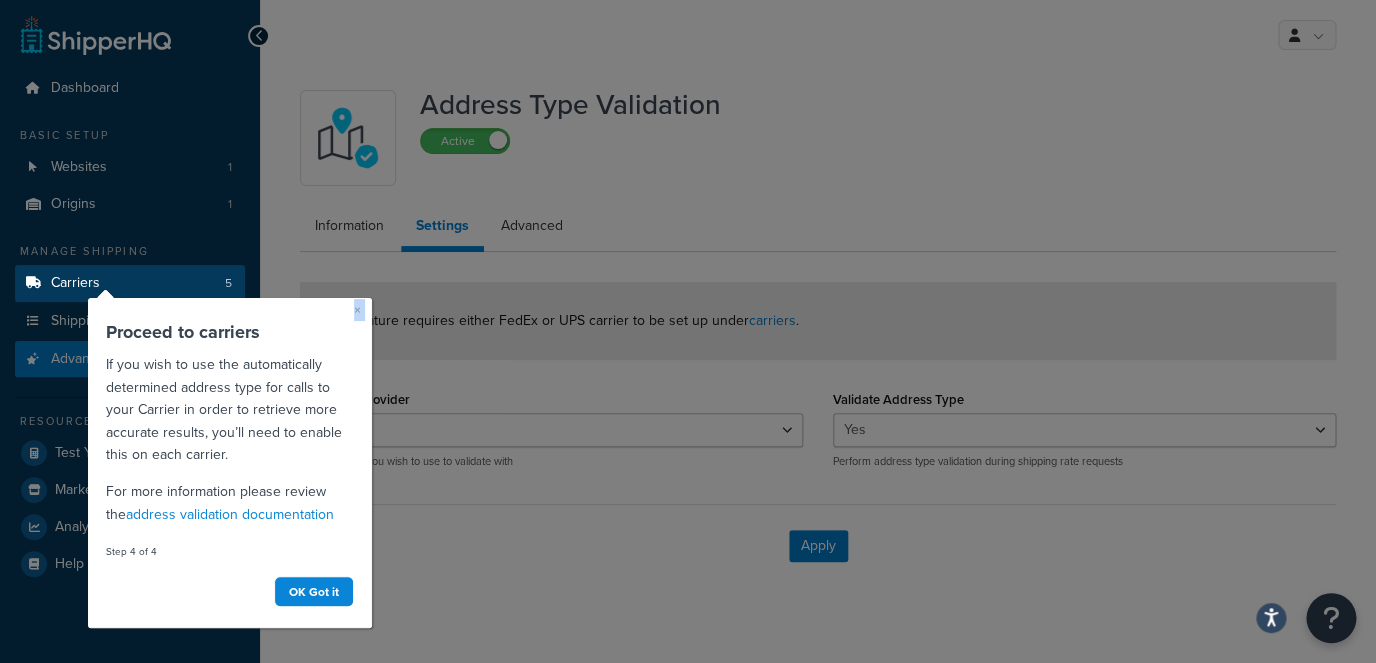click on "×             Proceed to carriers                       If you wish to use the automatically determined address type for calls to your Carrier in order to retrieve more accurate results, you’ll need to enable this on each carrier. For more information please review the  address validation documentation Step 4 of 4                       OK Got it" at bounding box center (230, 462) 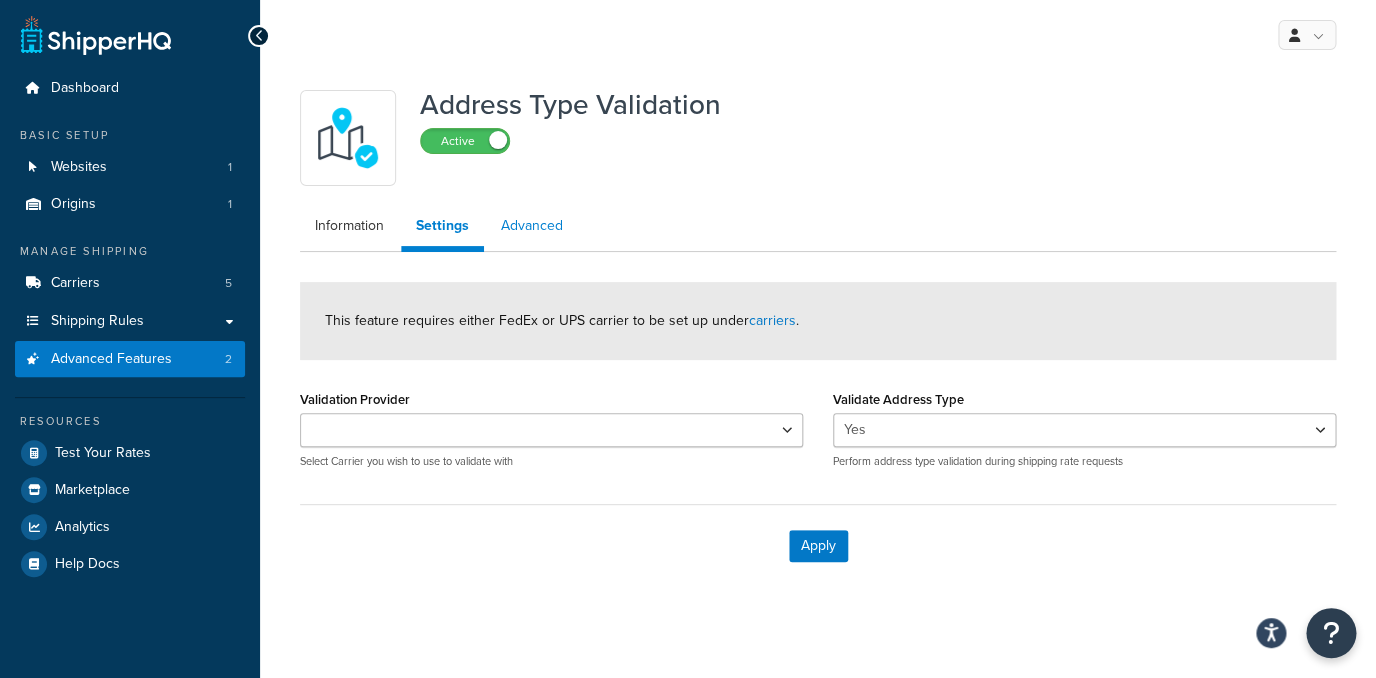 click on "Advanced" at bounding box center [532, 226] 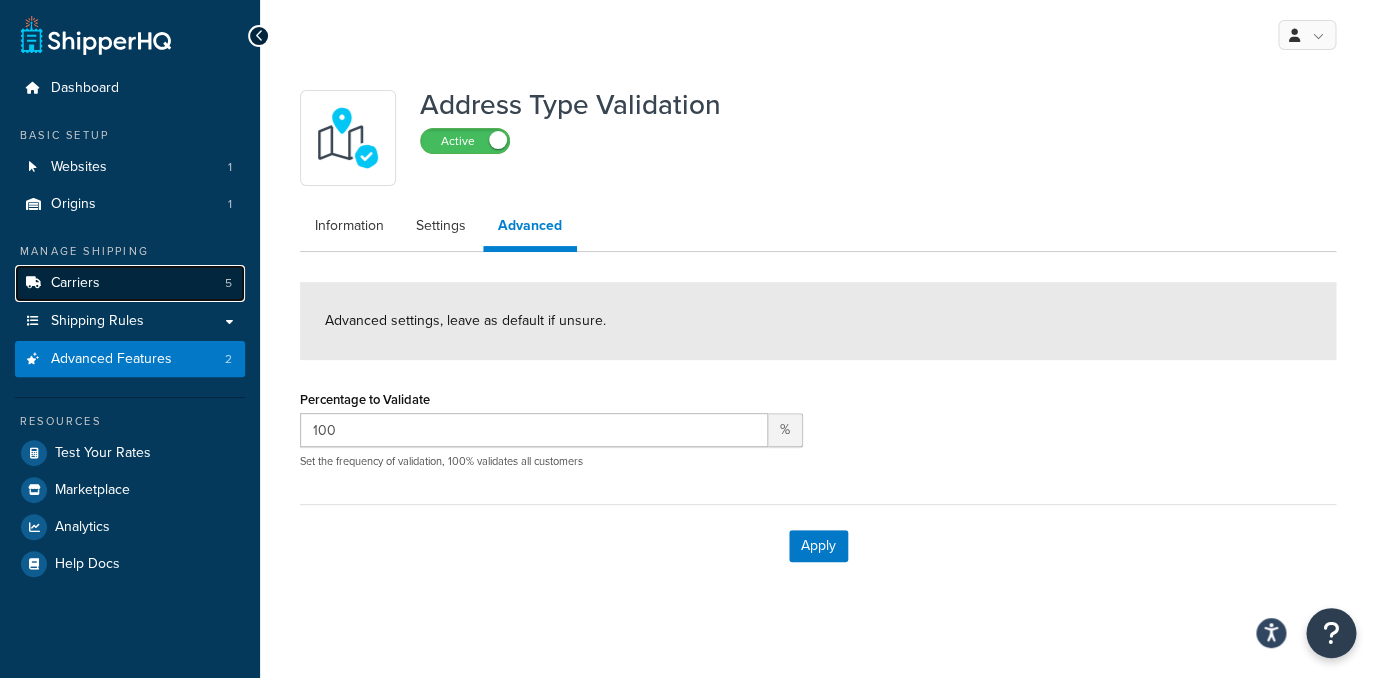 click on "Carriers 5" at bounding box center [130, 283] 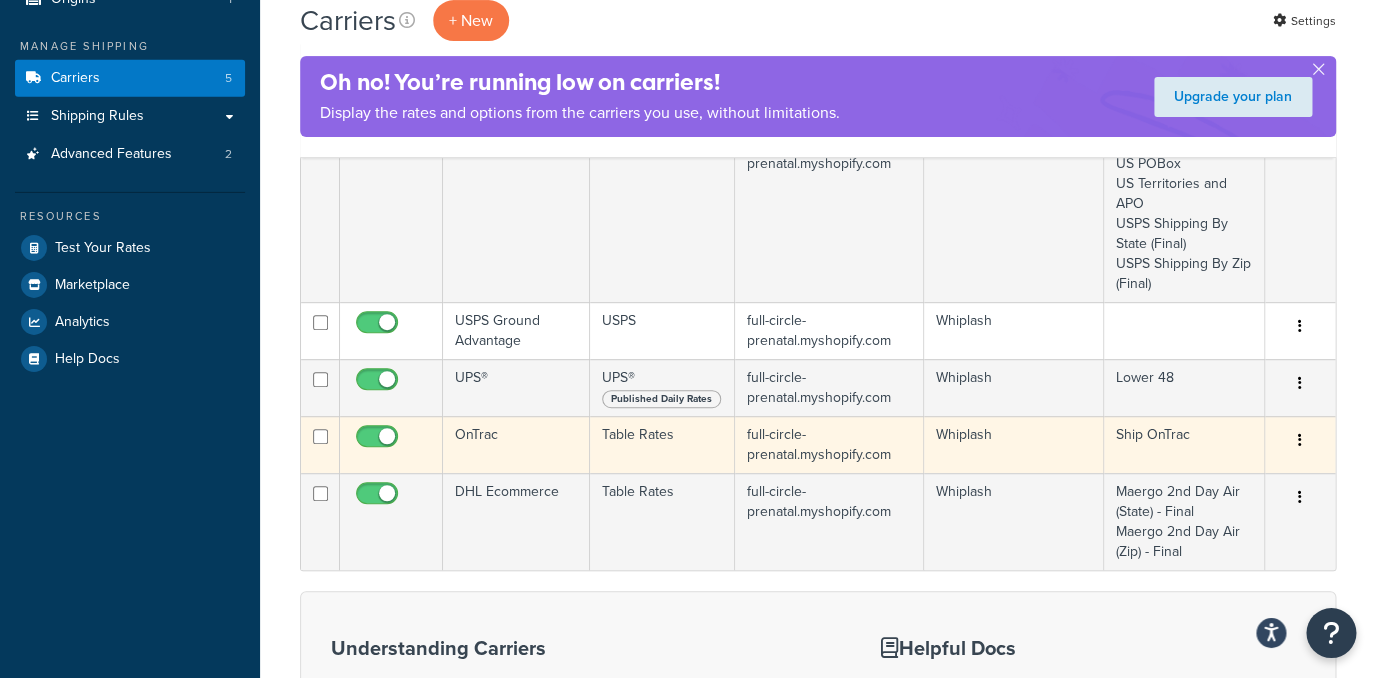 scroll, scrollTop: 208, scrollLeft: 0, axis: vertical 